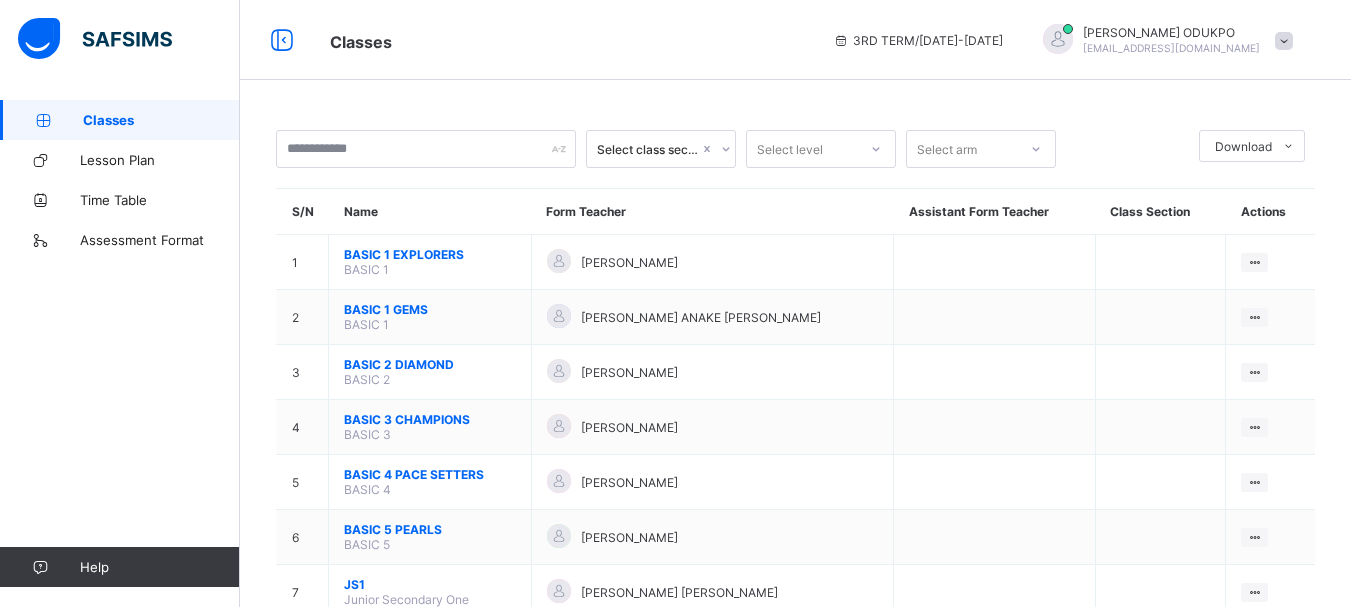 scroll, scrollTop: 0, scrollLeft: 0, axis: both 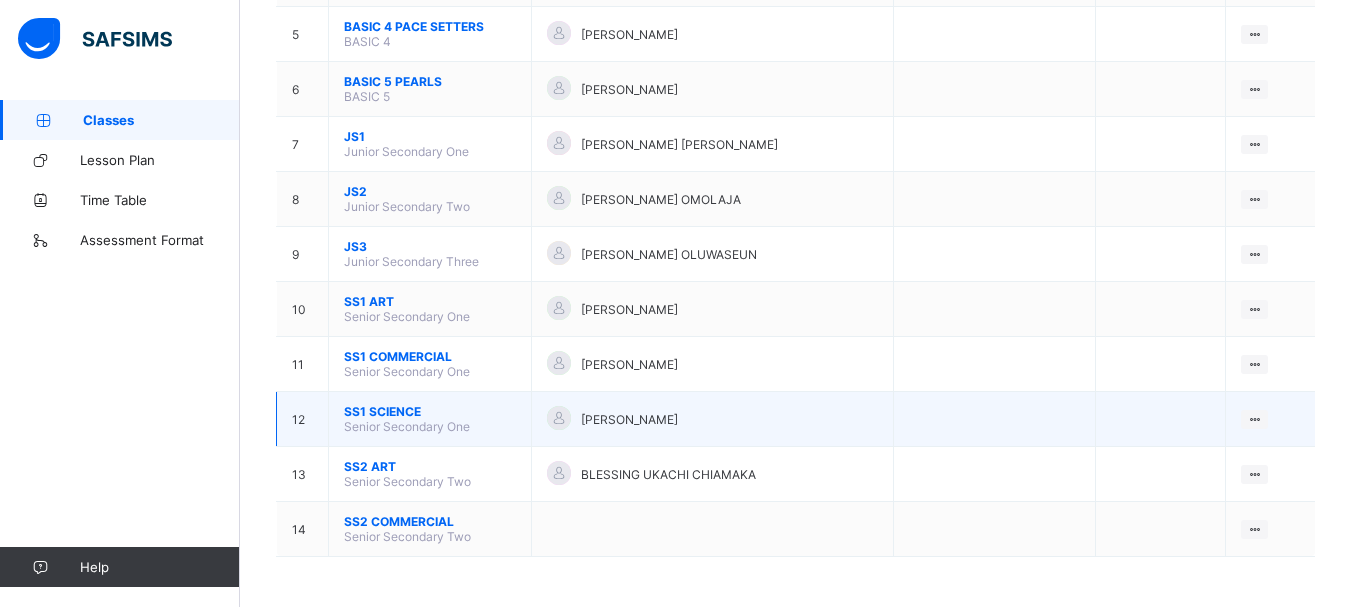 click on "SS1   SCIENCE" at bounding box center (430, 411) 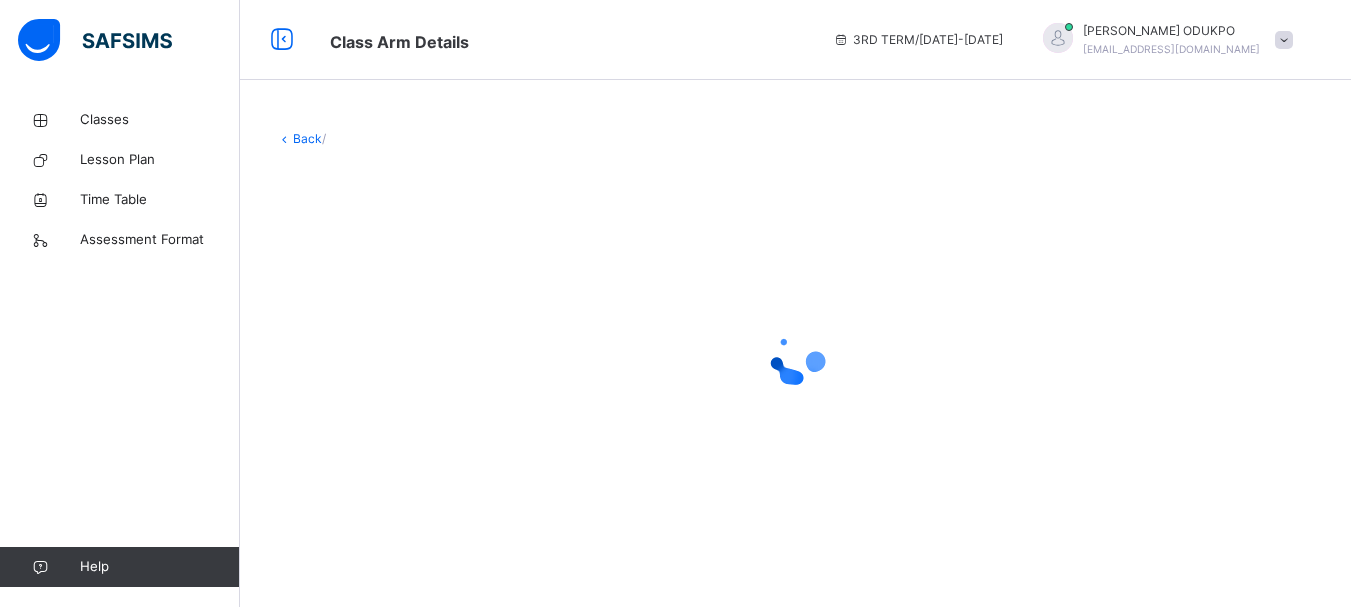 scroll, scrollTop: 0, scrollLeft: 0, axis: both 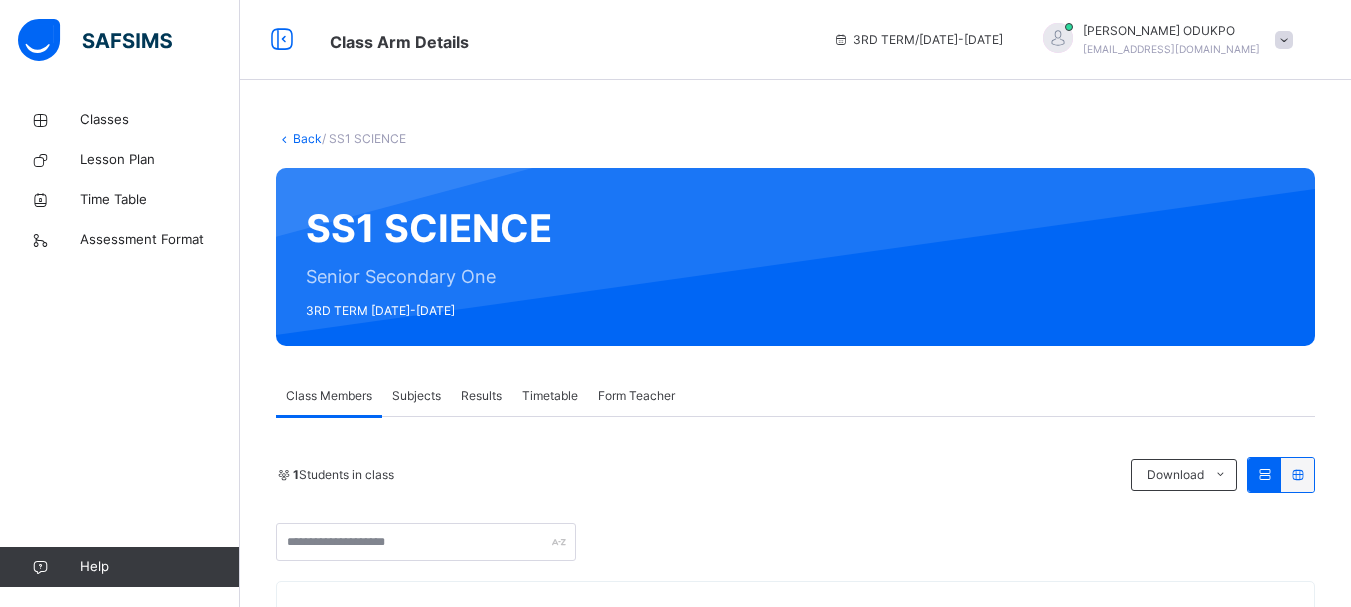 click on "Subjects" at bounding box center [416, 396] 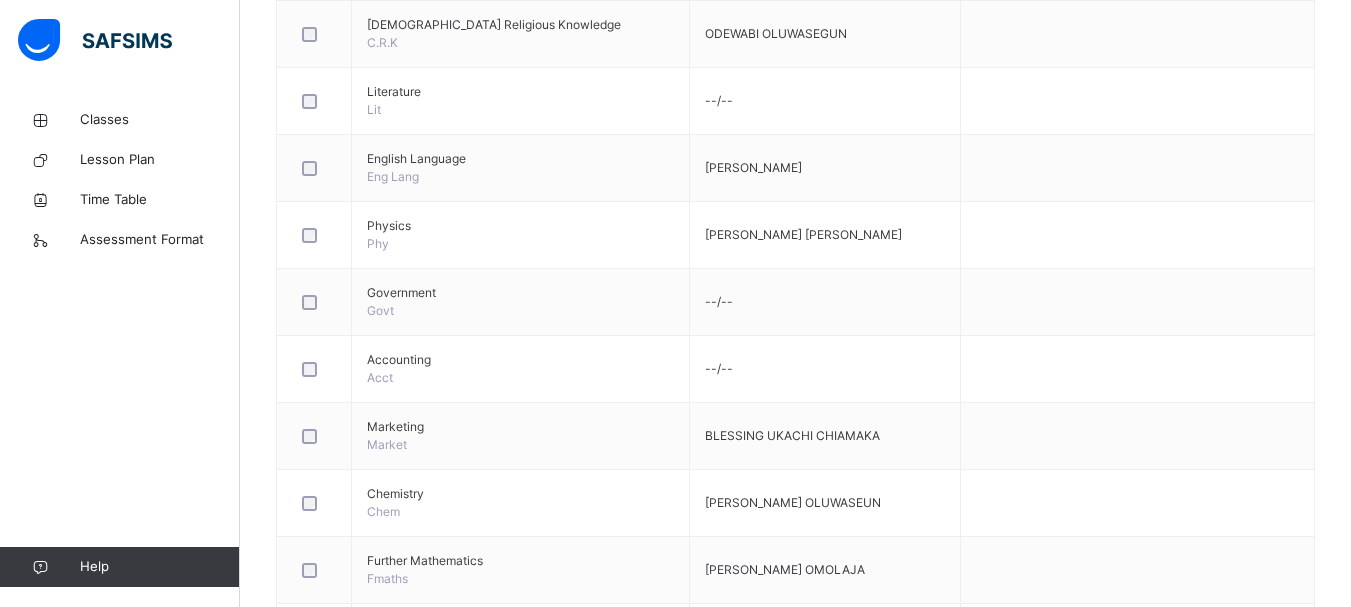scroll, scrollTop: 797, scrollLeft: 0, axis: vertical 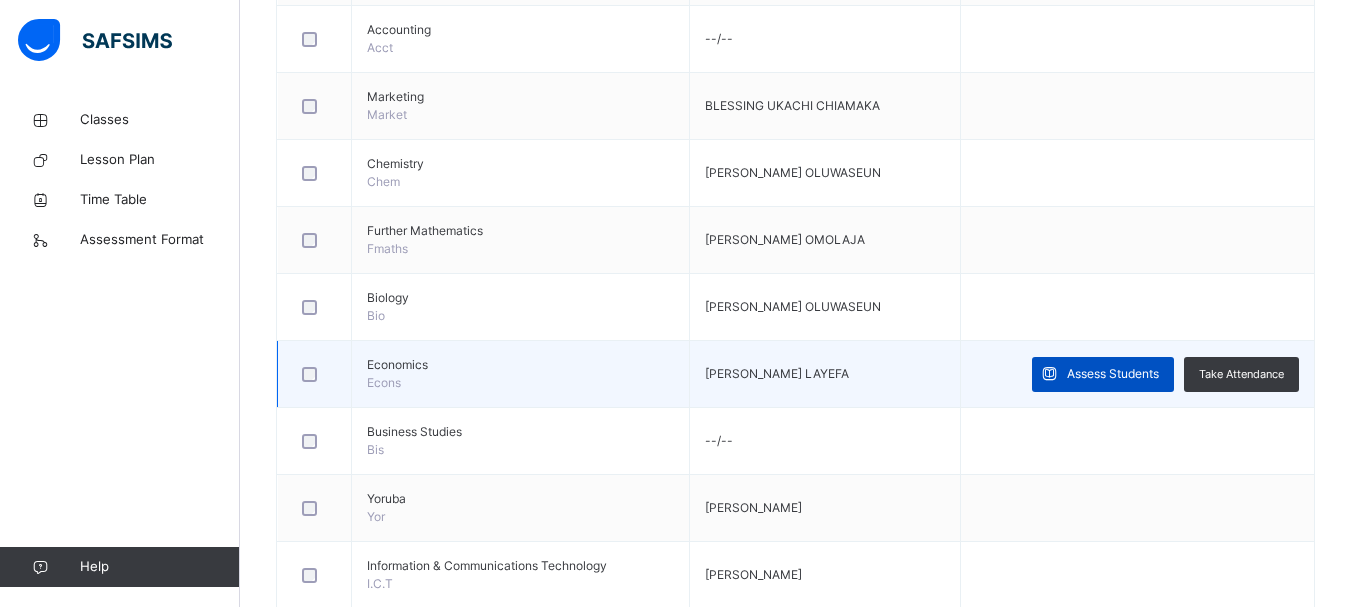 click on "Assess Students" at bounding box center [1113, 374] 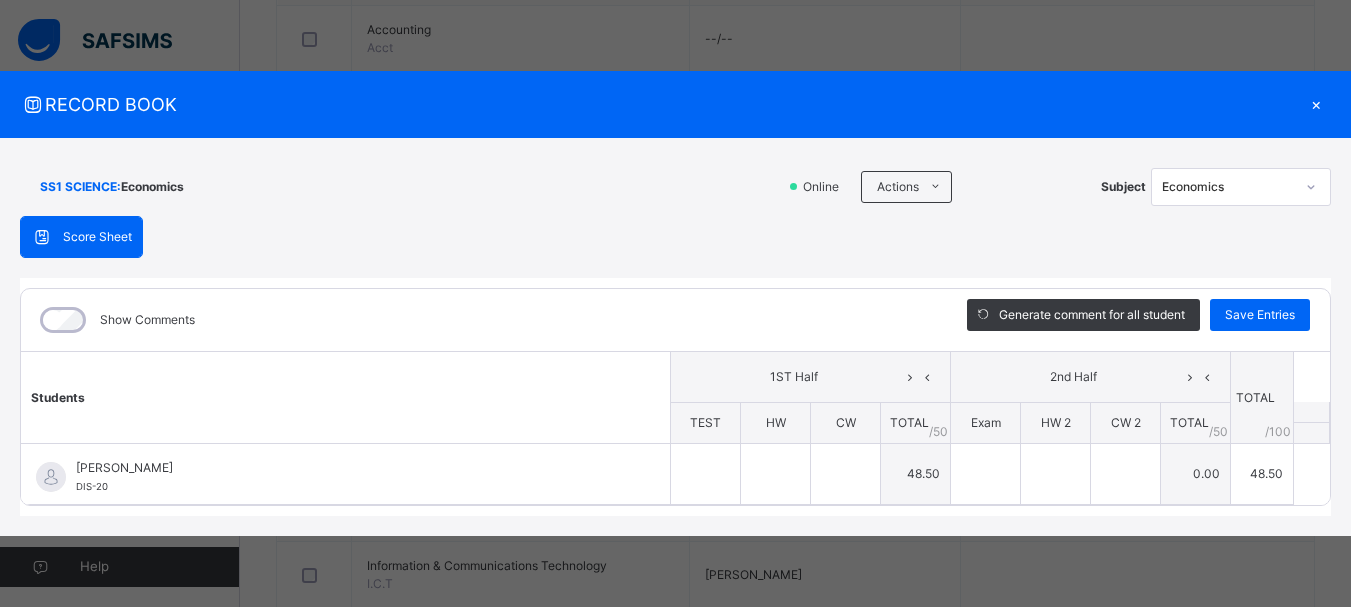 type on "**" 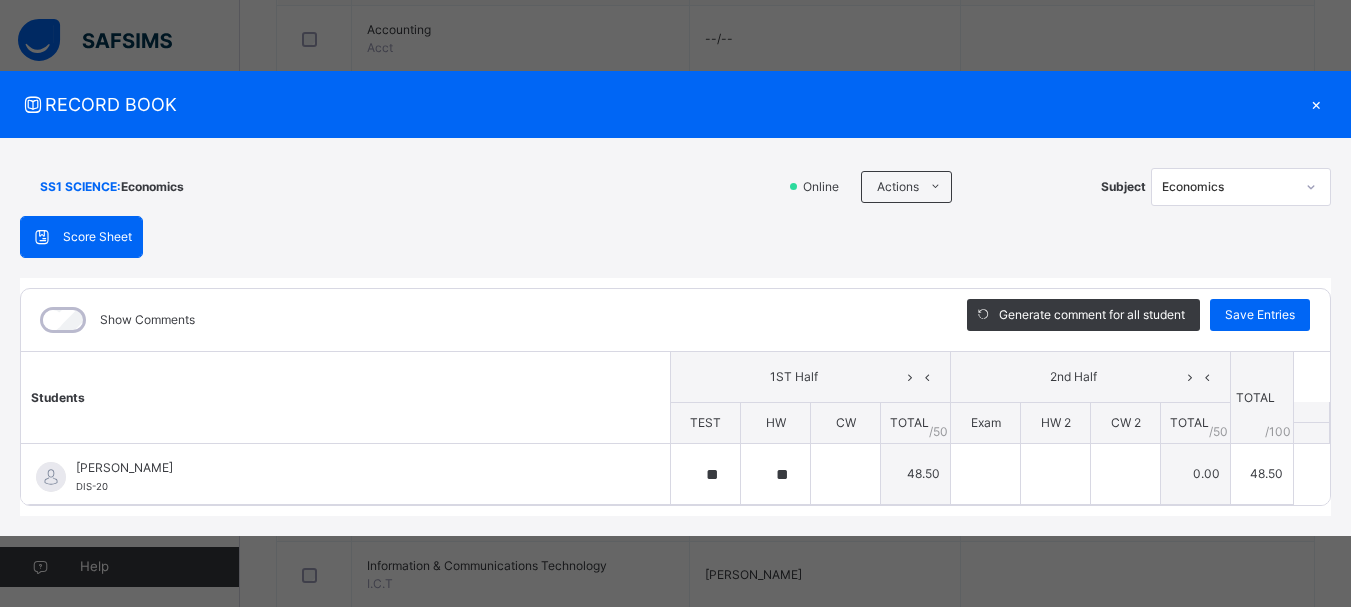 type on "**" 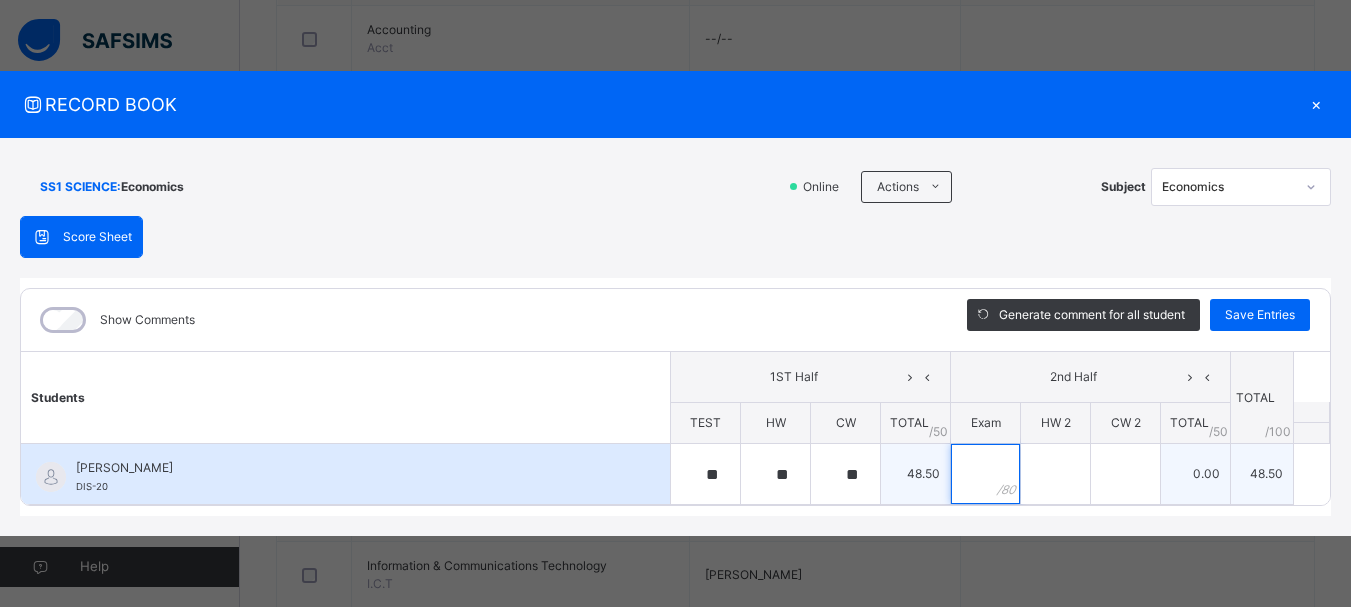 click at bounding box center (985, 474) 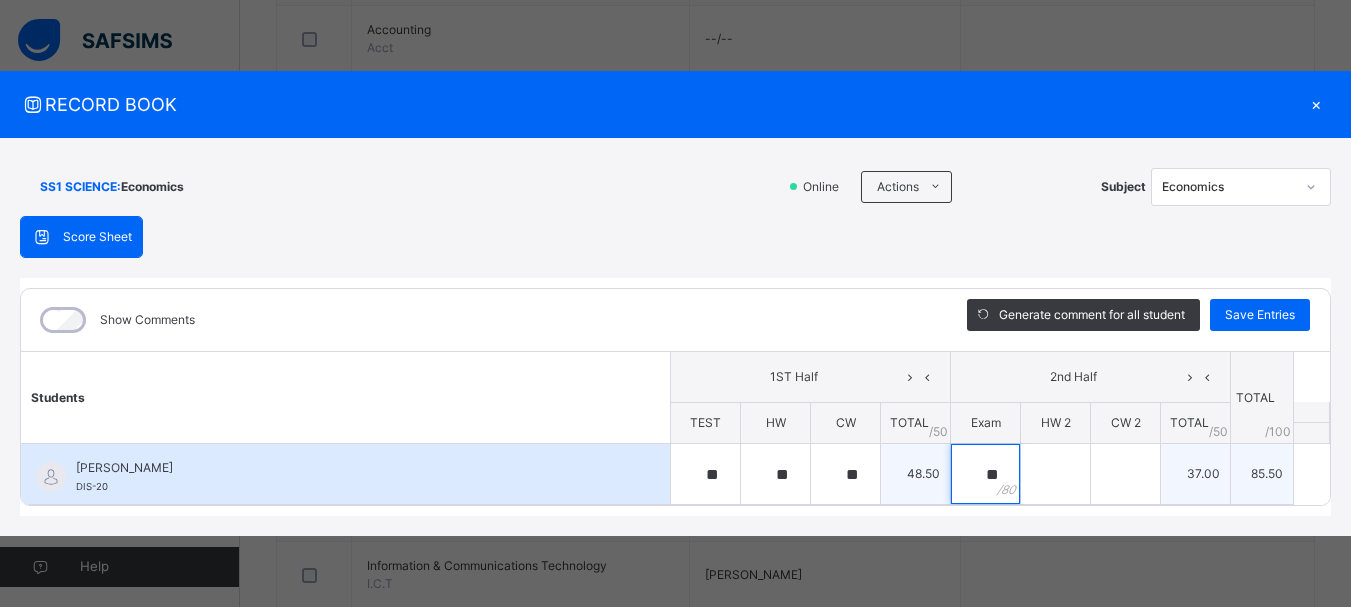 type on "**" 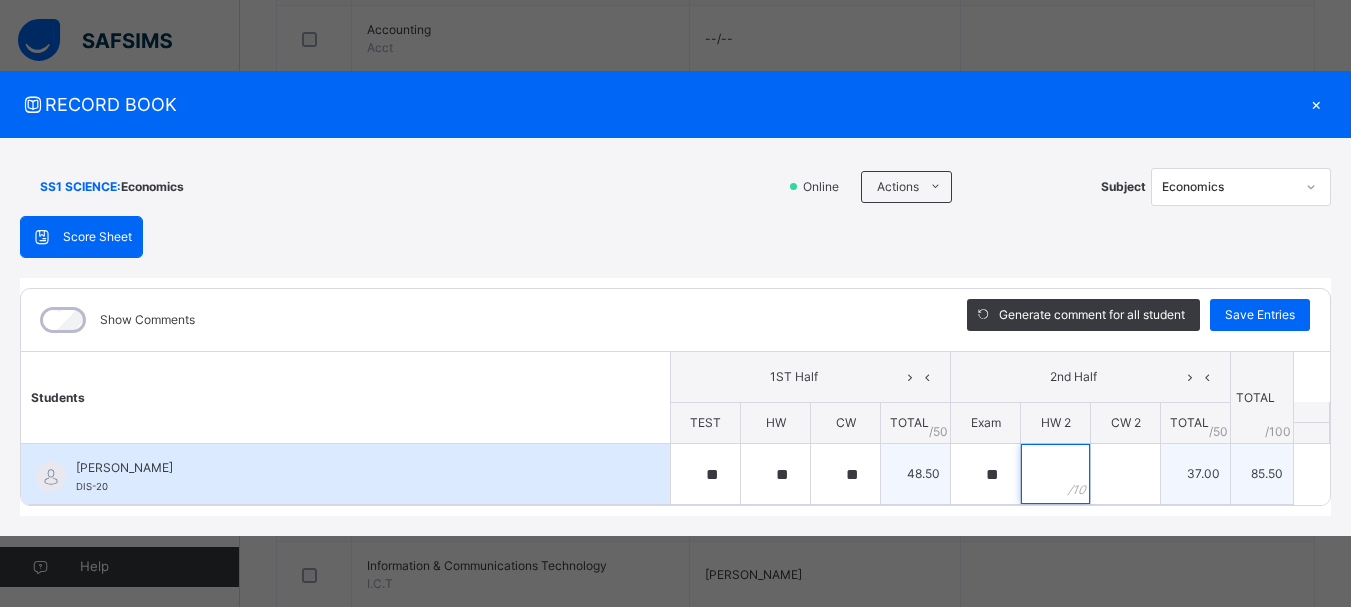 click at bounding box center [1055, 474] 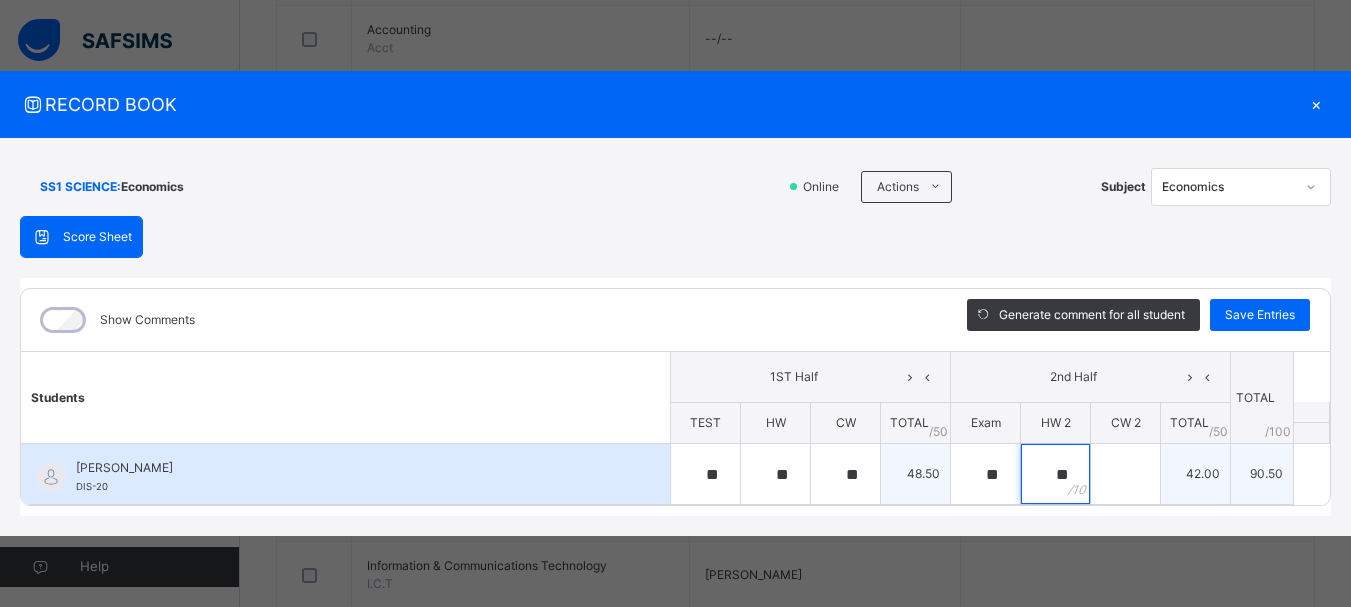 type on "**" 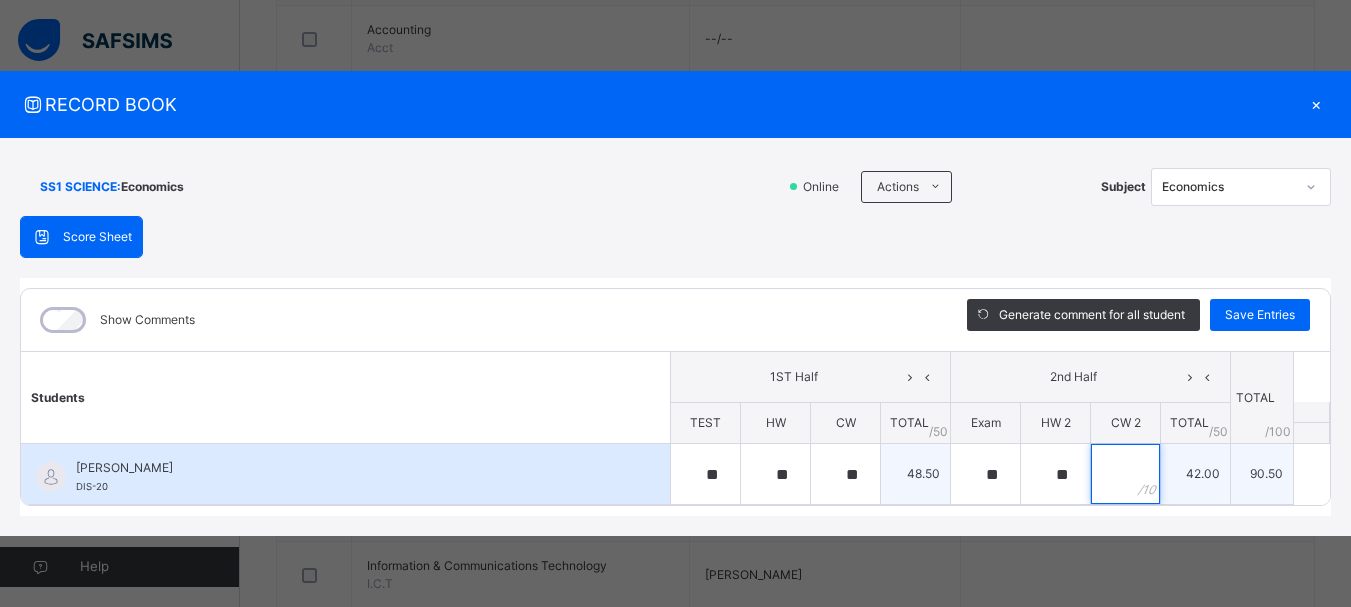 click at bounding box center (1125, 474) 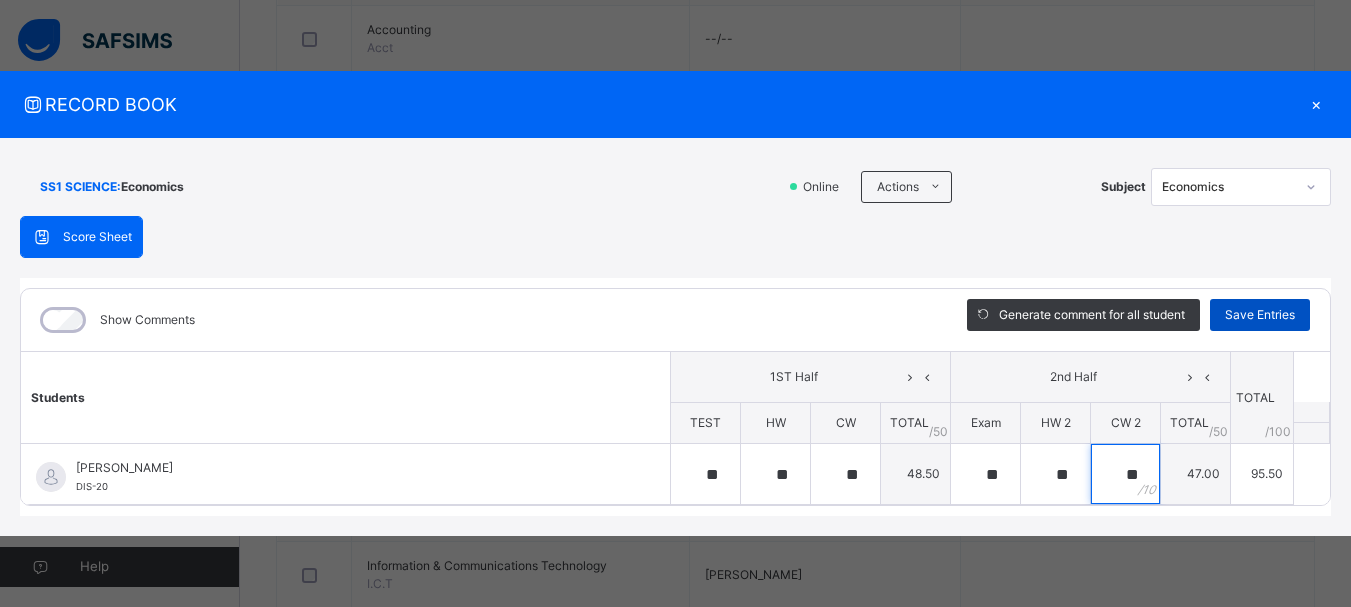 type on "**" 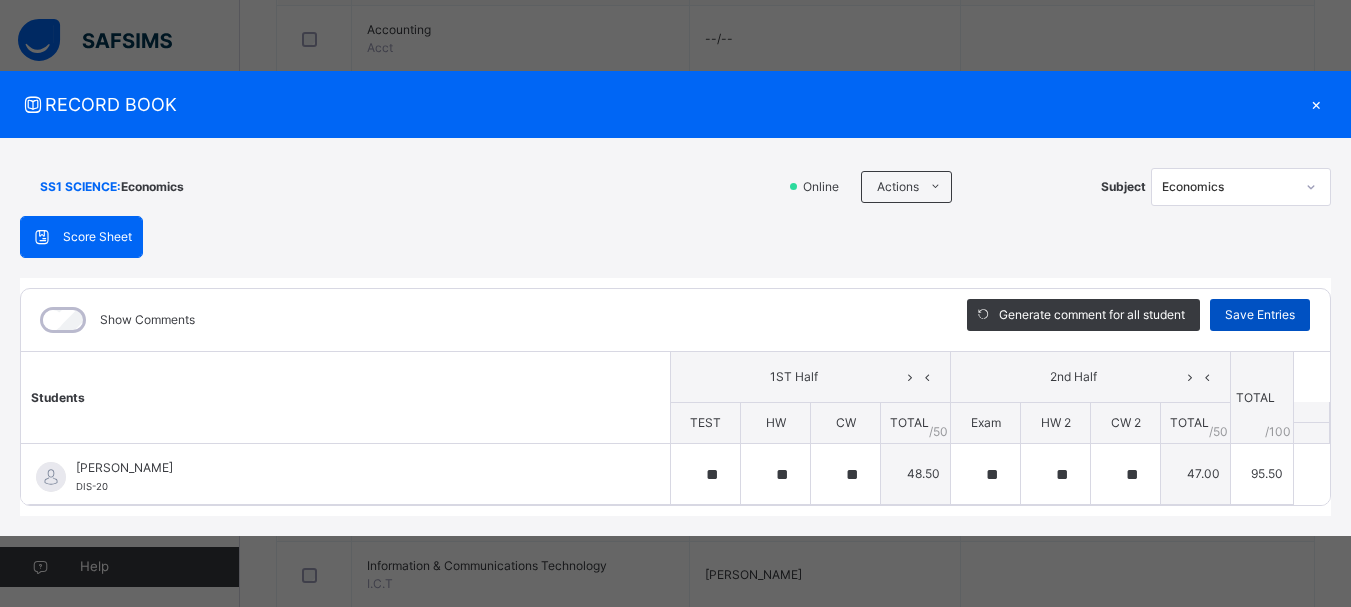 click on "Save Entries" at bounding box center [1260, 315] 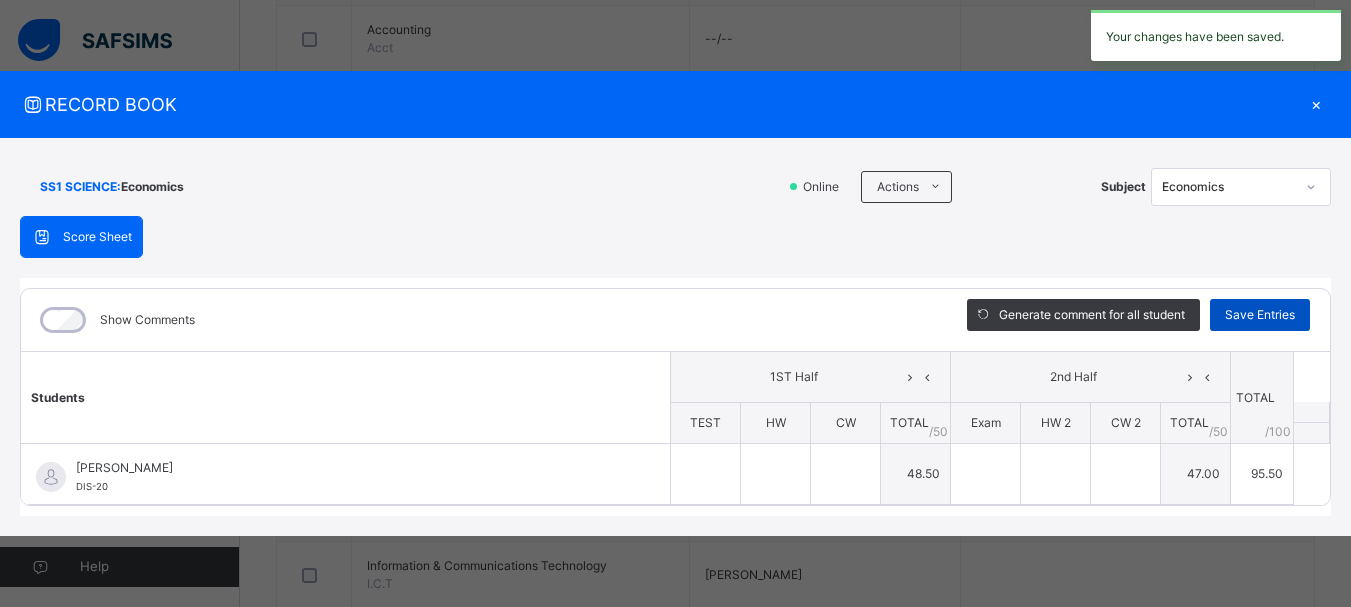 type on "**" 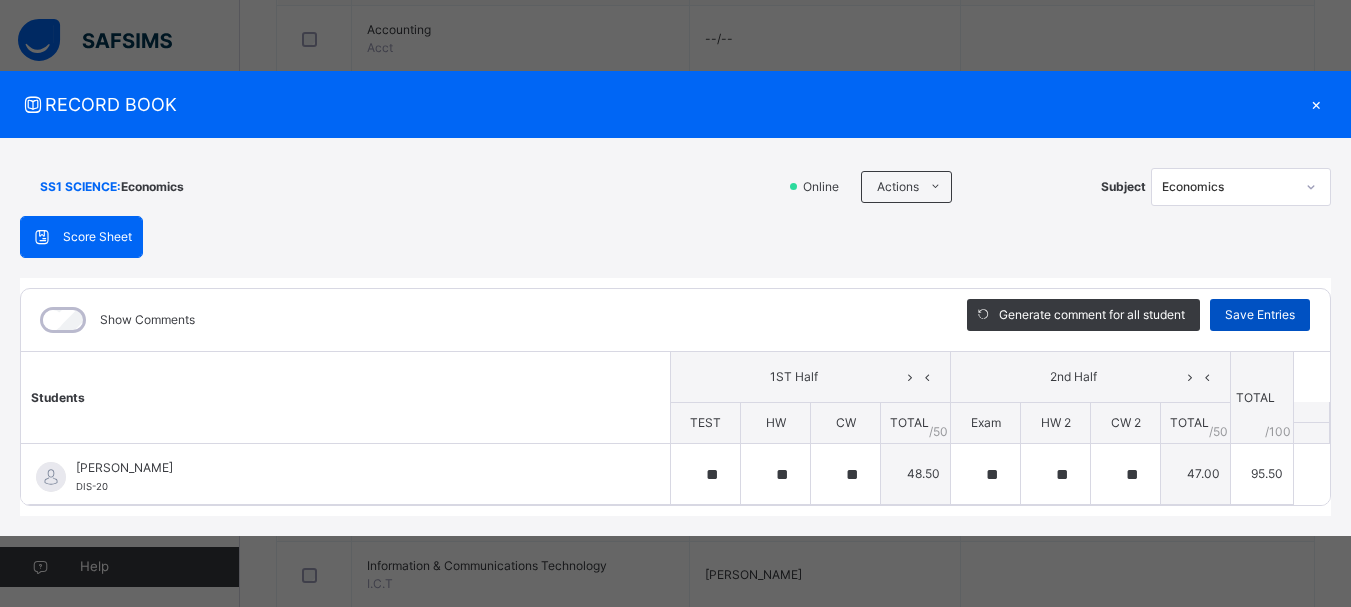 click on "Save Entries" at bounding box center [1260, 315] 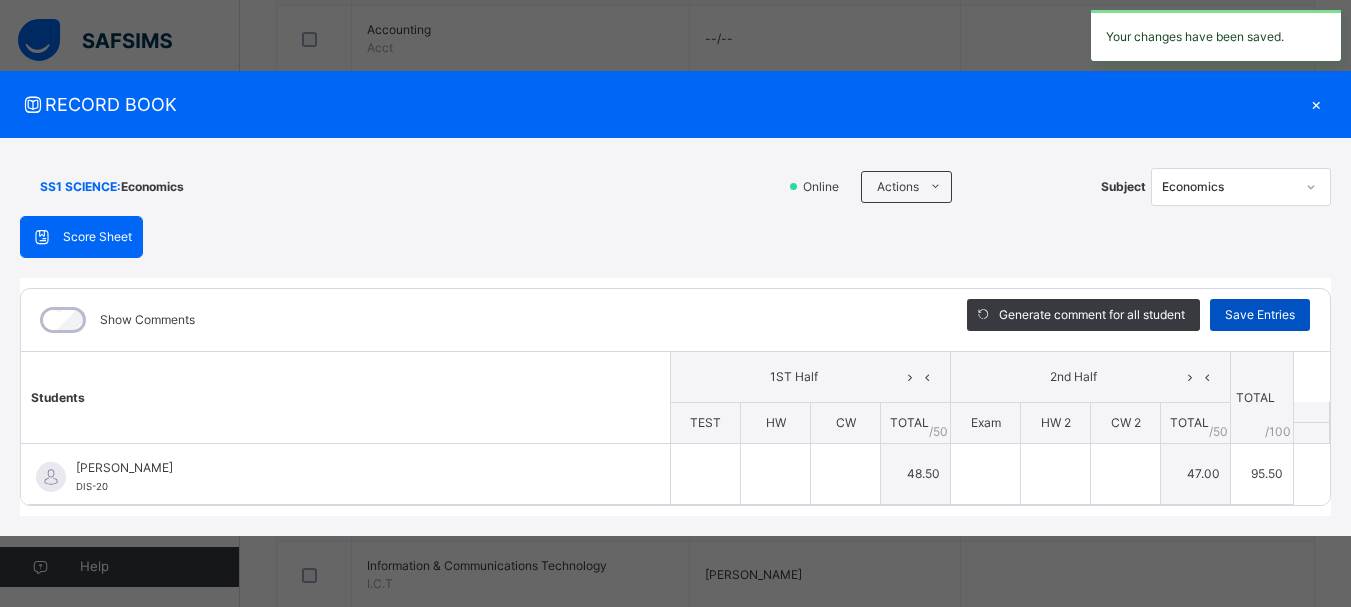 type on "**" 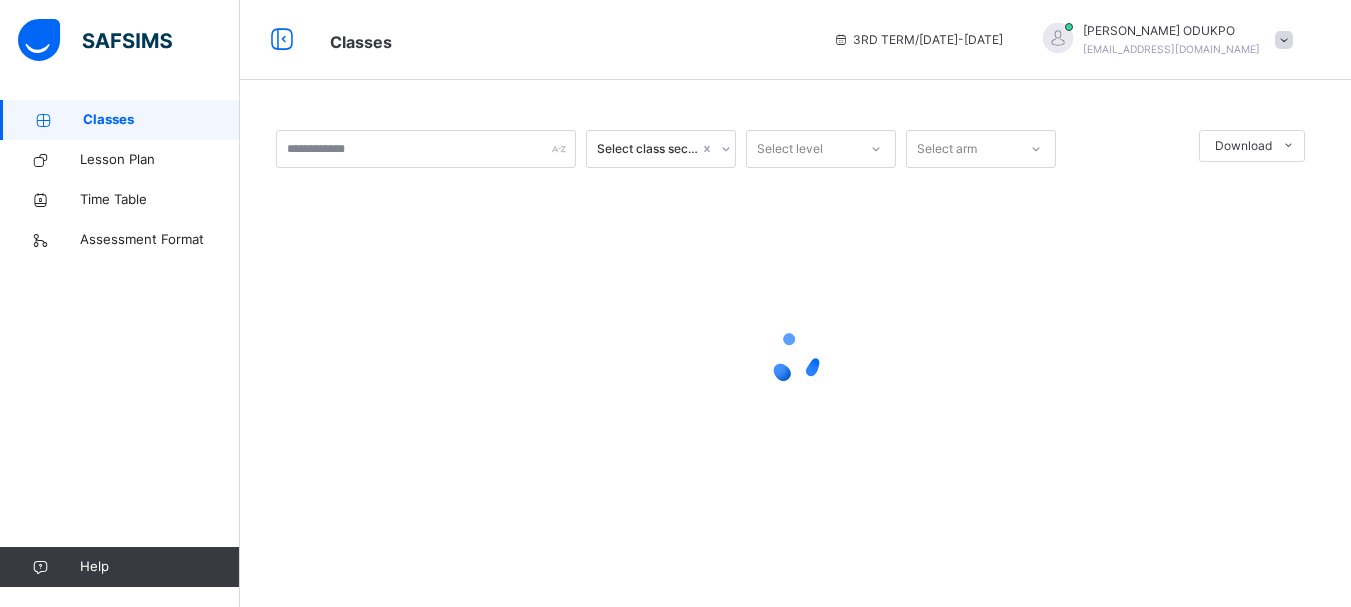 scroll, scrollTop: 0, scrollLeft: 0, axis: both 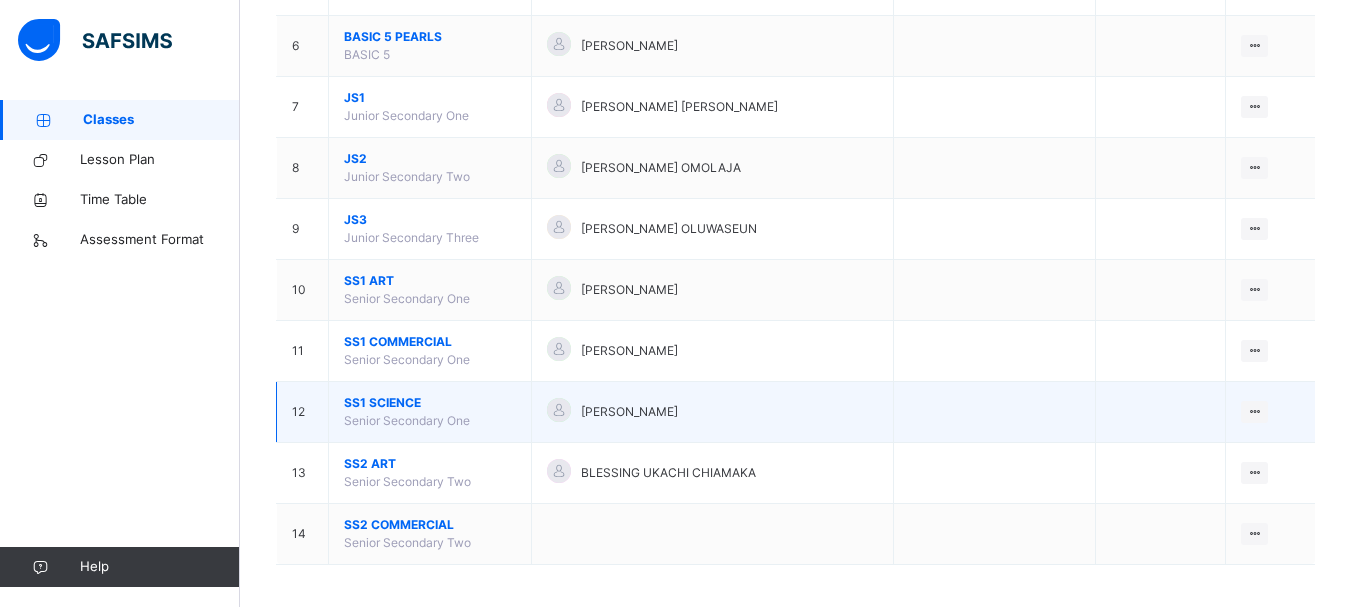 click on "SS1   SCIENCE" at bounding box center [430, 403] 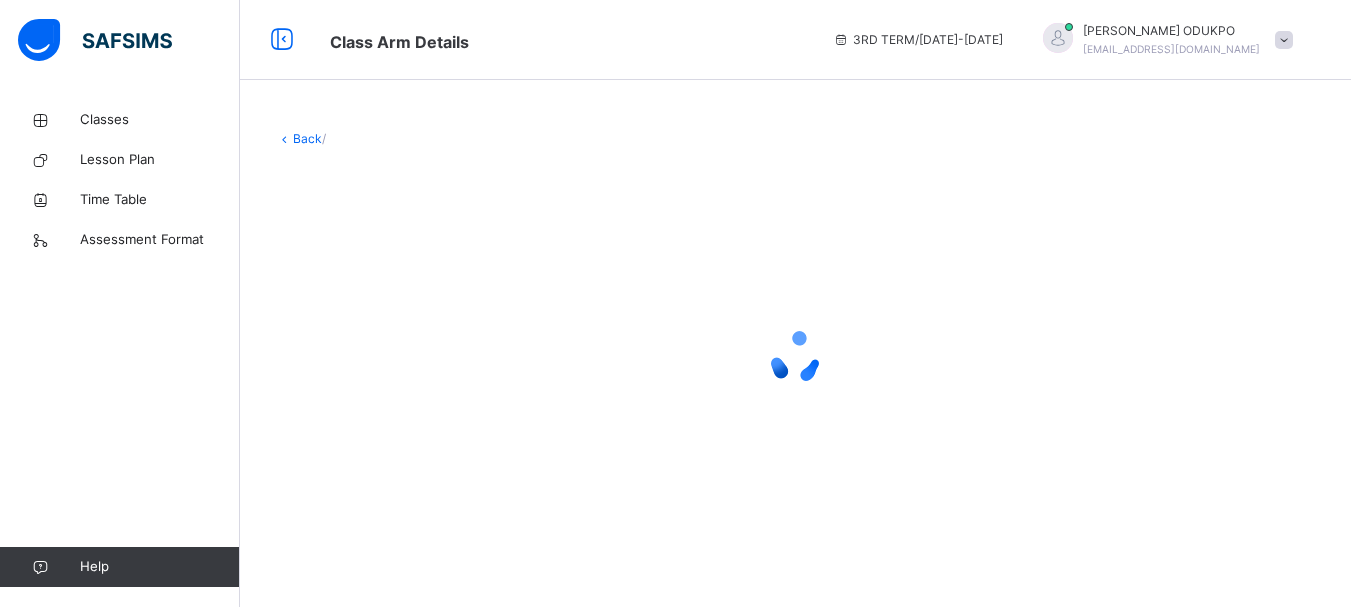 scroll, scrollTop: 0, scrollLeft: 0, axis: both 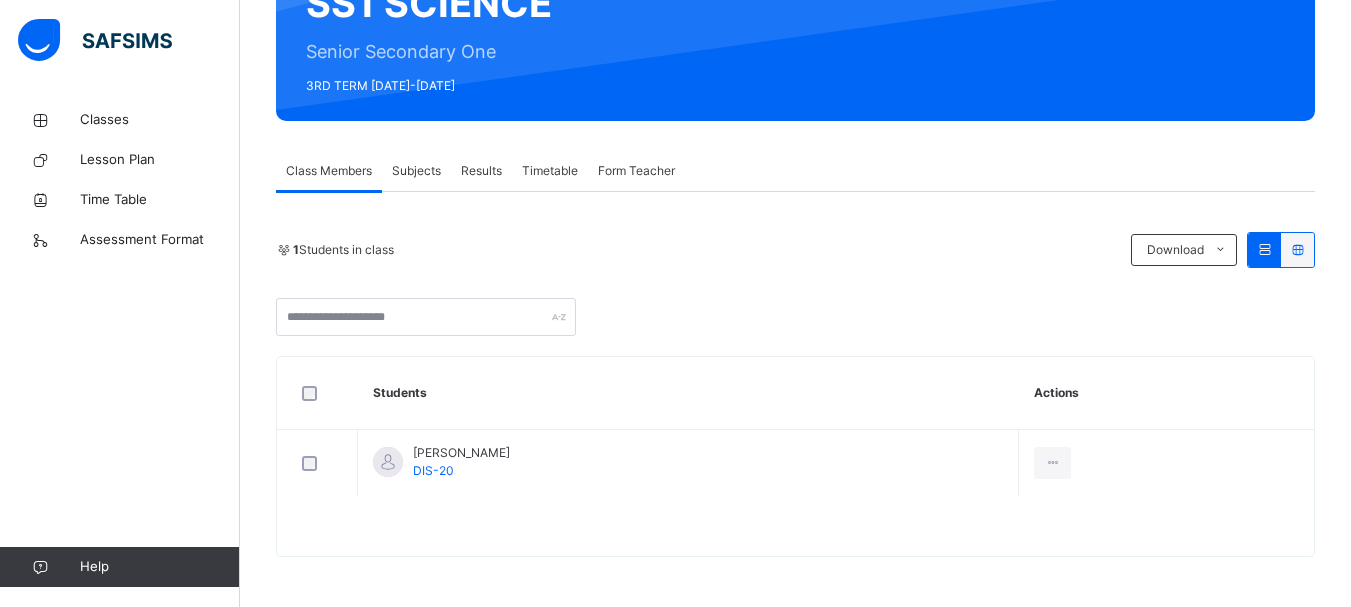 click on "Subjects" at bounding box center [416, 171] 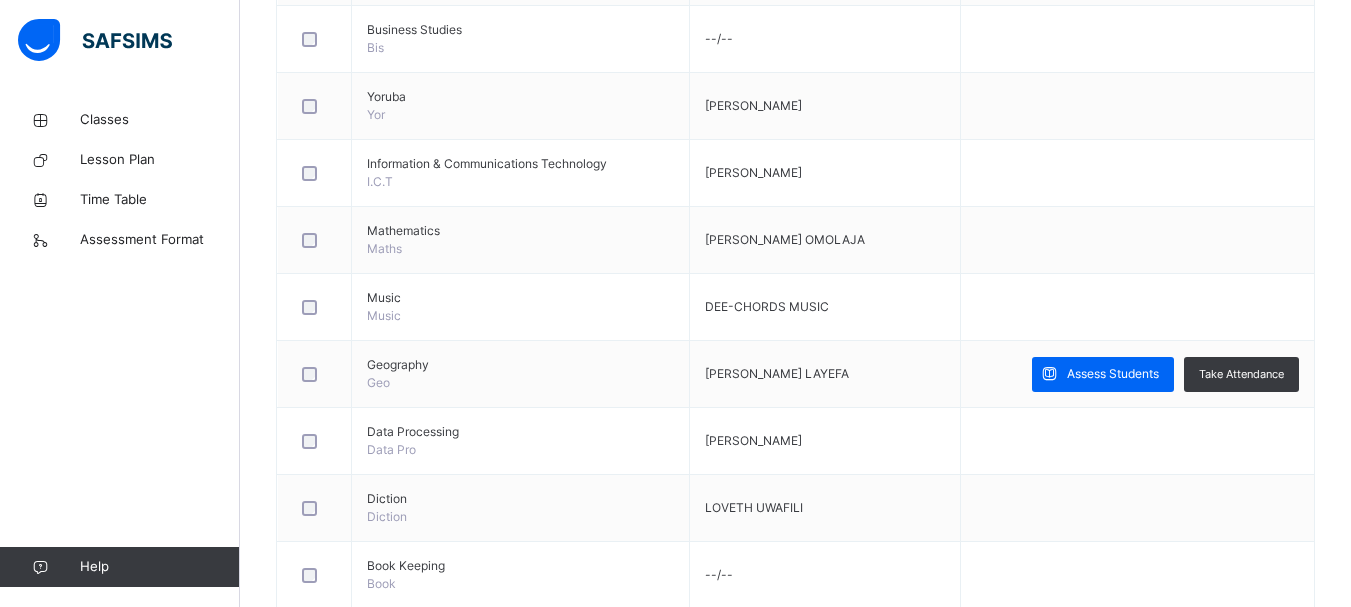 scroll, scrollTop: 1513, scrollLeft: 0, axis: vertical 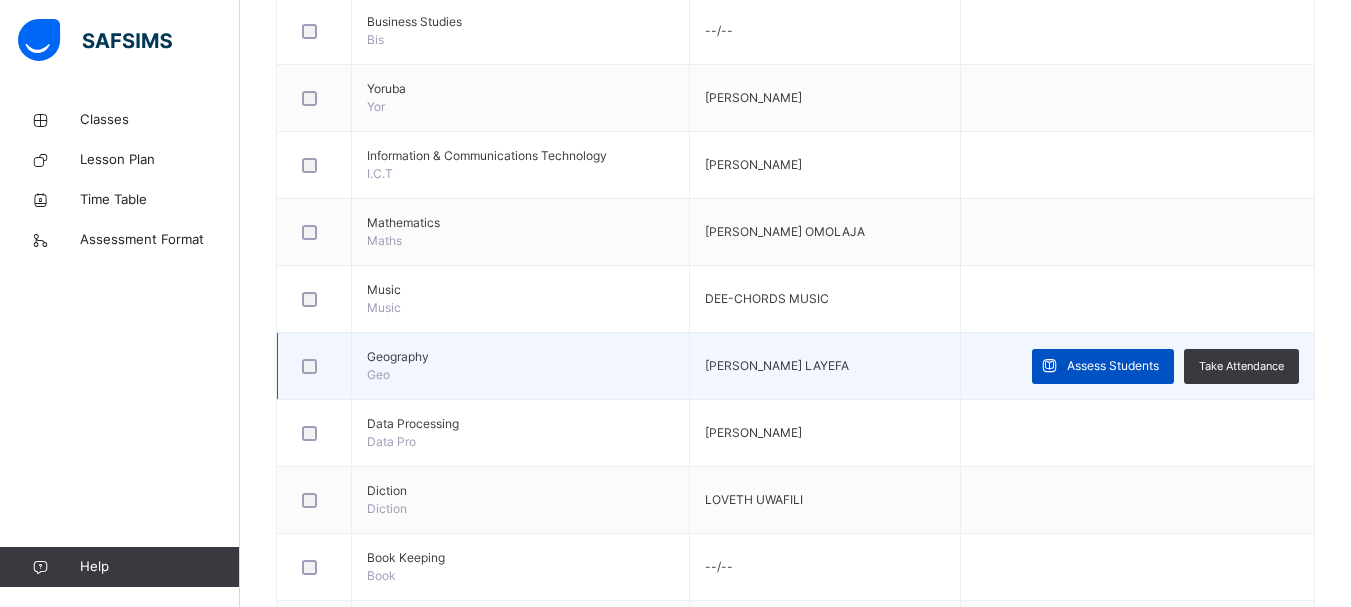 click on "Assess Students" at bounding box center (1113, 366) 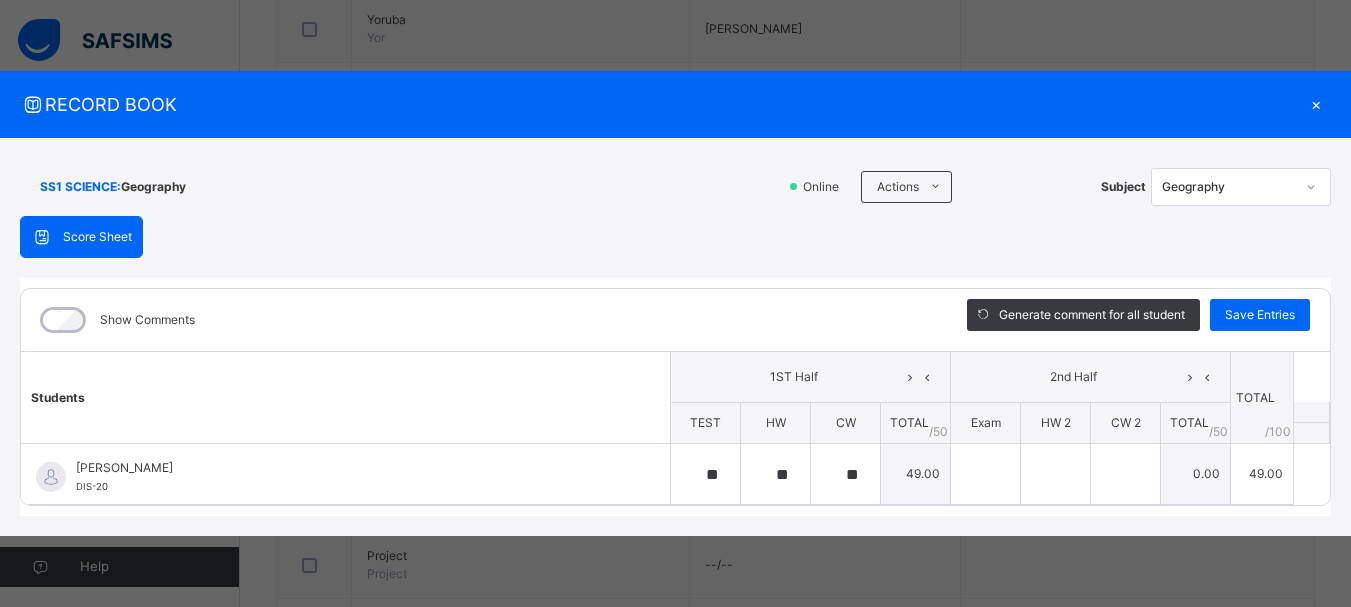 scroll, scrollTop: 1618, scrollLeft: 0, axis: vertical 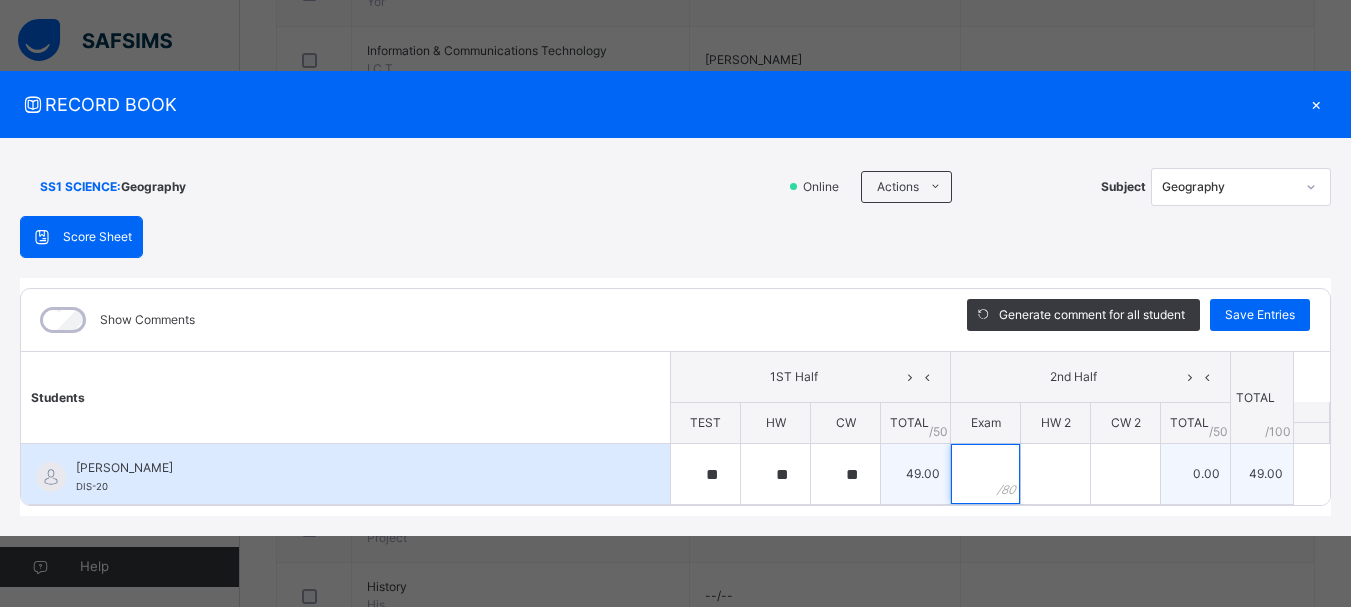 click at bounding box center [985, 474] 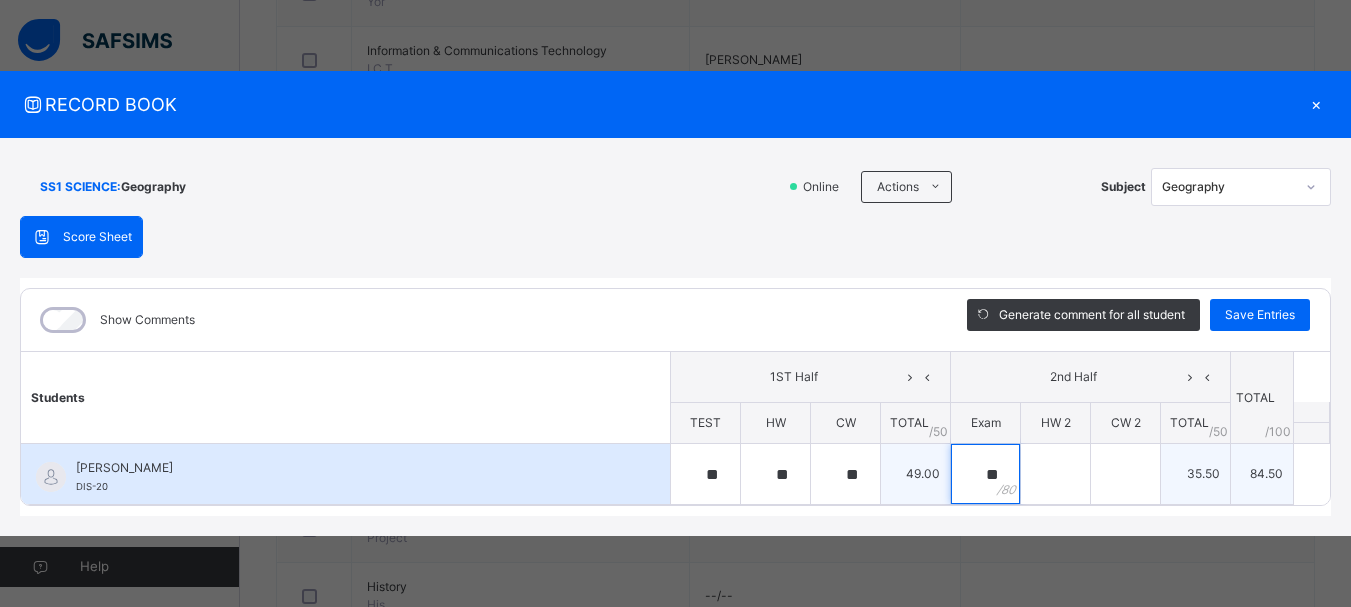 type on "**" 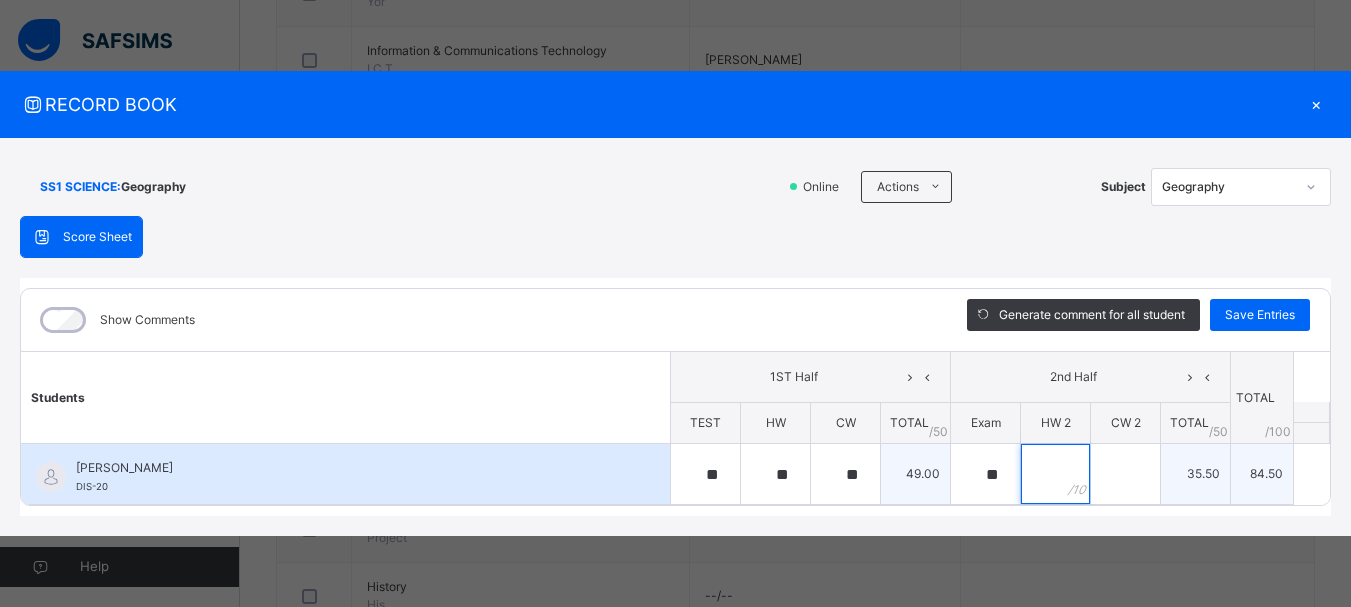 click at bounding box center [1055, 474] 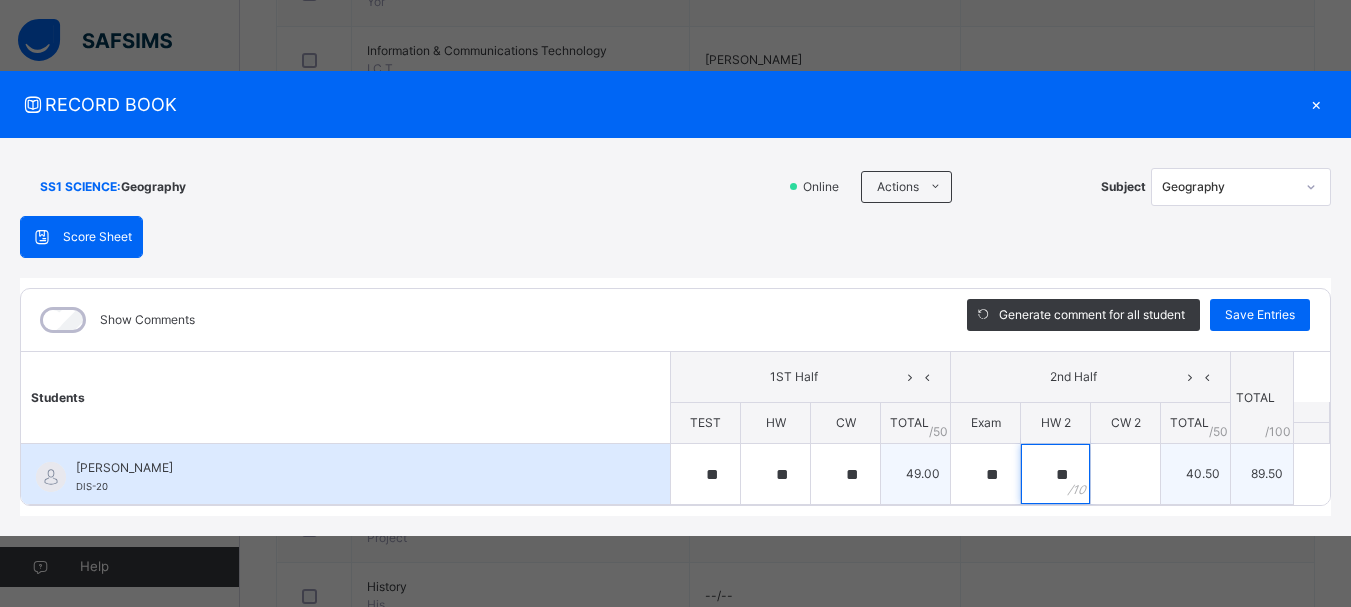 type on "**" 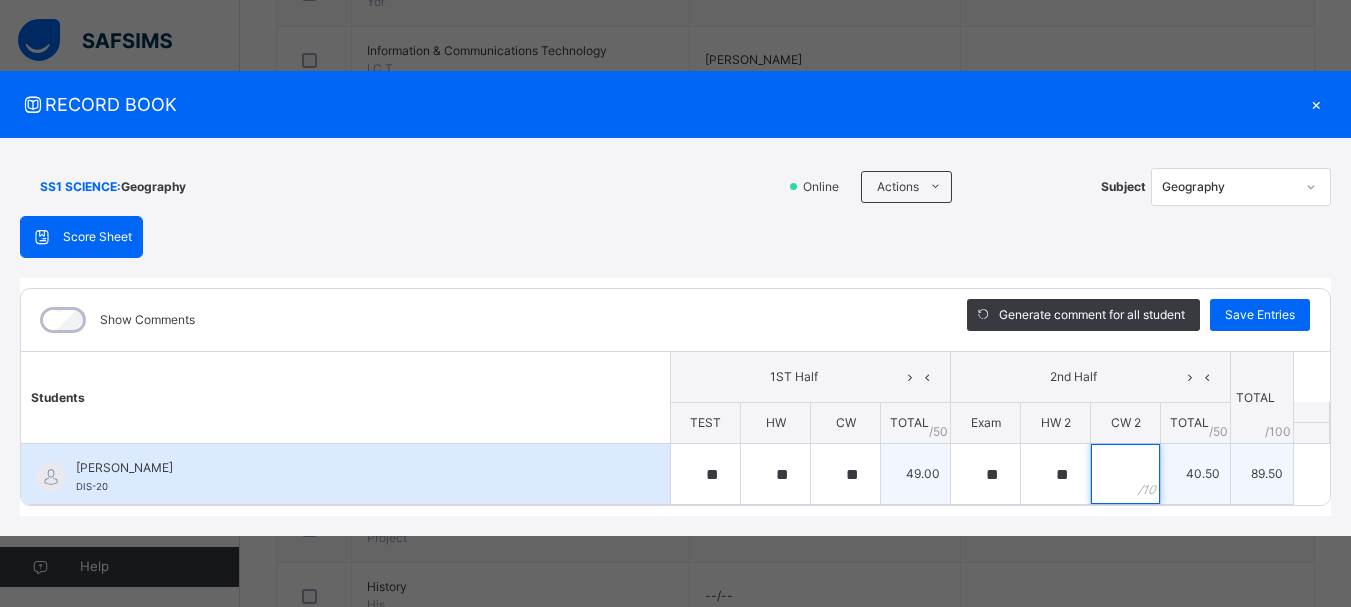 click at bounding box center [1125, 474] 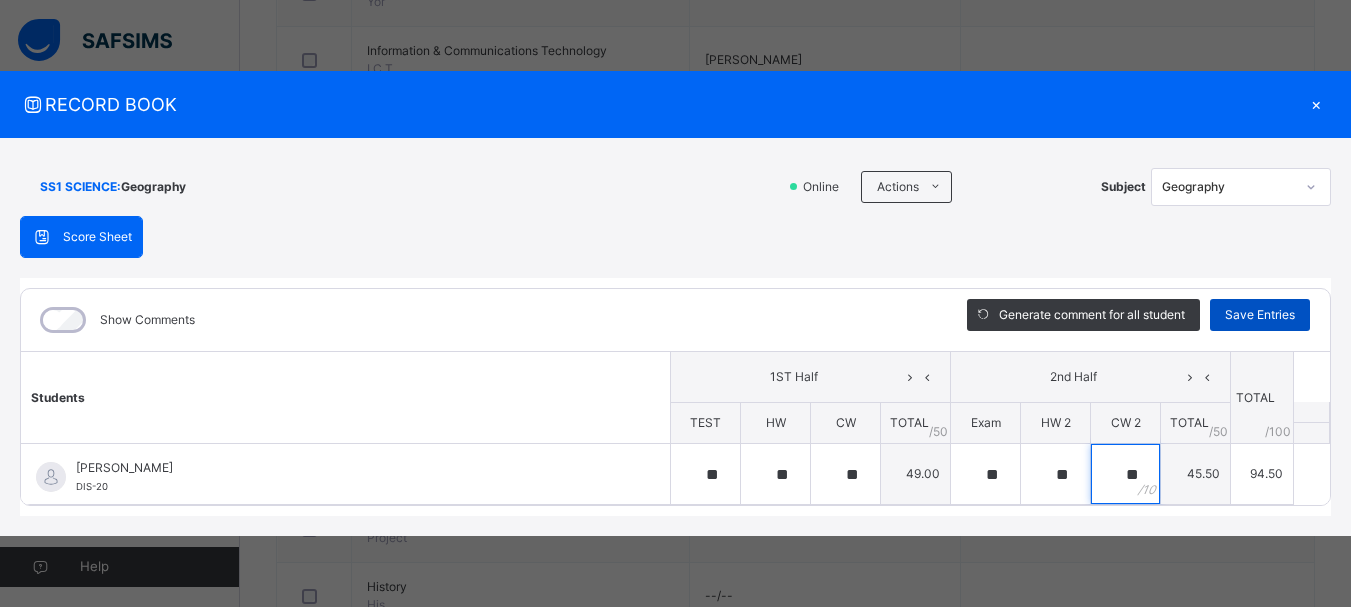 type on "**" 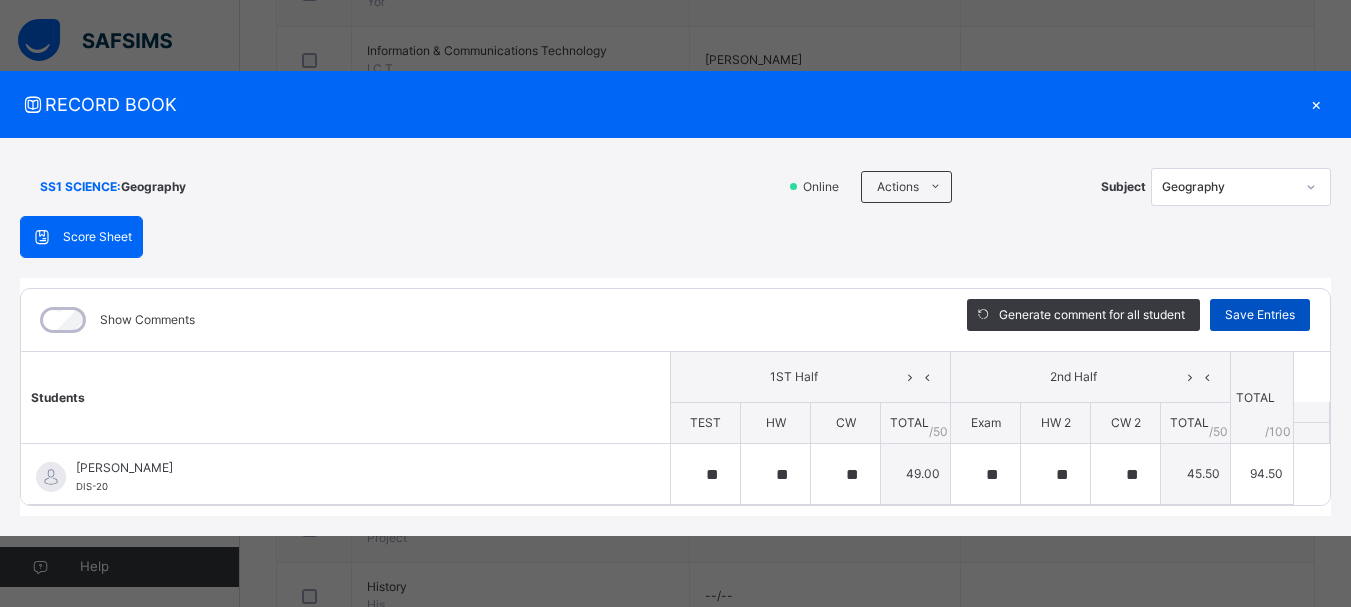 click on "Save Entries" at bounding box center (1260, 315) 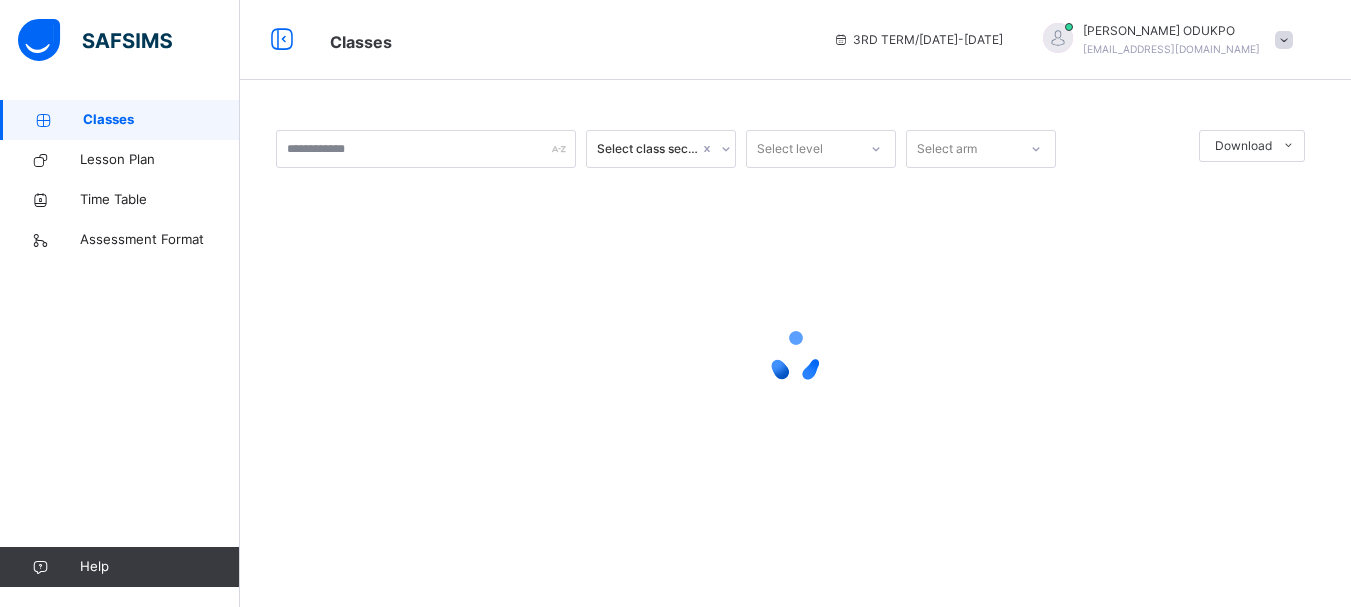 scroll, scrollTop: 0, scrollLeft: 0, axis: both 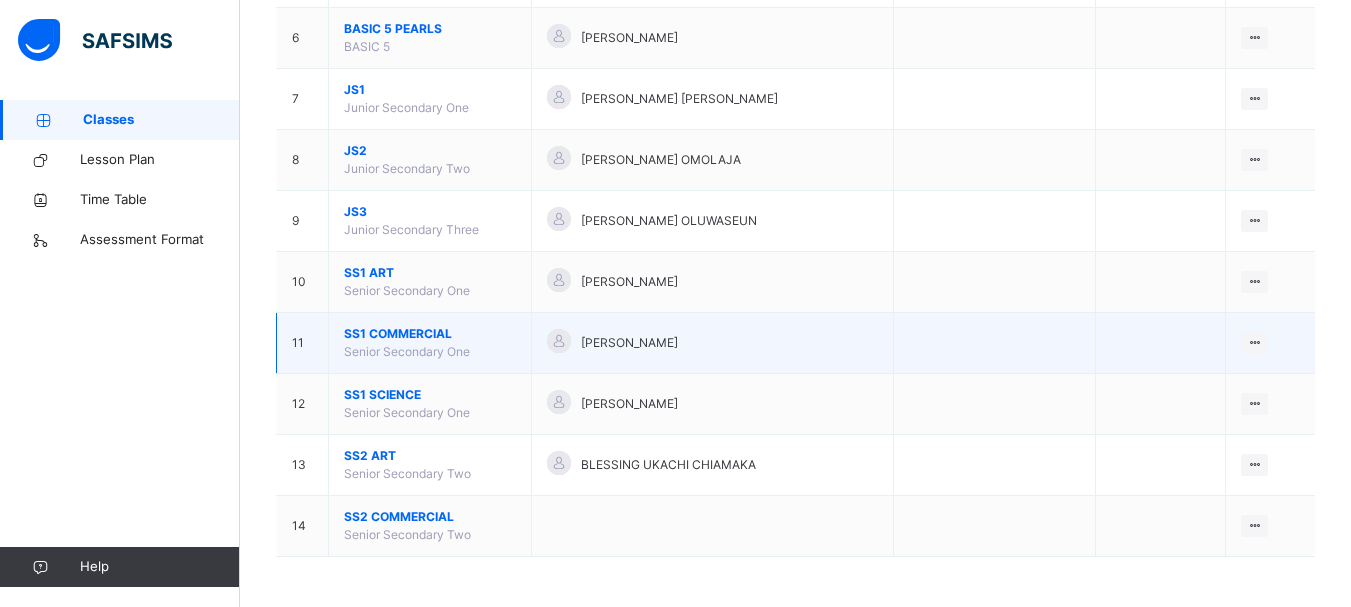 click on "Senior Secondary One" at bounding box center (407, 351) 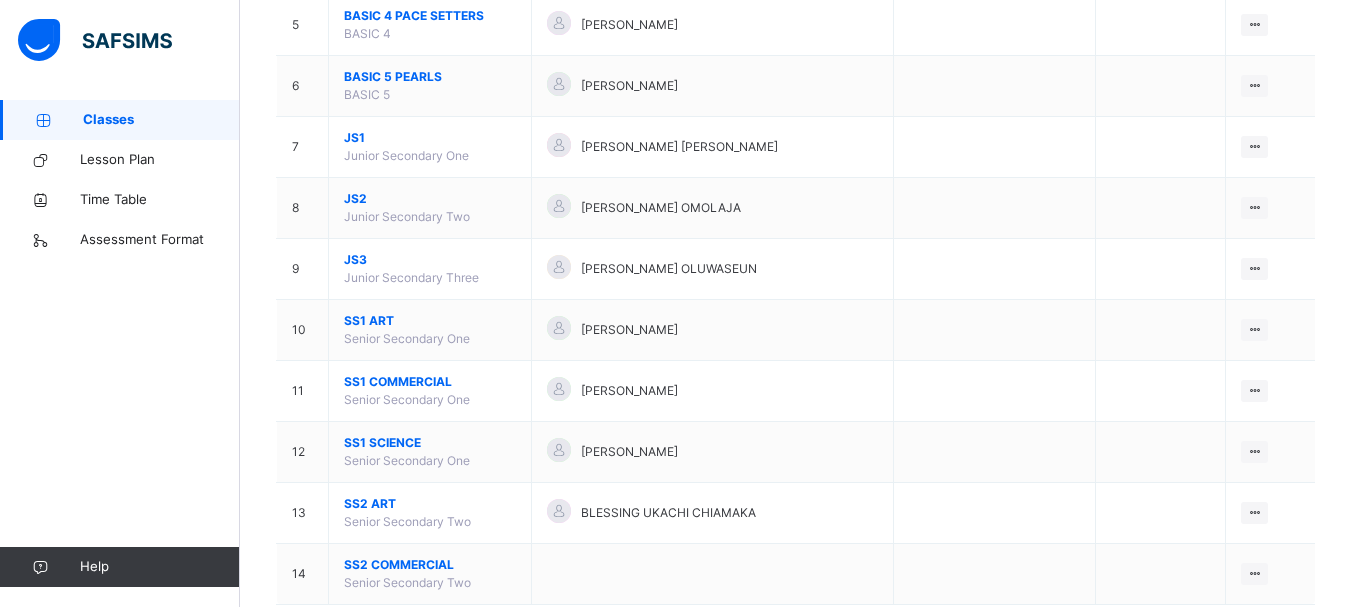 scroll, scrollTop: 503, scrollLeft: 0, axis: vertical 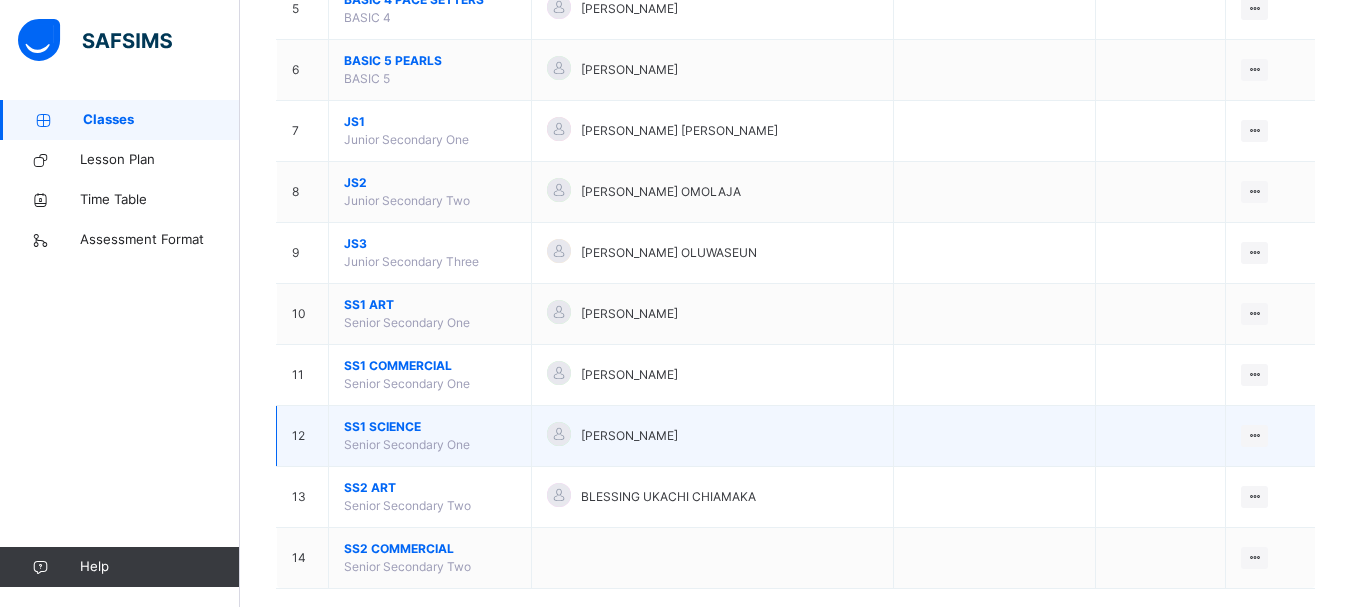 click on "SS1   SCIENCE" at bounding box center [430, 427] 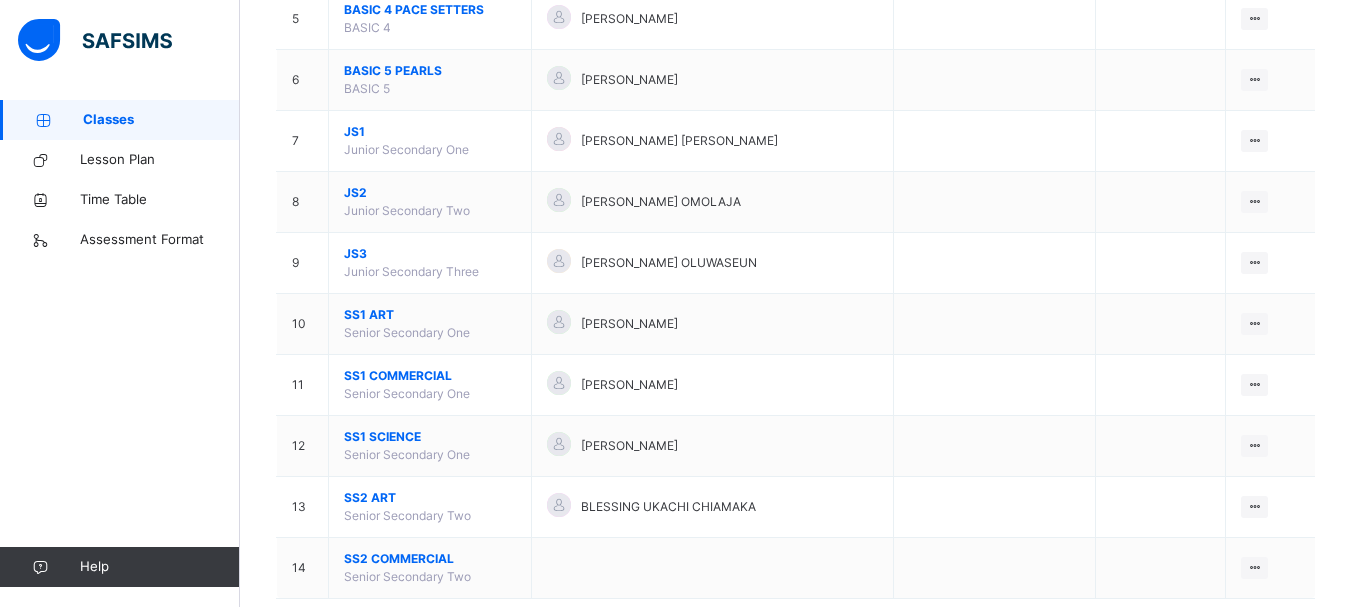 scroll, scrollTop: 535, scrollLeft: 0, axis: vertical 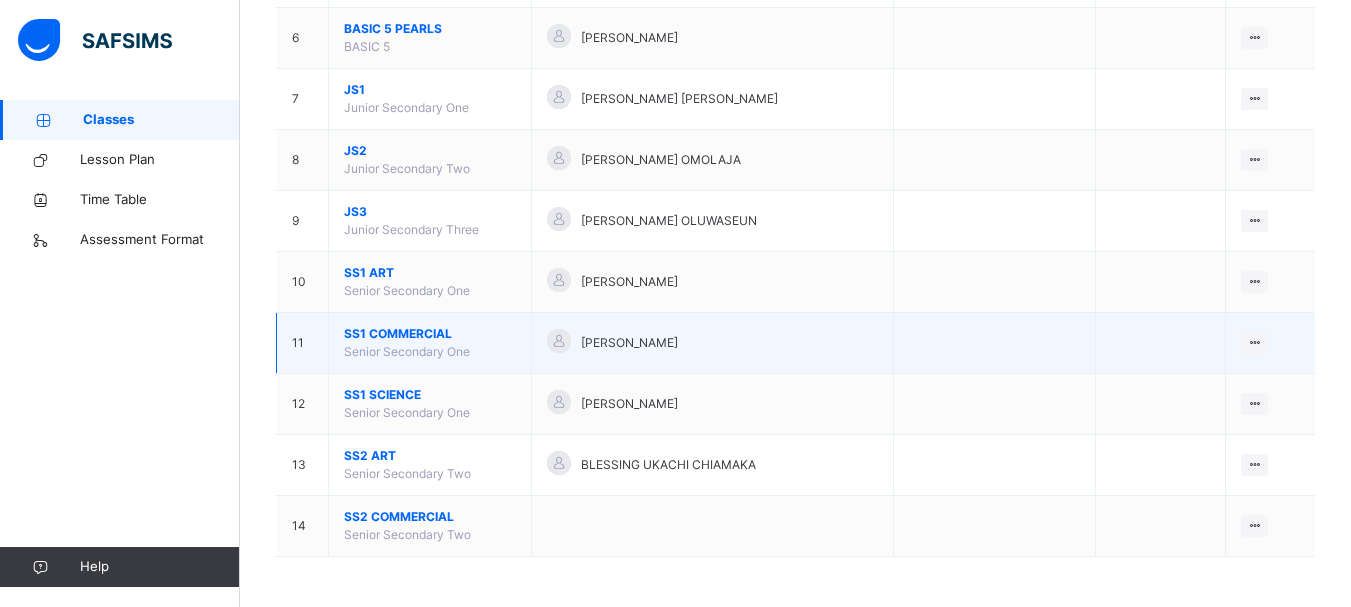 click on "SS1   COMMERCIAL" at bounding box center (430, 334) 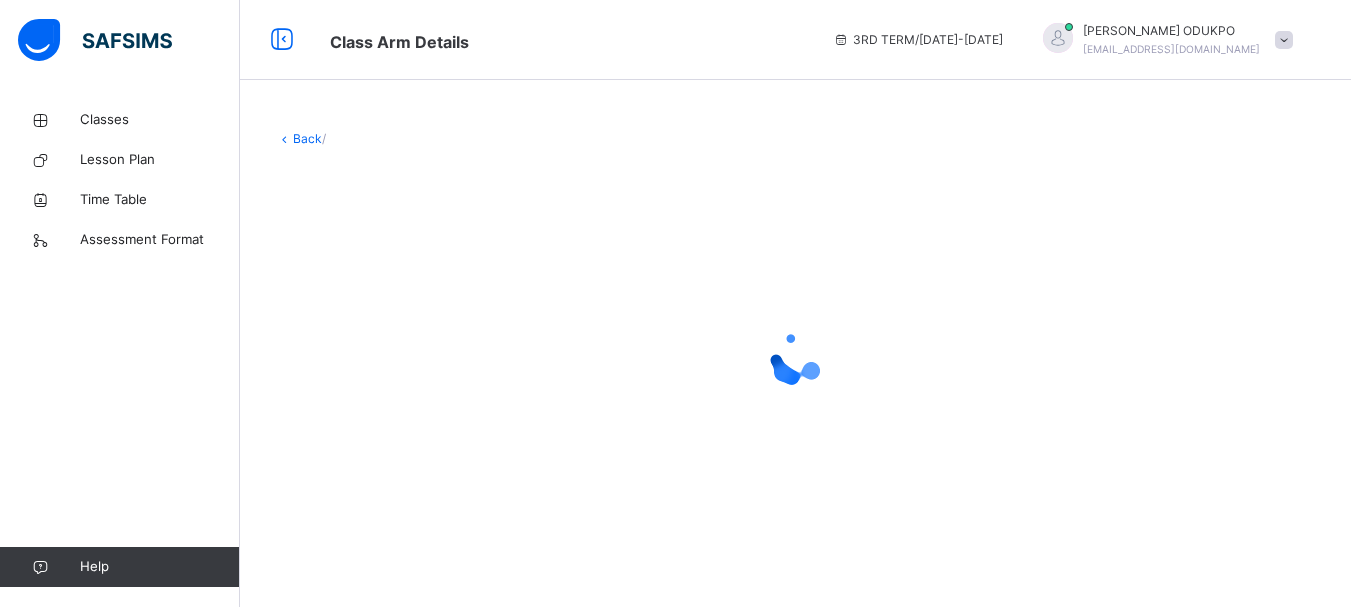 scroll, scrollTop: 0, scrollLeft: 0, axis: both 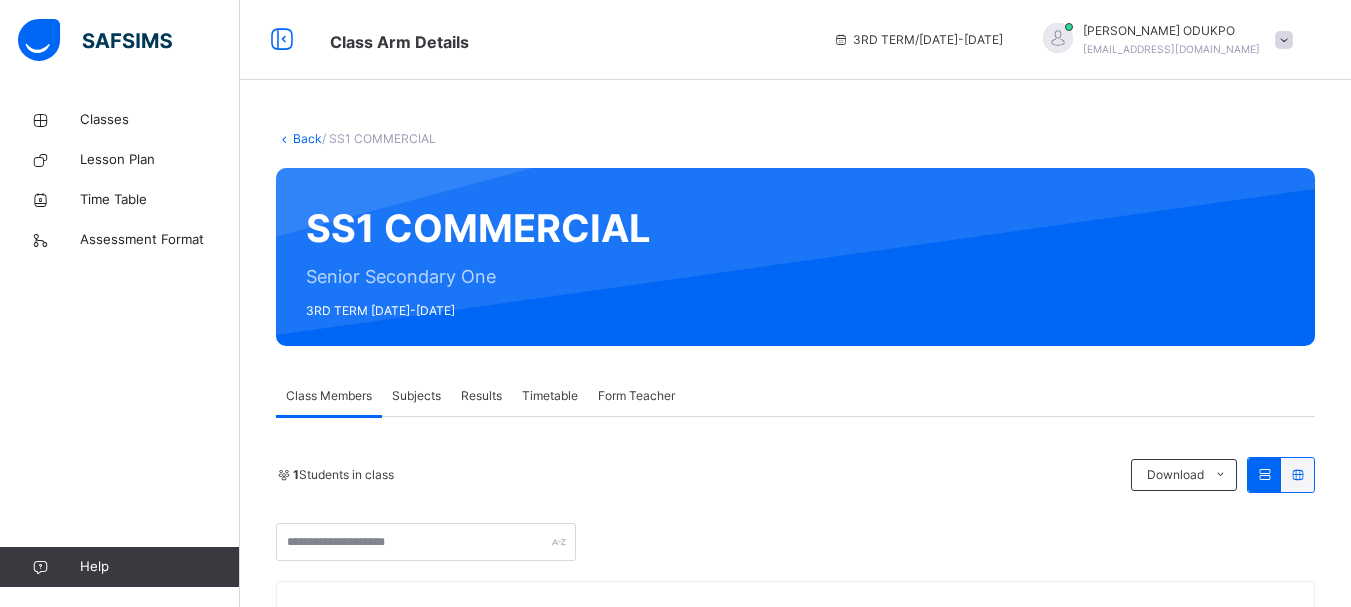 click on "Subjects" at bounding box center (416, 396) 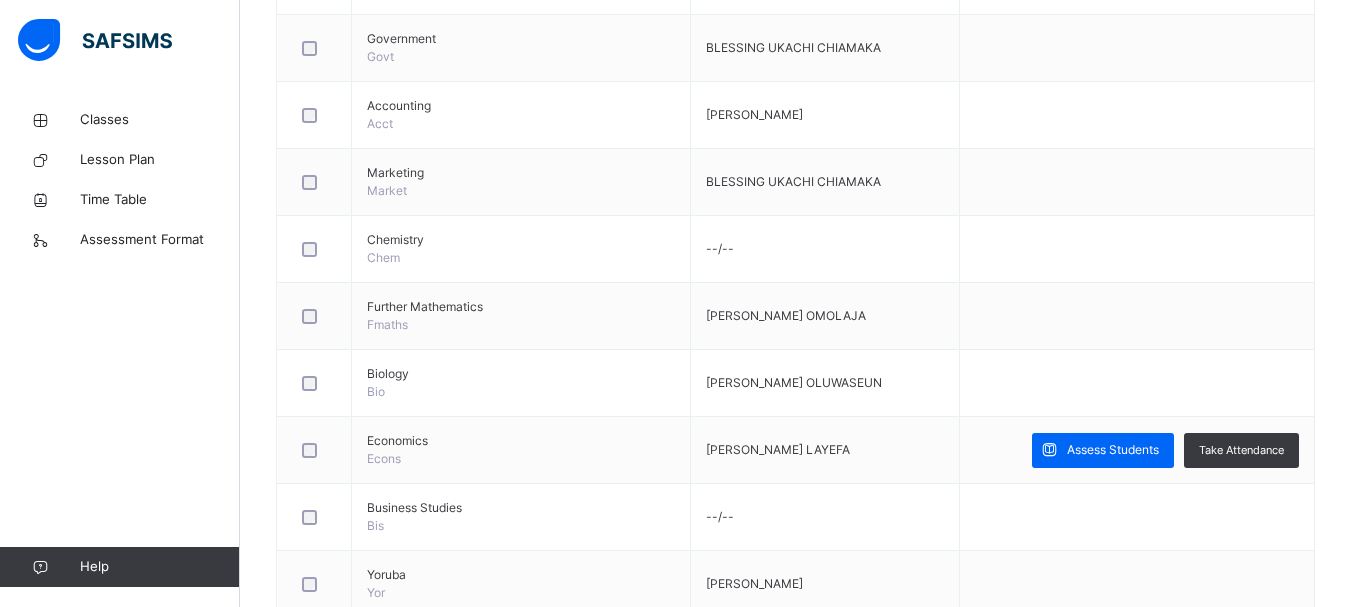 scroll, scrollTop: 1031, scrollLeft: 0, axis: vertical 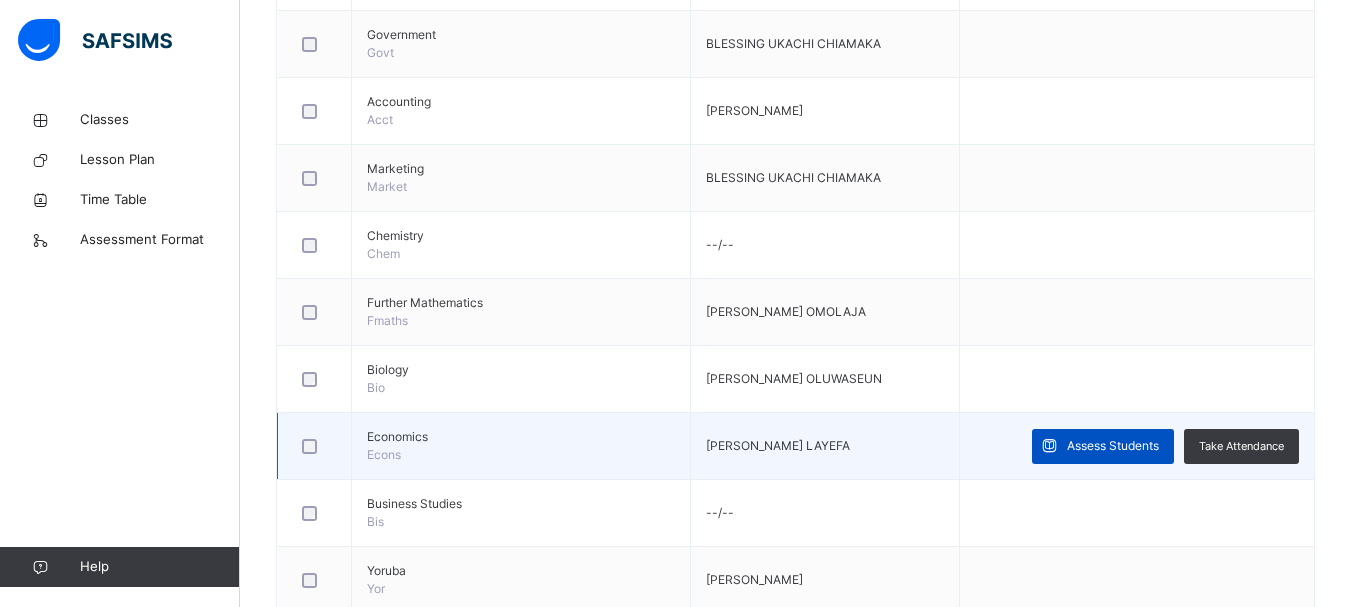 click on "Assess Students" at bounding box center [1113, 446] 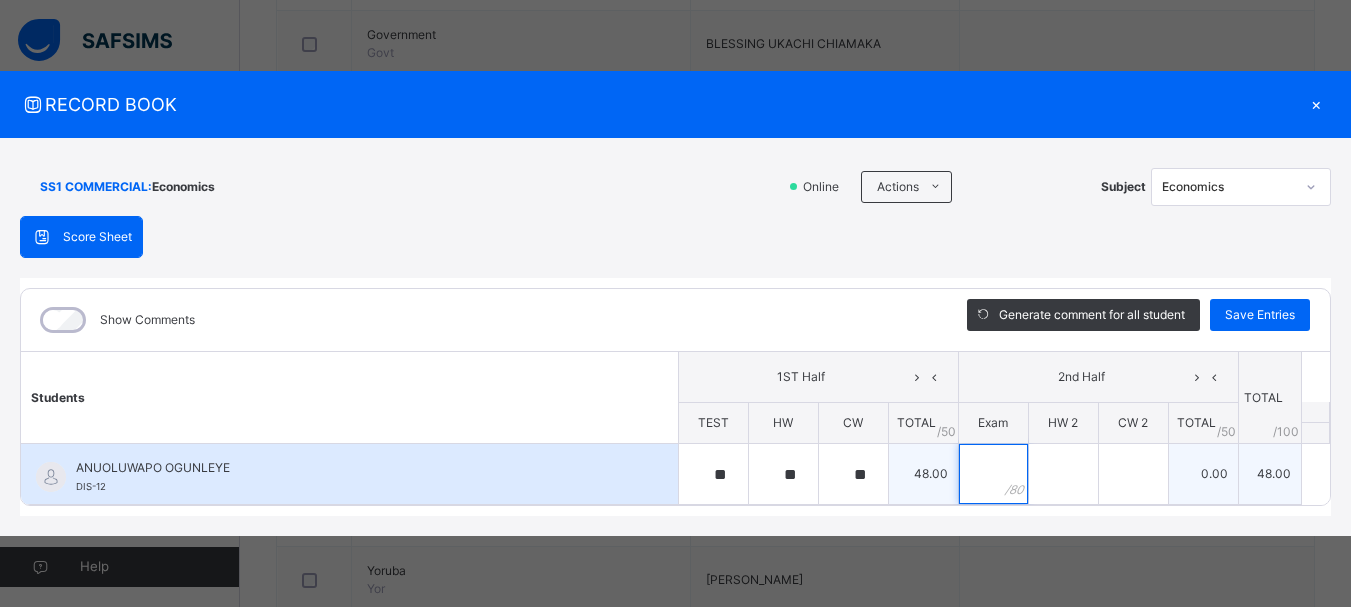 click at bounding box center [993, 474] 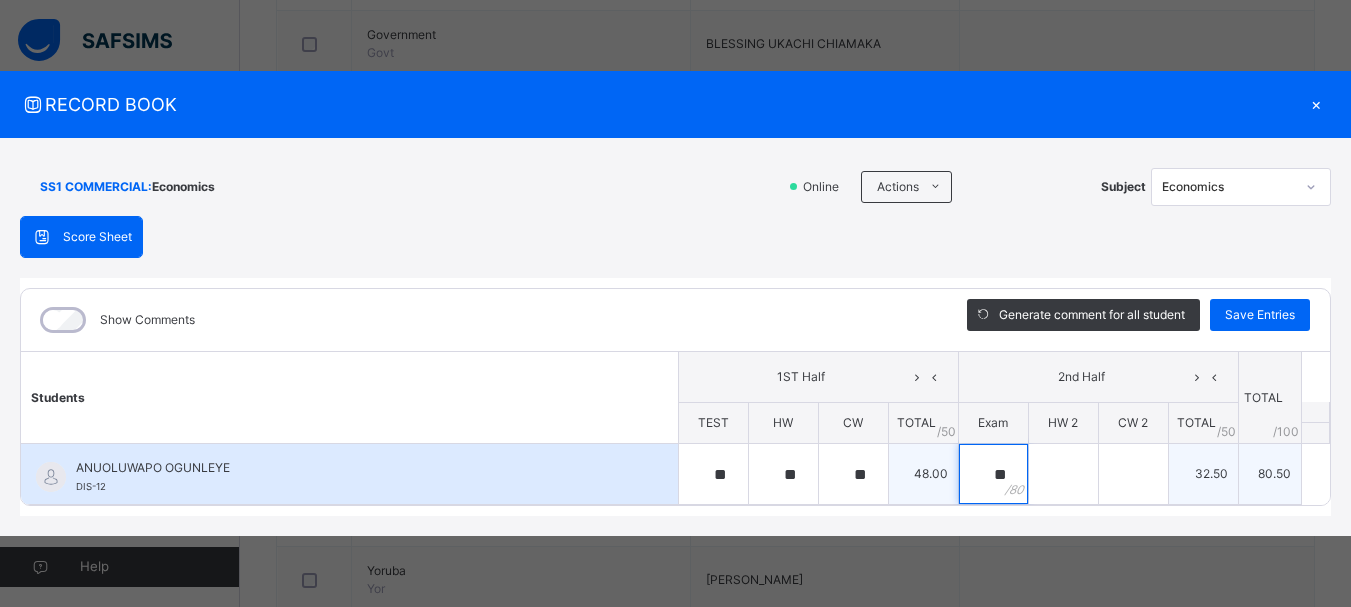 type on "**" 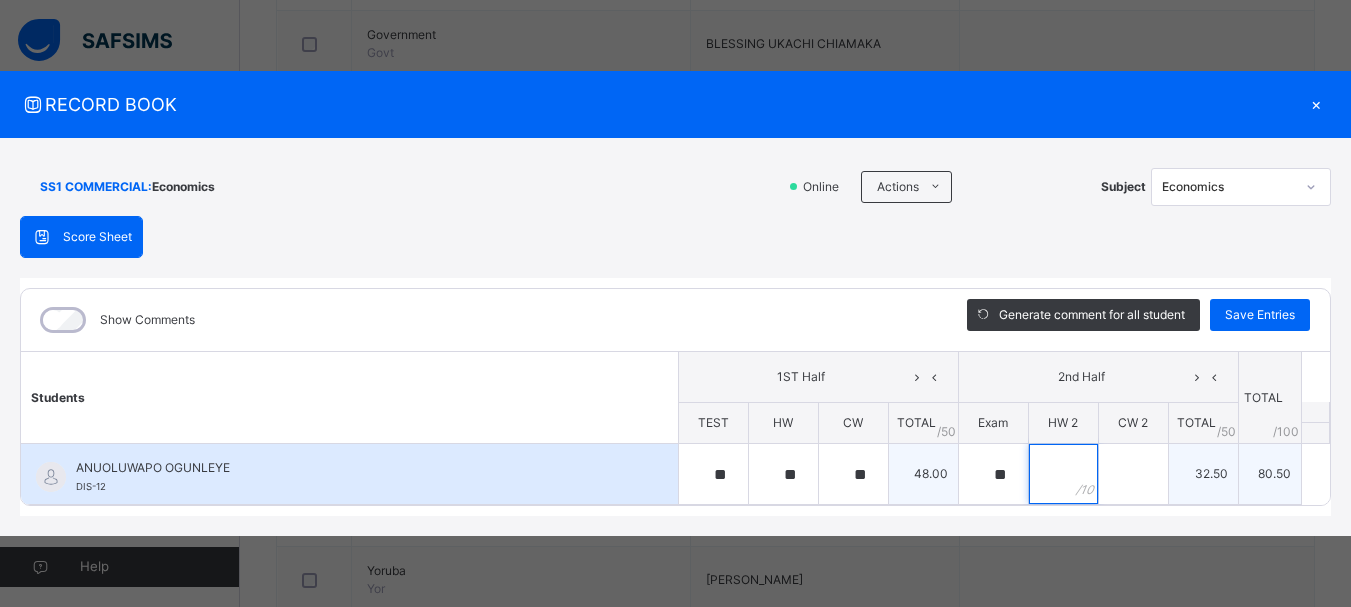click at bounding box center [1063, 474] 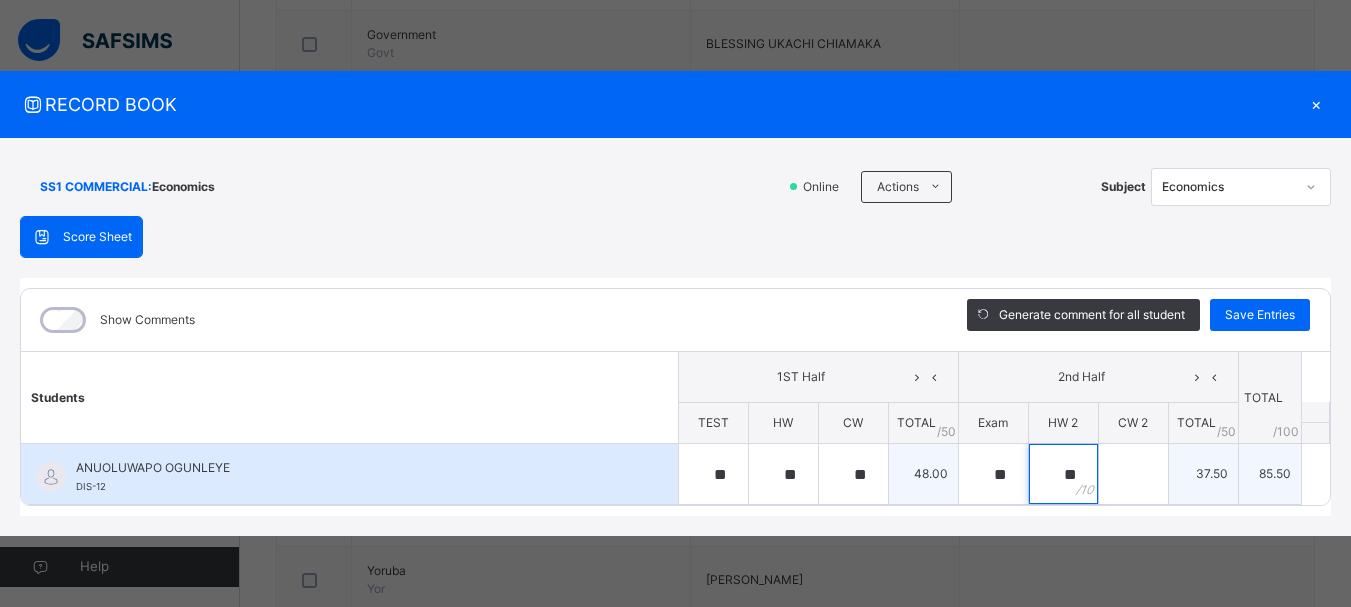 type on "**" 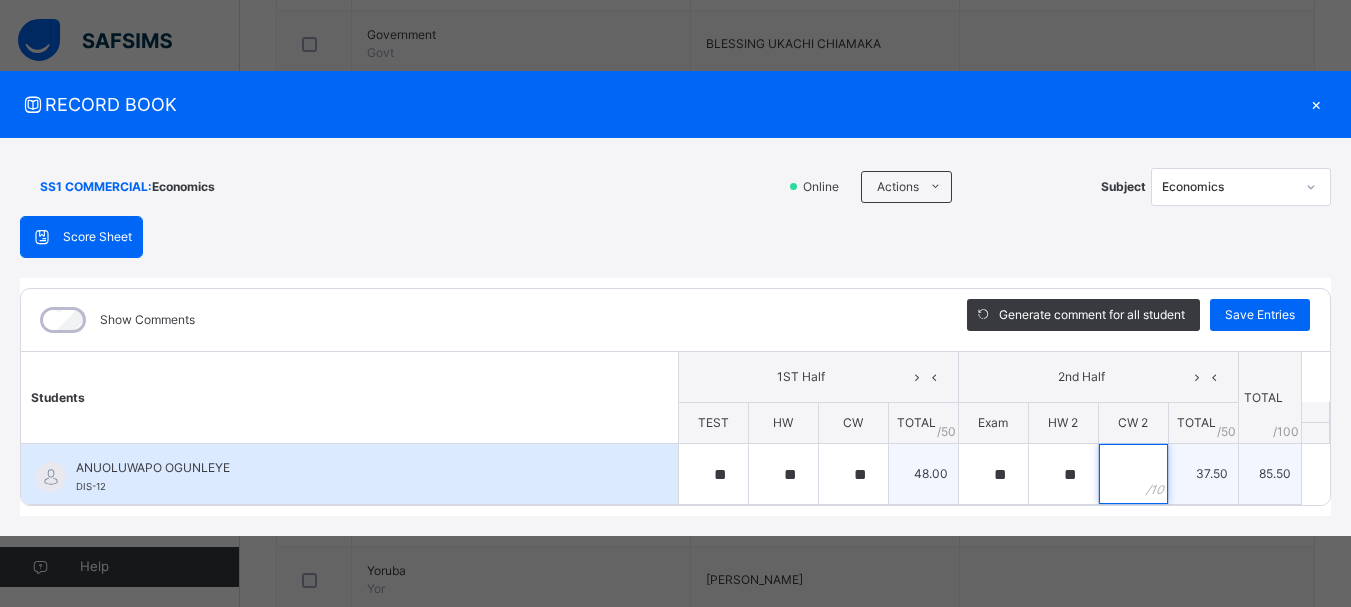click at bounding box center [1133, 474] 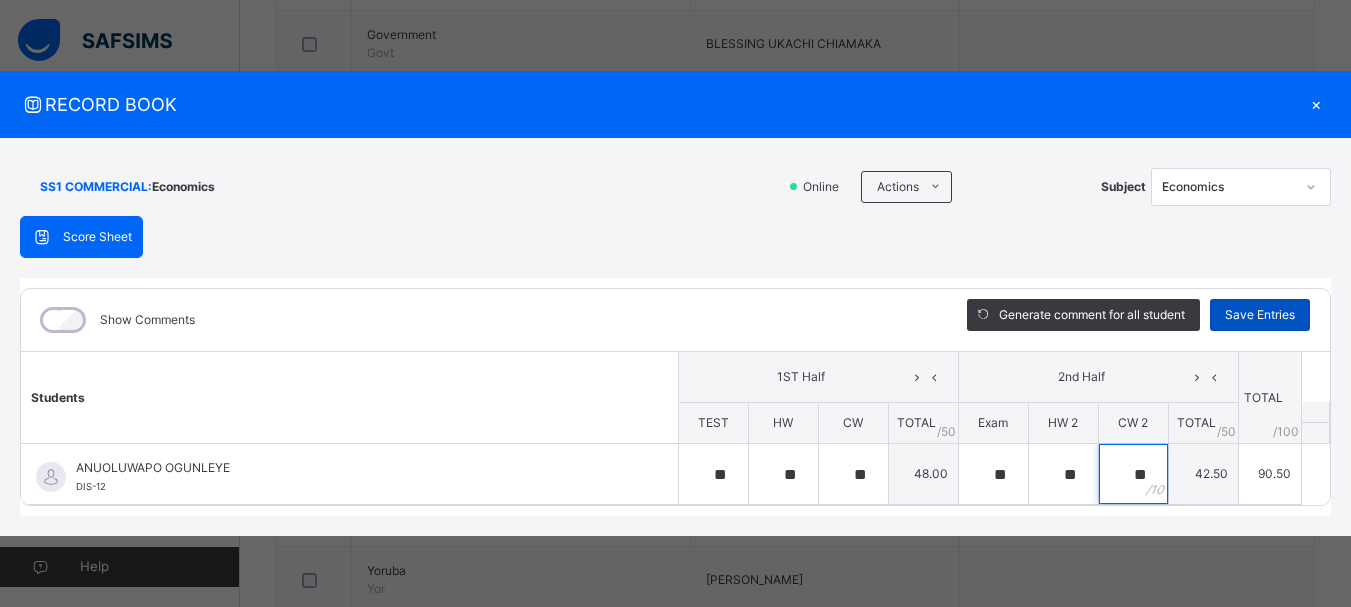 type on "**" 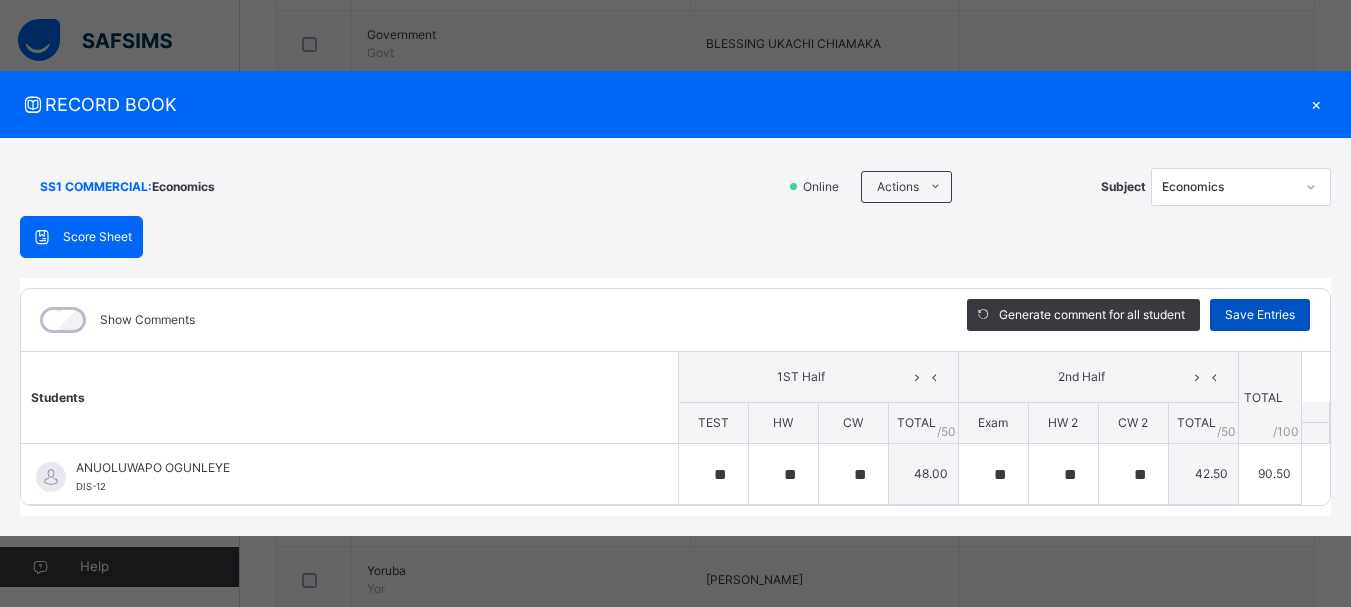 click on "Save Entries" at bounding box center (1260, 315) 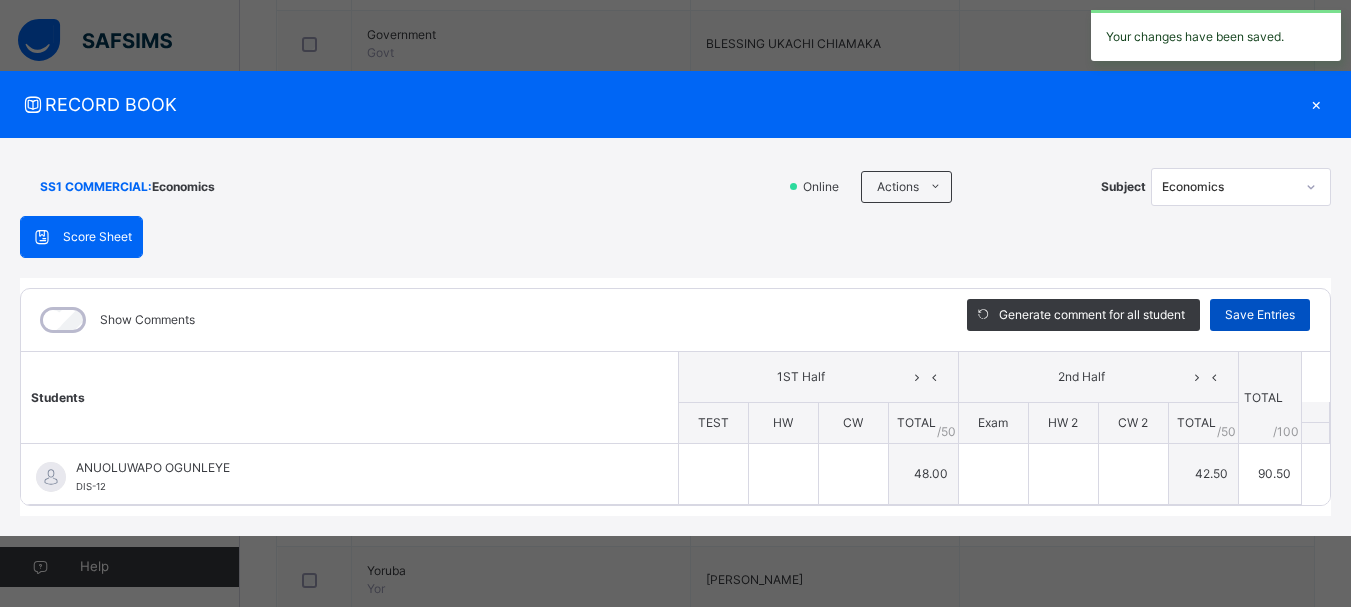 type on "**" 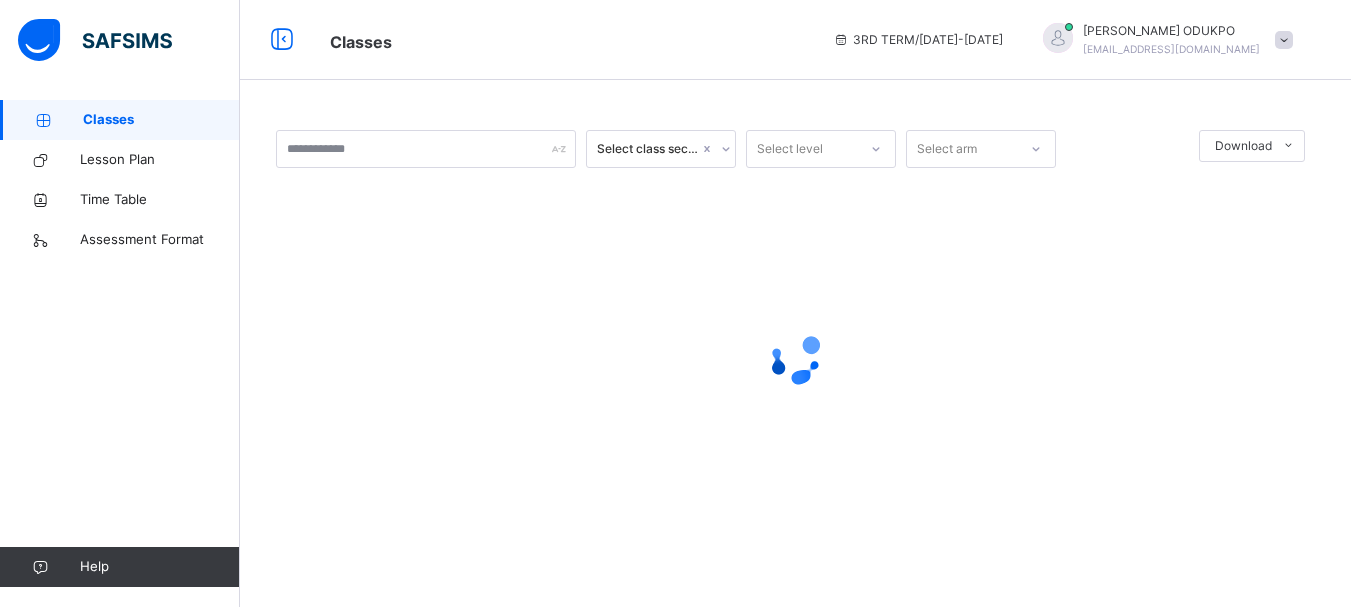 scroll, scrollTop: 0, scrollLeft: 0, axis: both 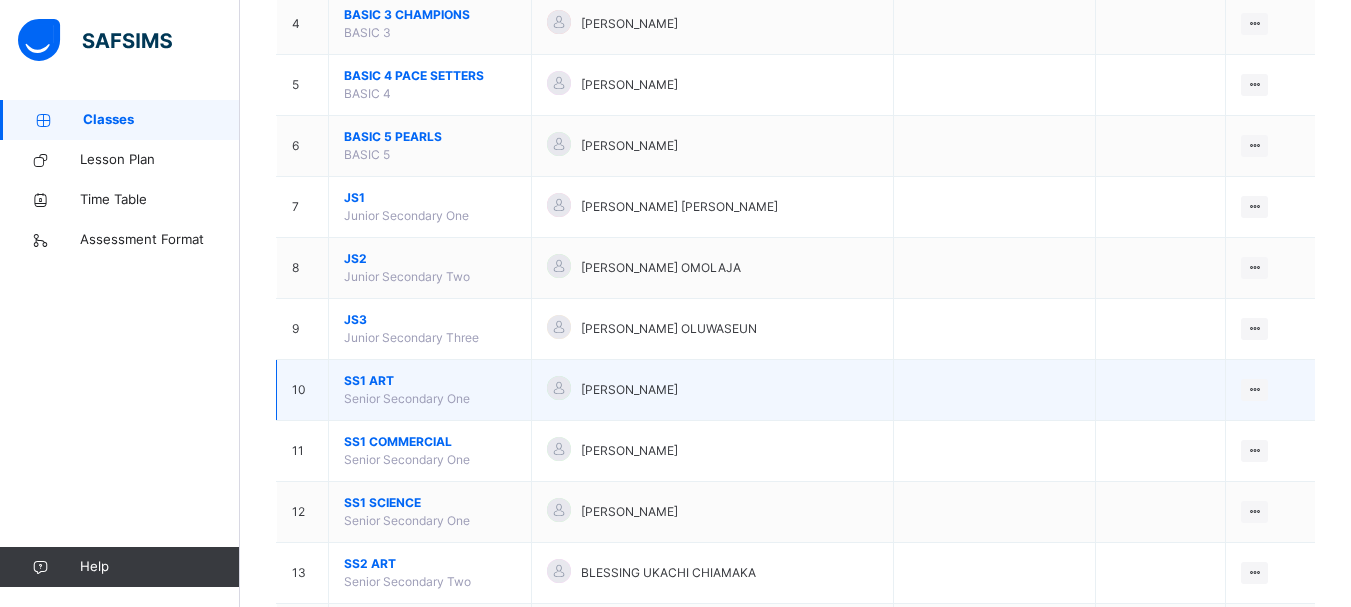 click on "SS1   ART" at bounding box center [430, 381] 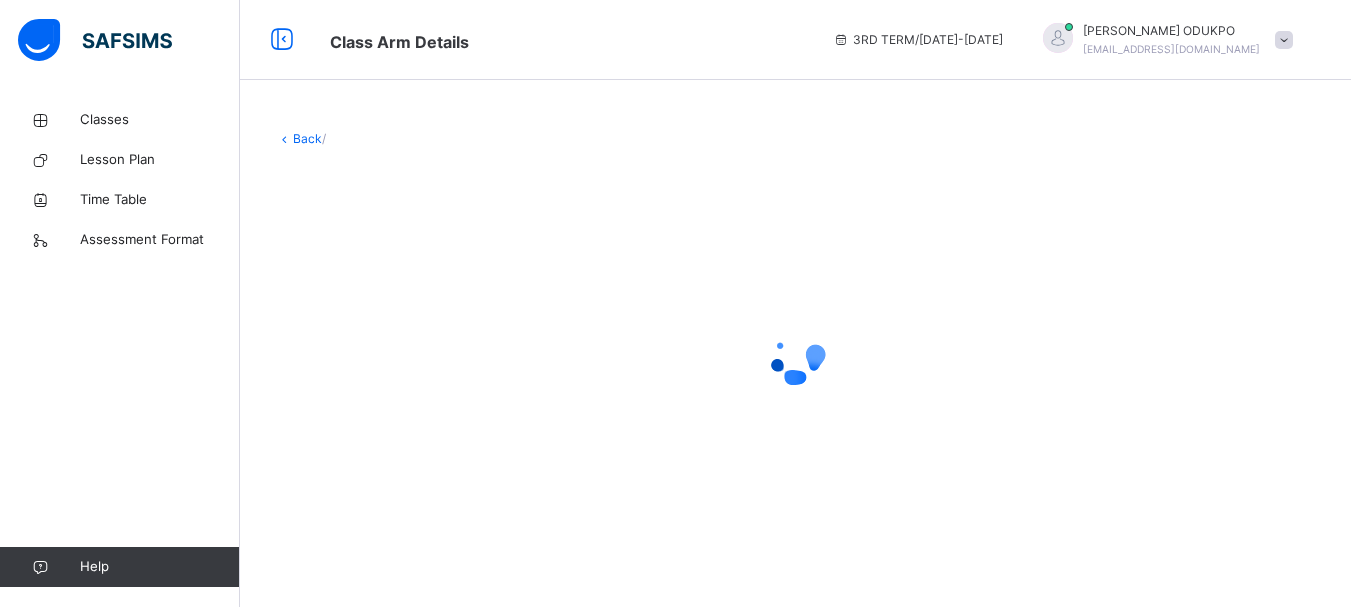 scroll, scrollTop: 0, scrollLeft: 0, axis: both 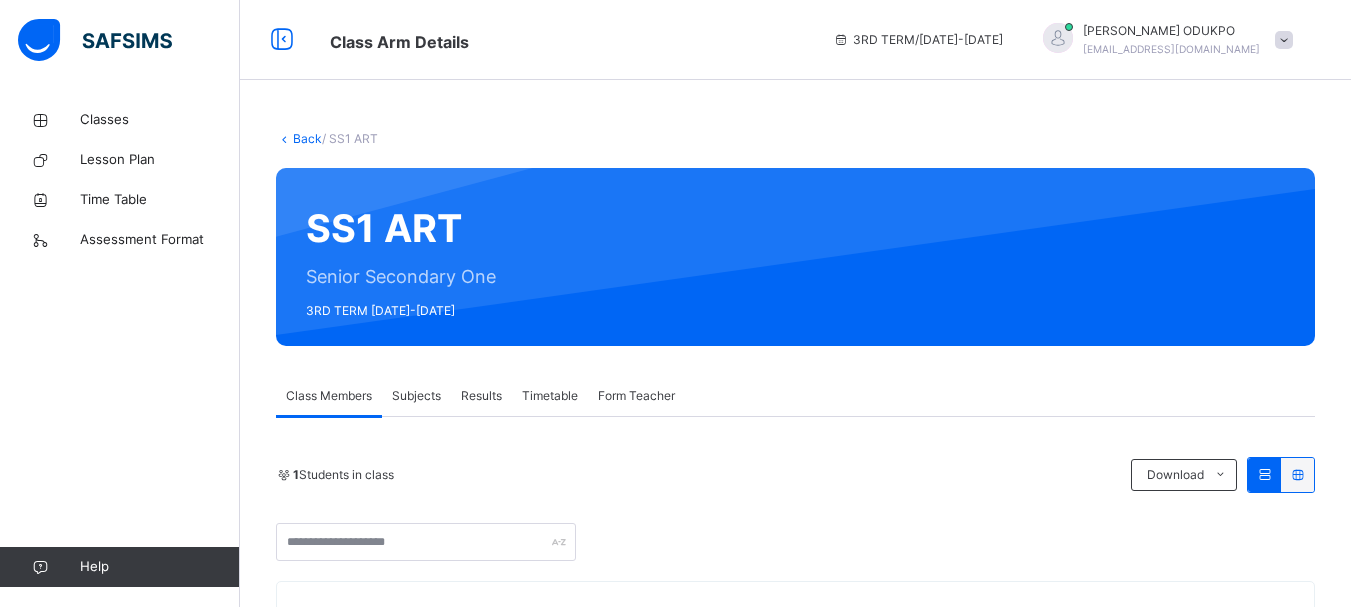 click on "Subjects" at bounding box center (416, 396) 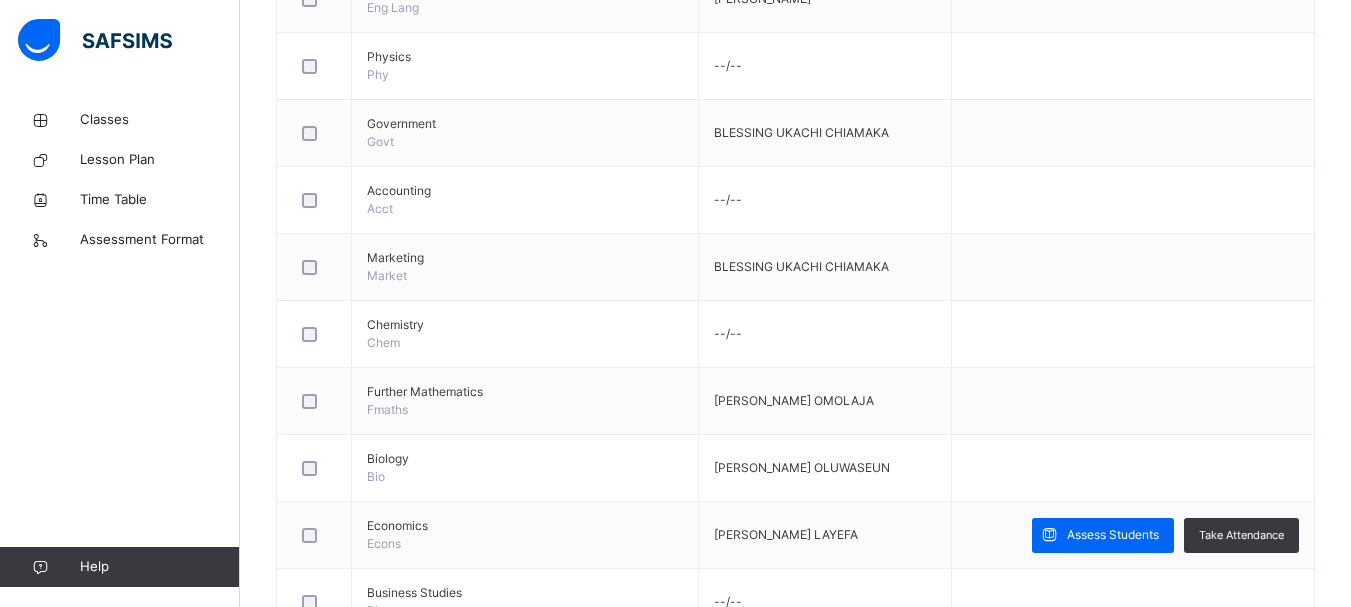 scroll, scrollTop: 950, scrollLeft: 0, axis: vertical 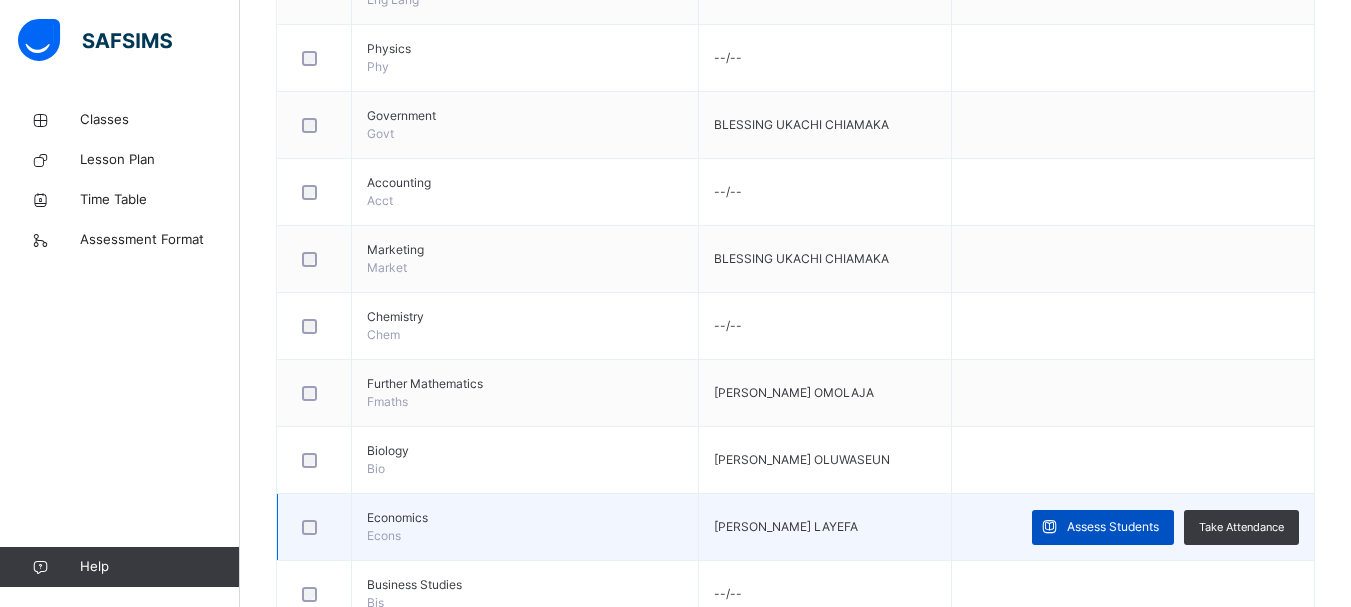 click on "Assess Students" at bounding box center (1113, 527) 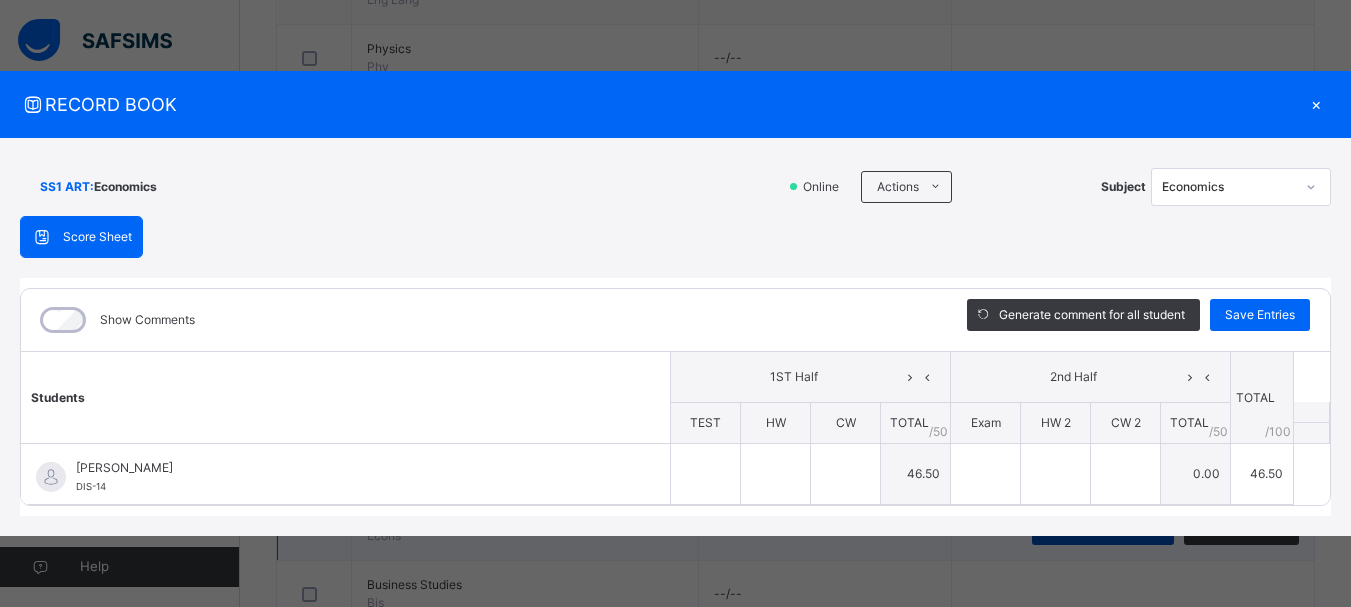 type on "**" 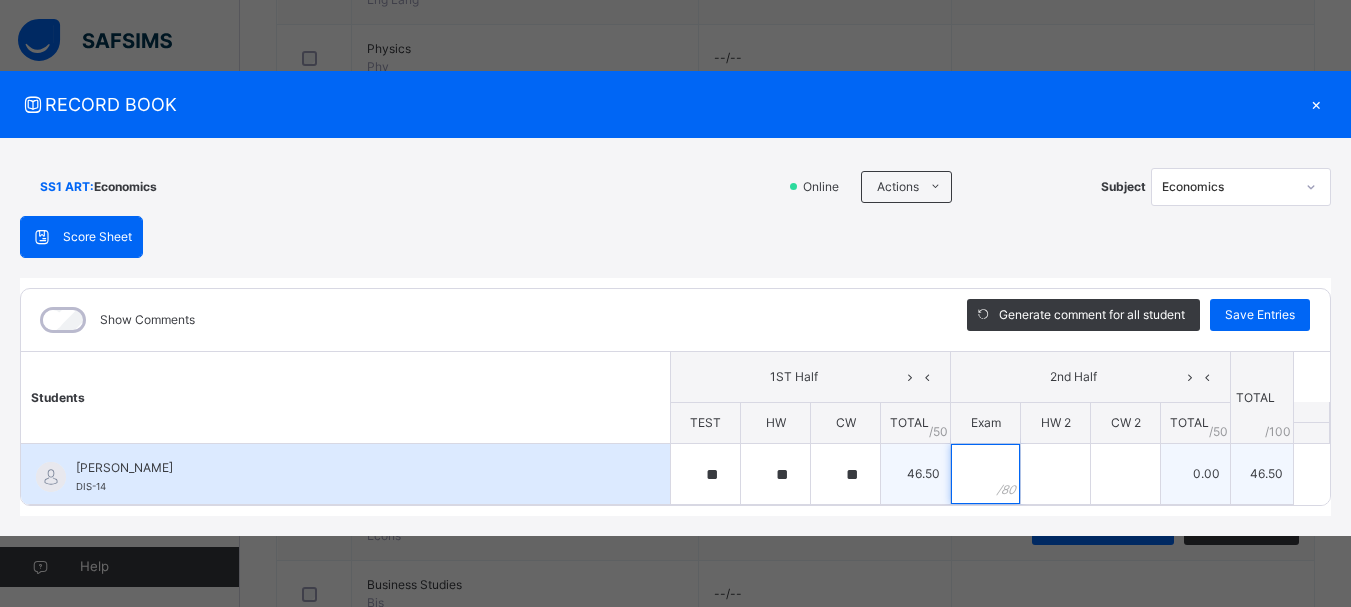 click at bounding box center (985, 474) 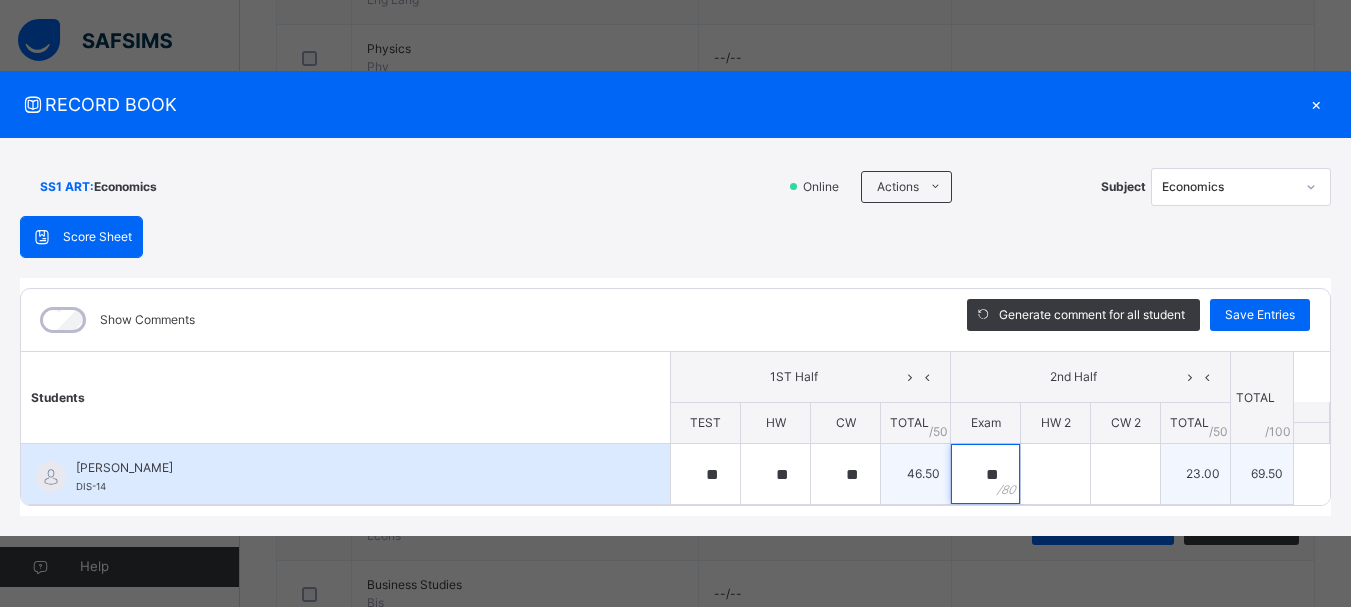 type on "**" 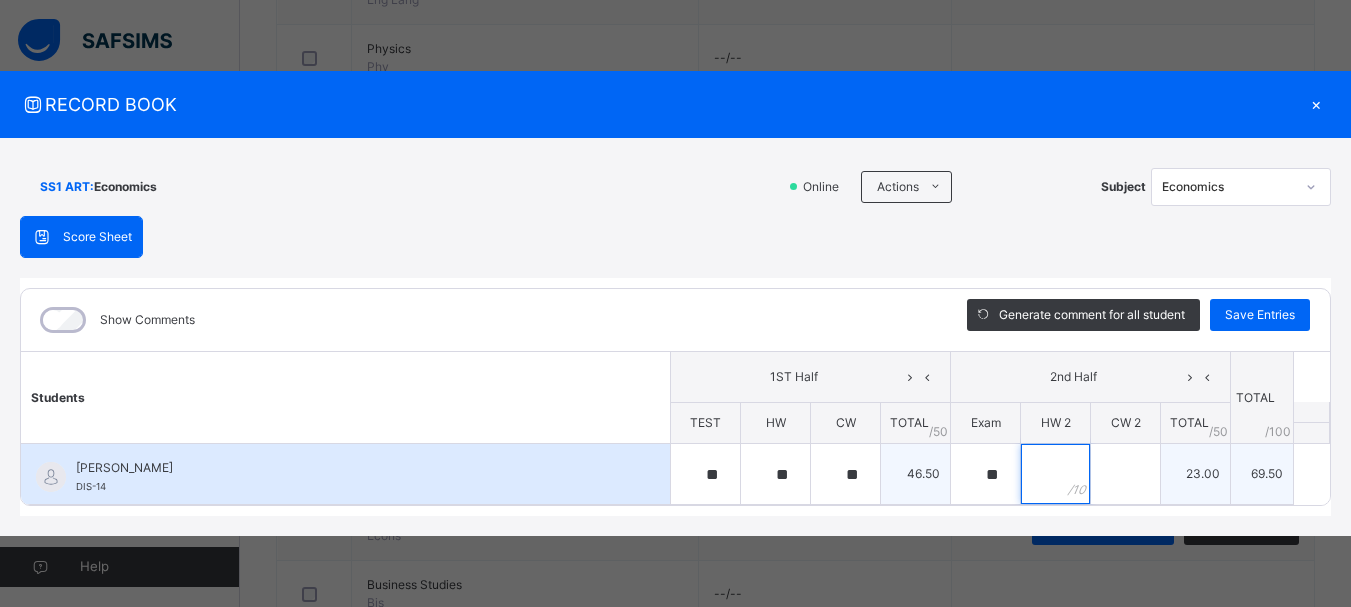 click at bounding box center (1055, 474) 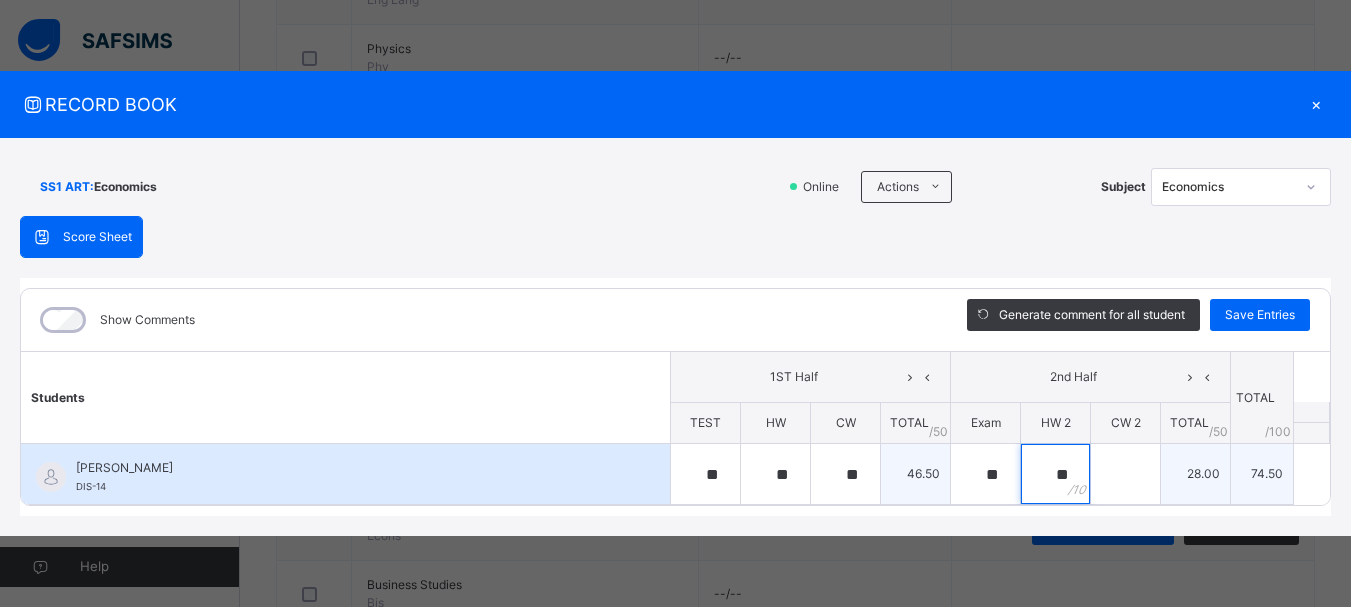 type on "**" 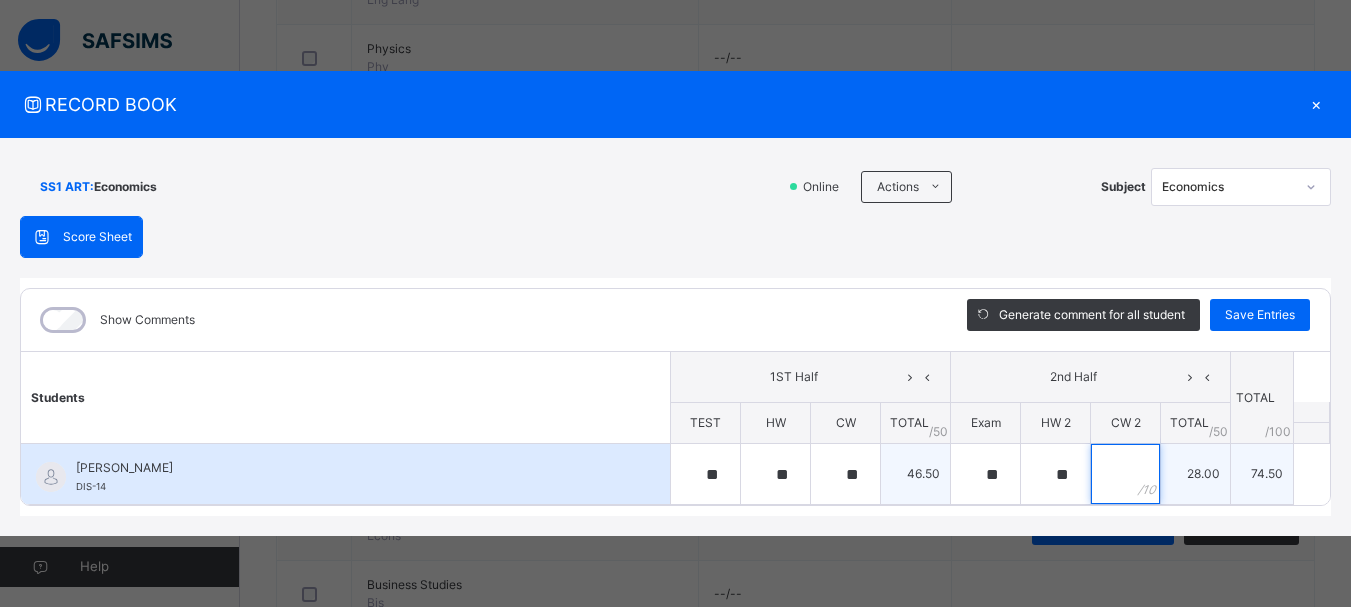 click at bounding box center [1125, 474] 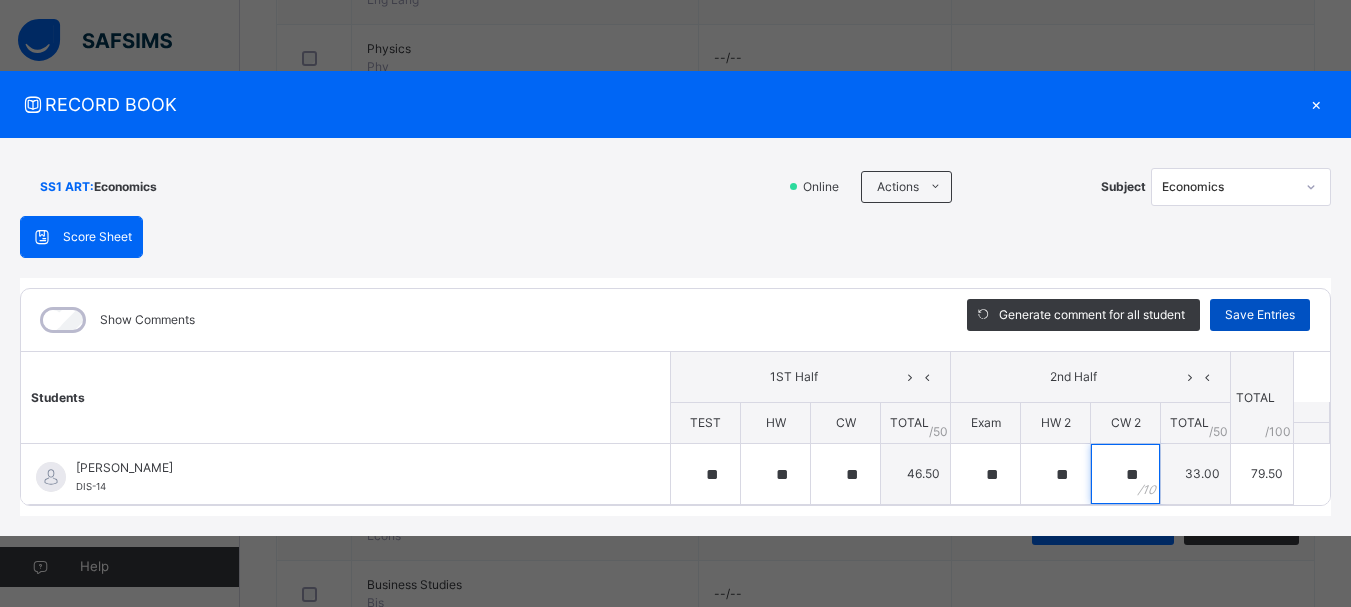 type on "**" 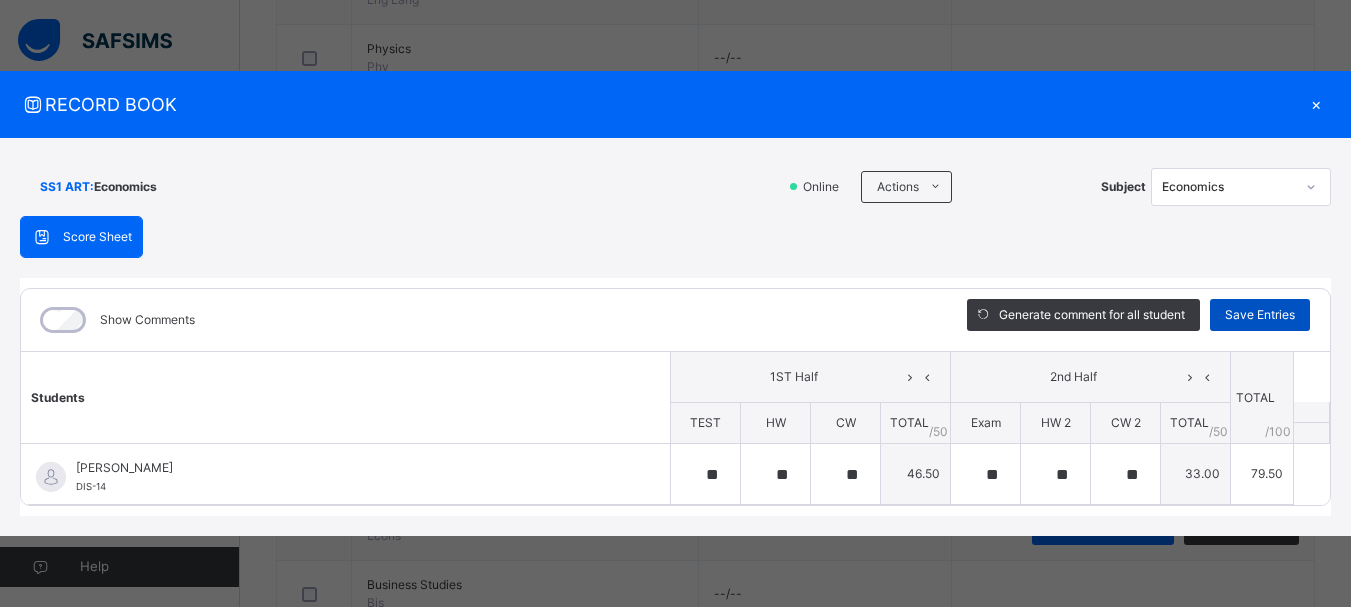 click on "Save Entries" at bounding box center [1260, 315] 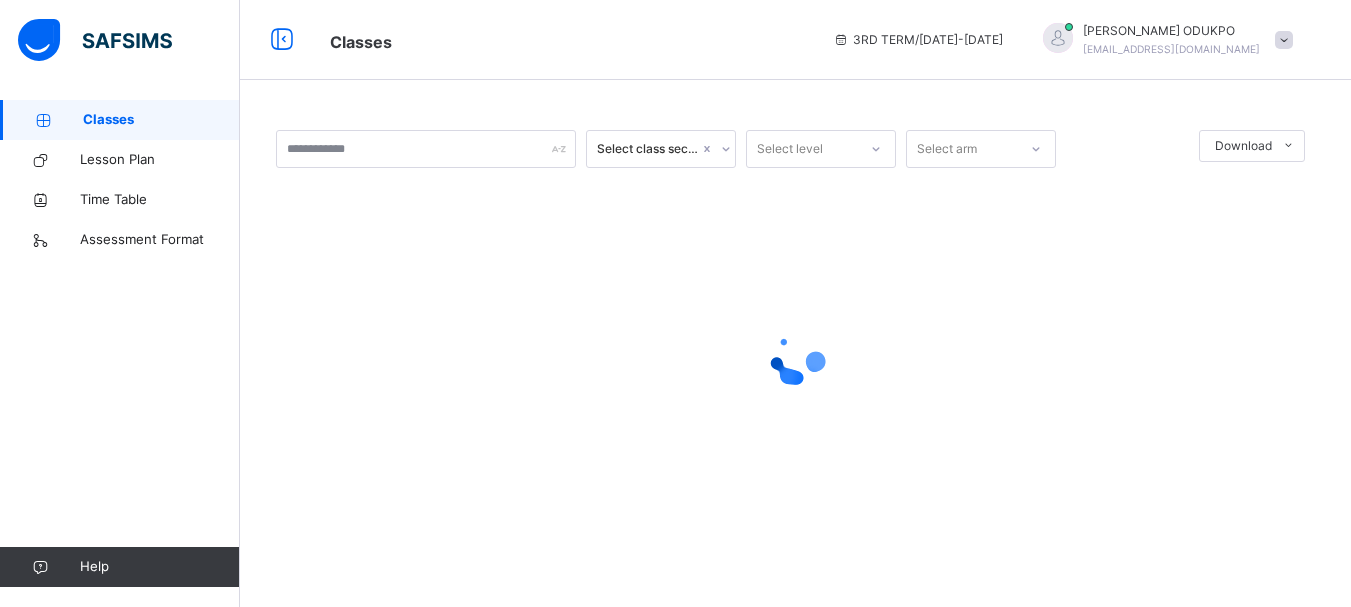 scroll, scrollTop: 0, scrollLeft: 0, axis: both 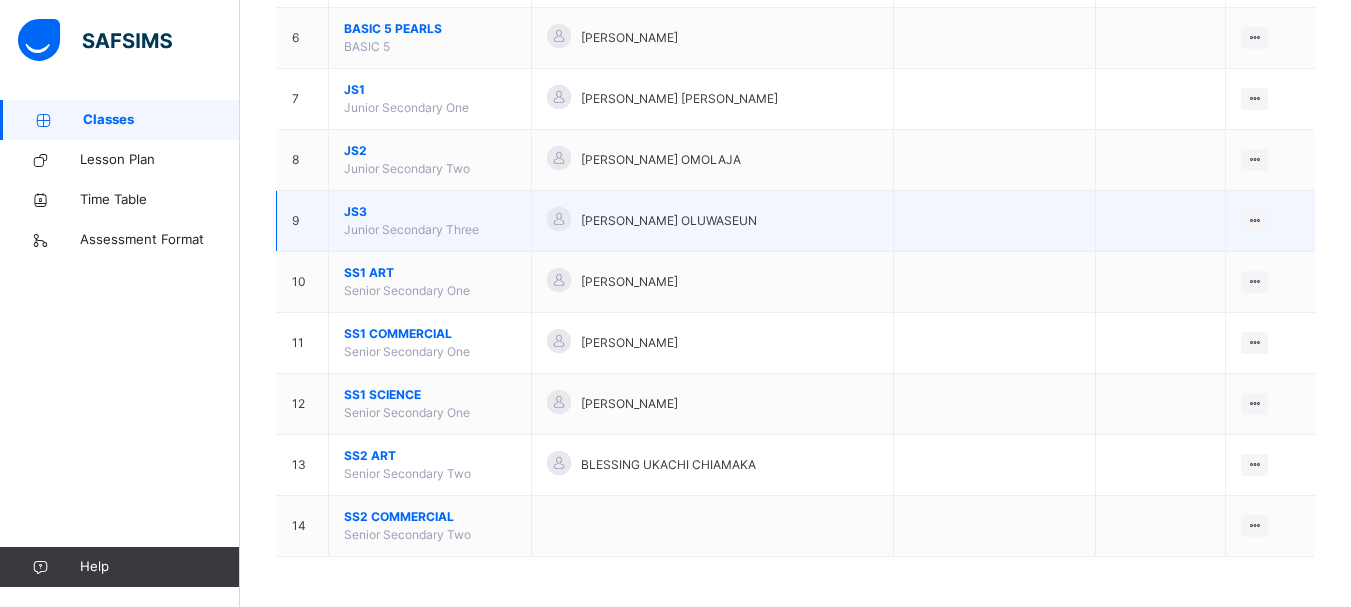 click on "JS3" at bounding box center (430, 212) 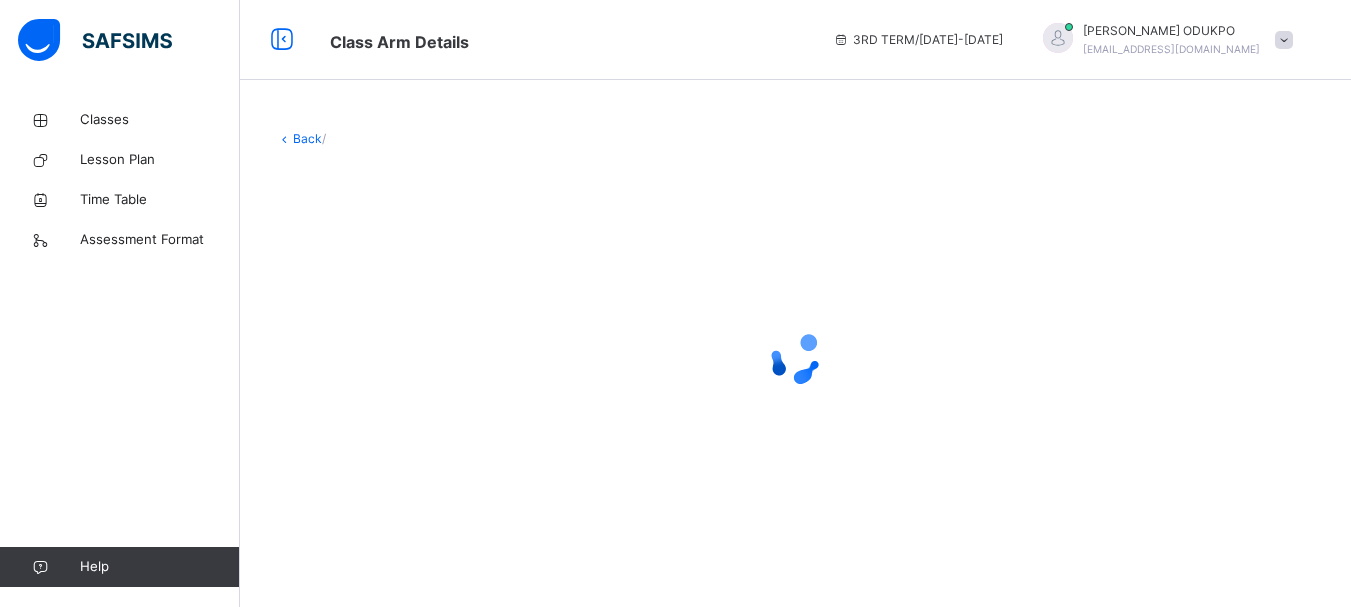 scroll, scrollTop: 0, scrollLeft: 0, axis: both 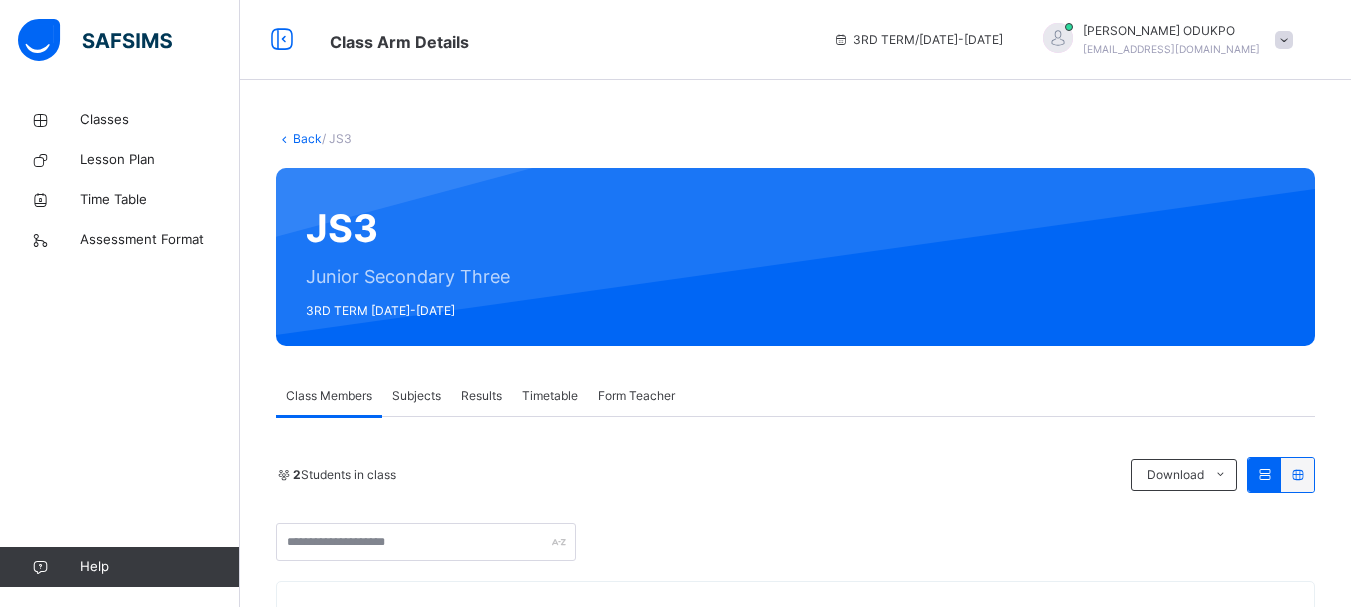 click on "Subjects" at bounding box center [416, 396] 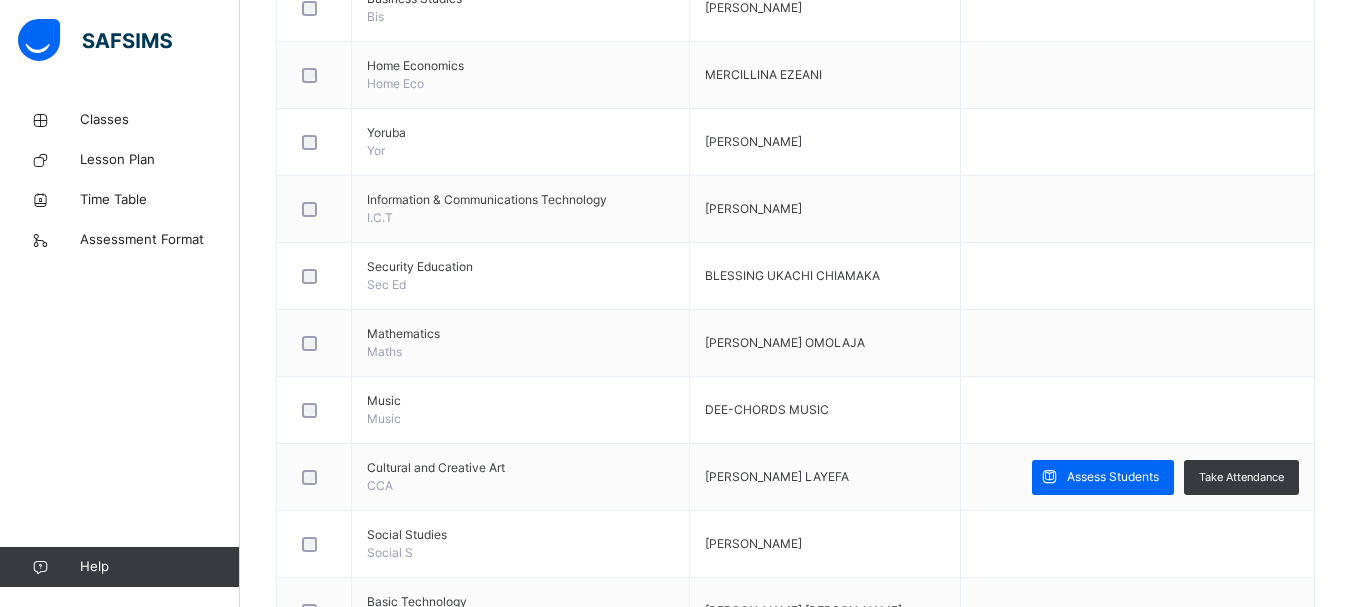 scroll, scrollTop: 1141, scrollLeft: 0, axis: vertical 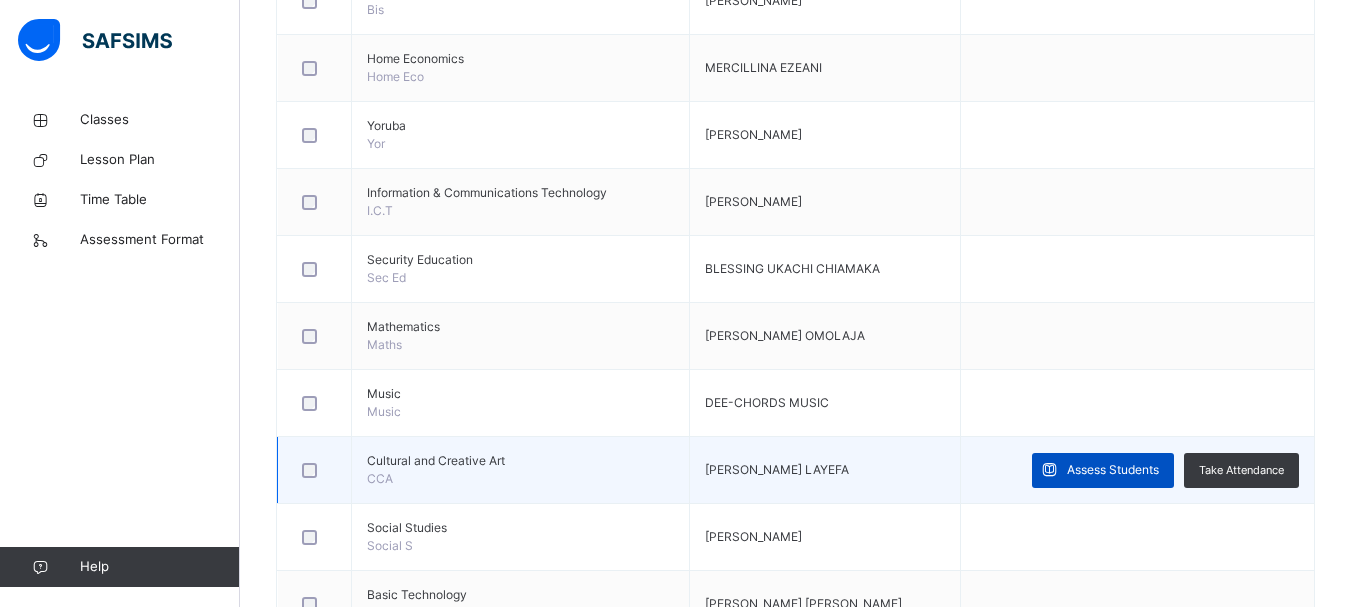 click on "Assess Students" at bounding box center [1103, 470] 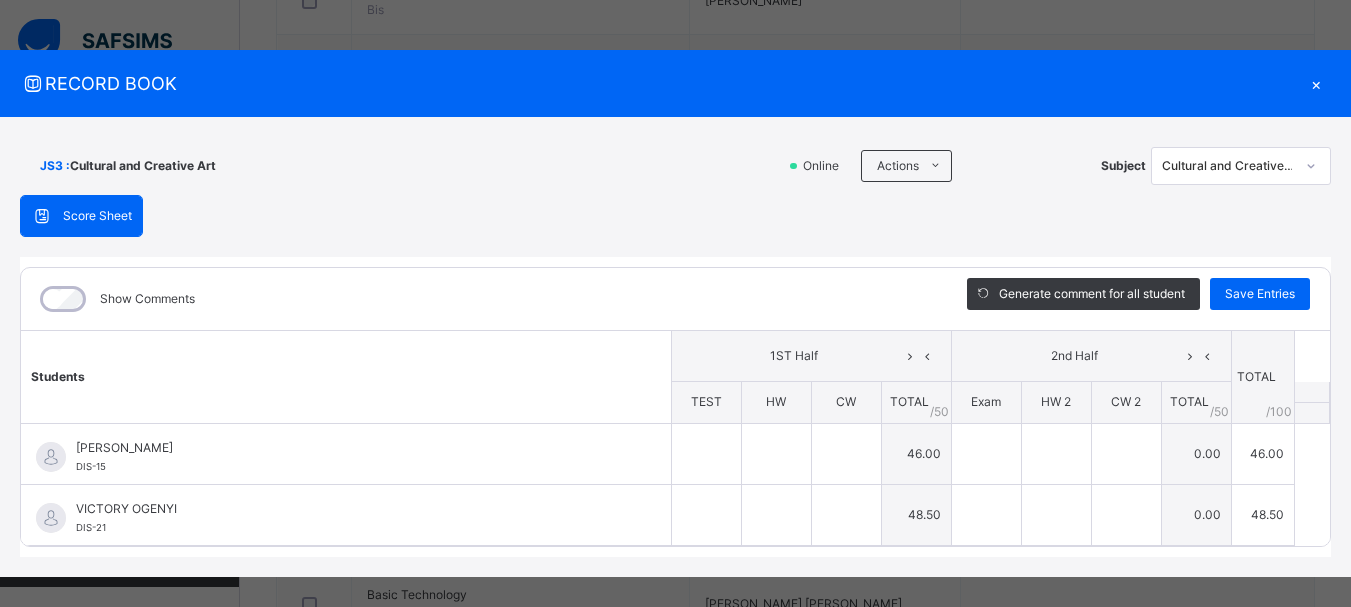 type on "**" 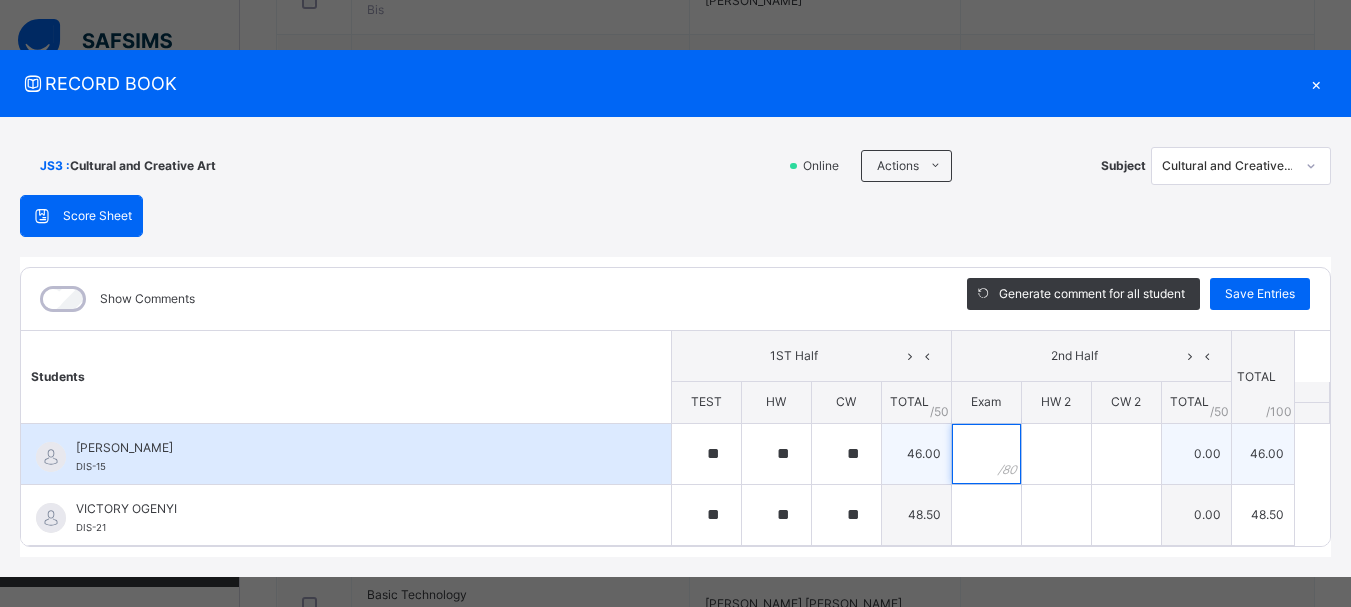 click at bounding box center [986, 454] 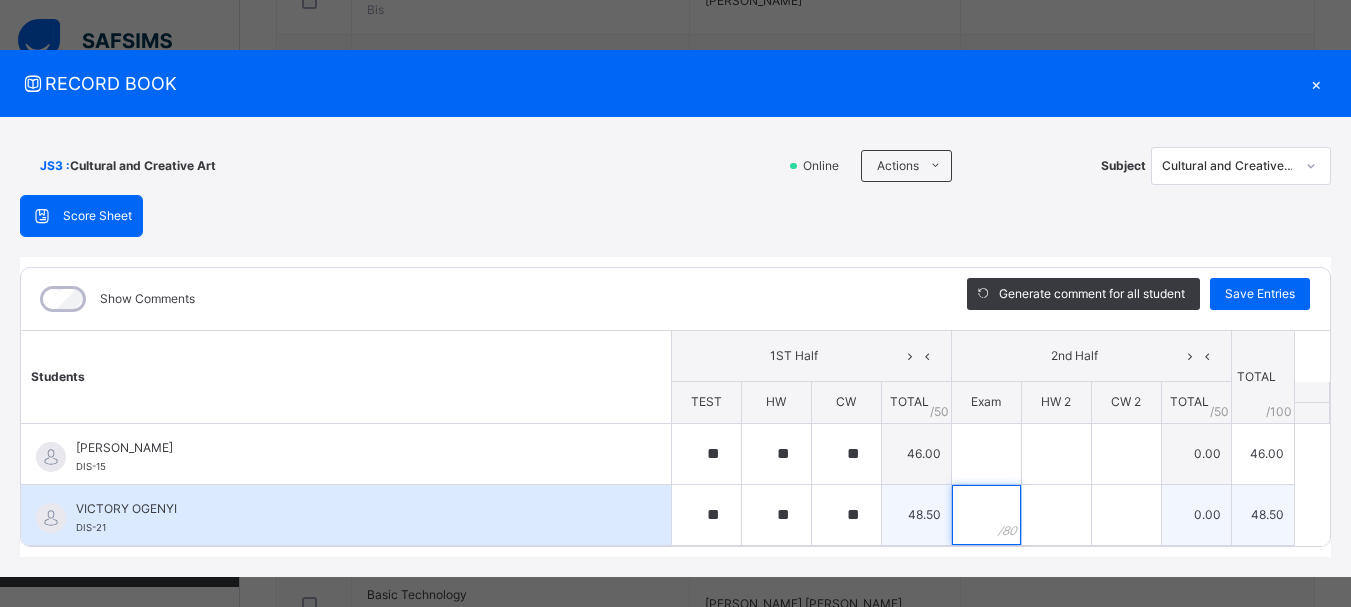 click at bounding box center [986, 515] 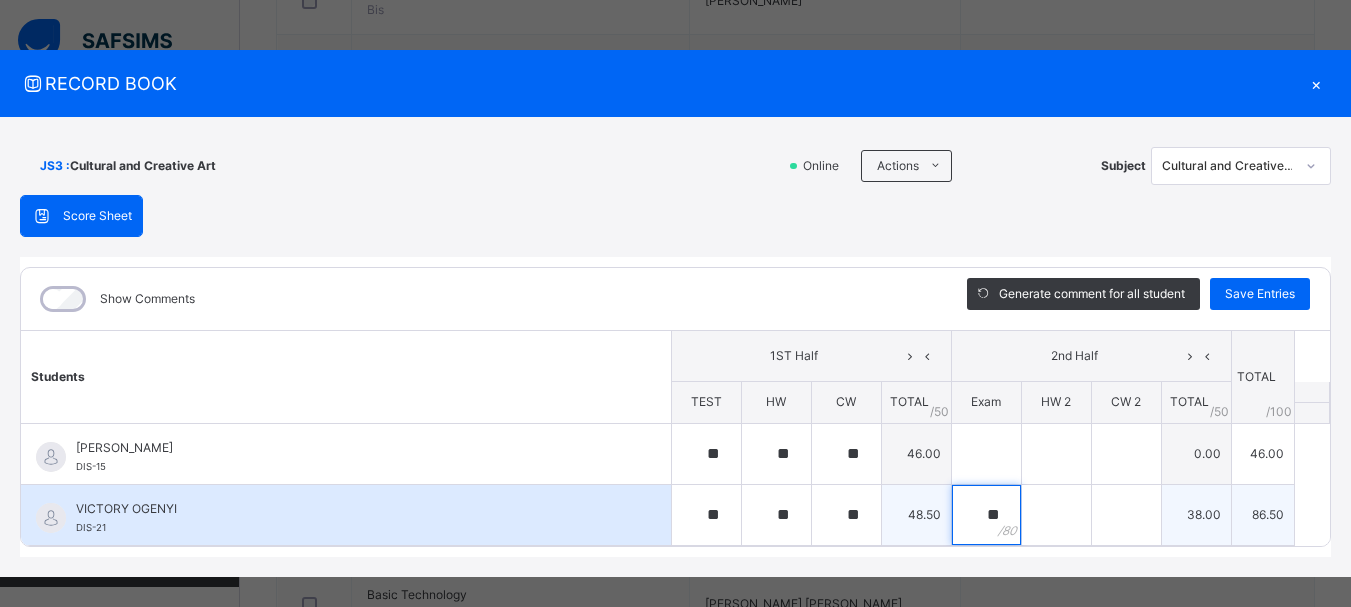type on "**" 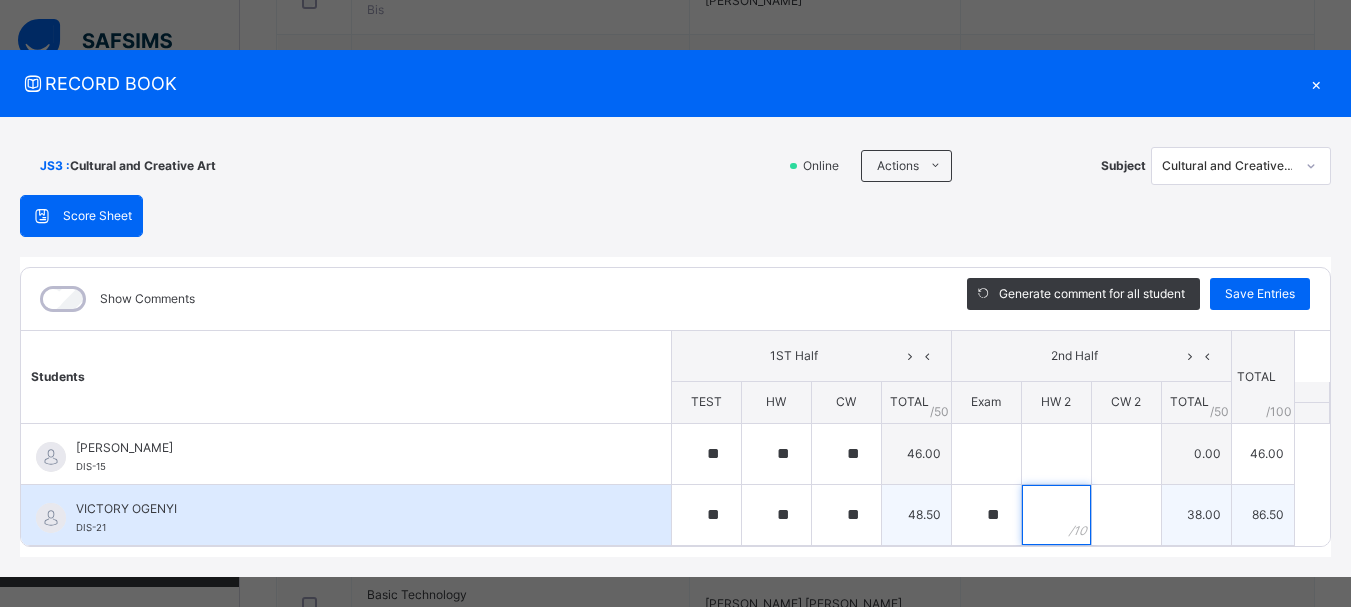click at bounding box center (1056, 515) 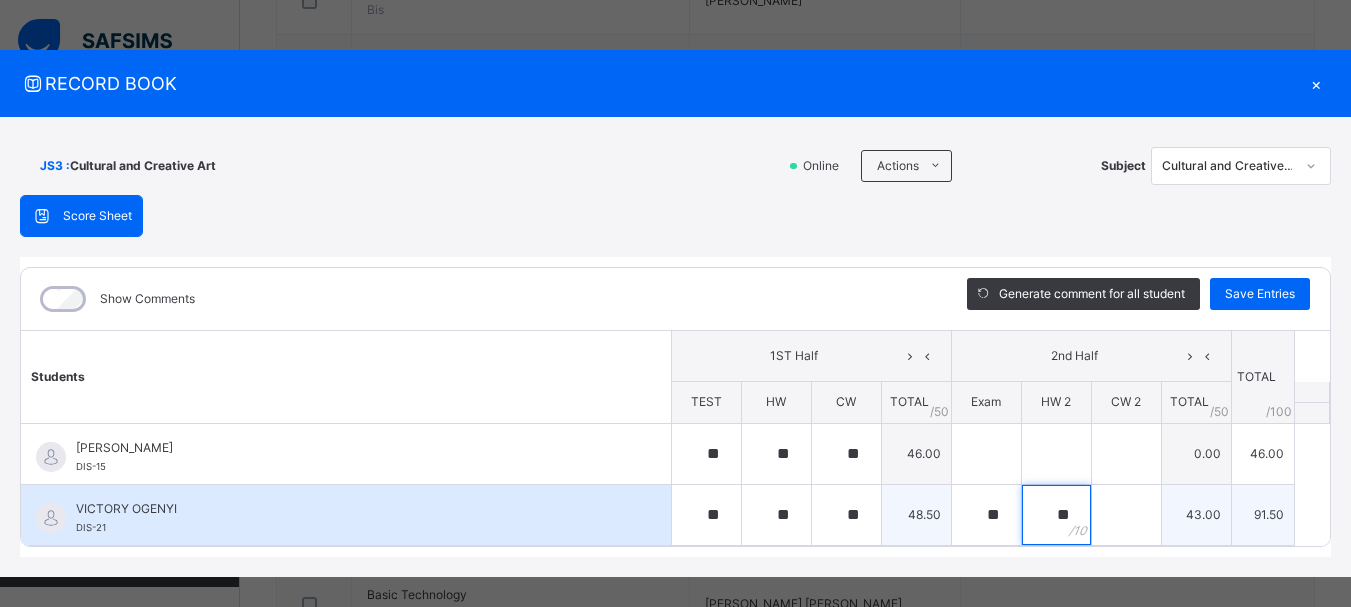 type on "**" 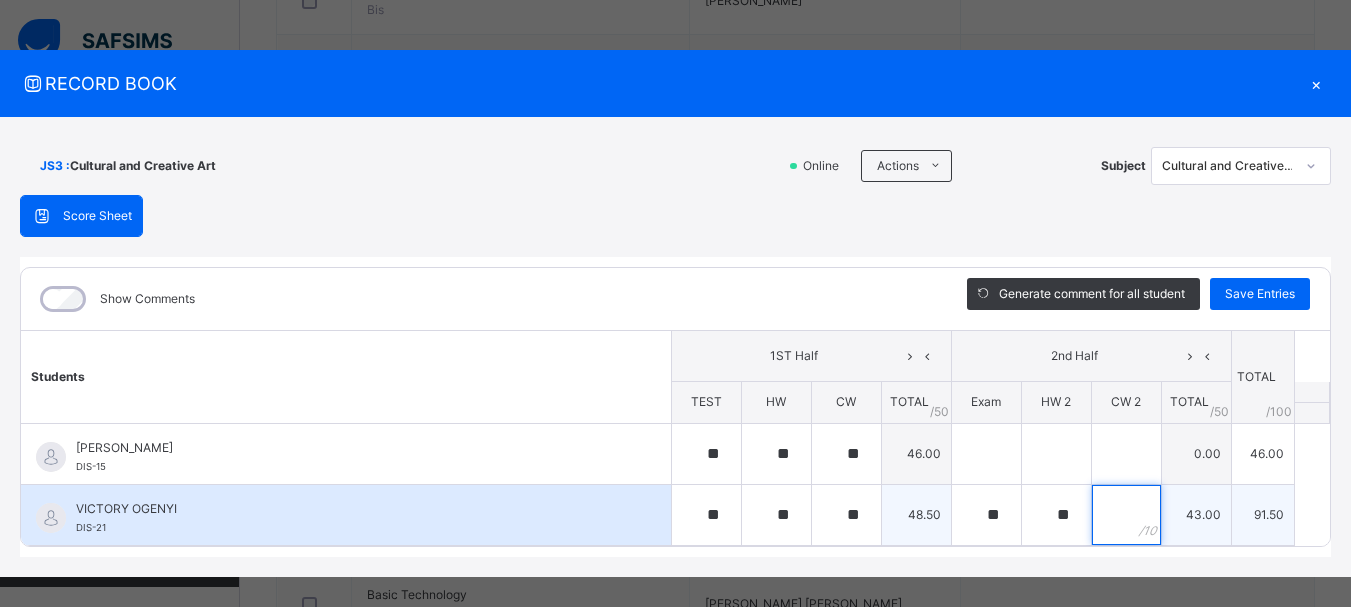 click at bounding box center [1126, 515] 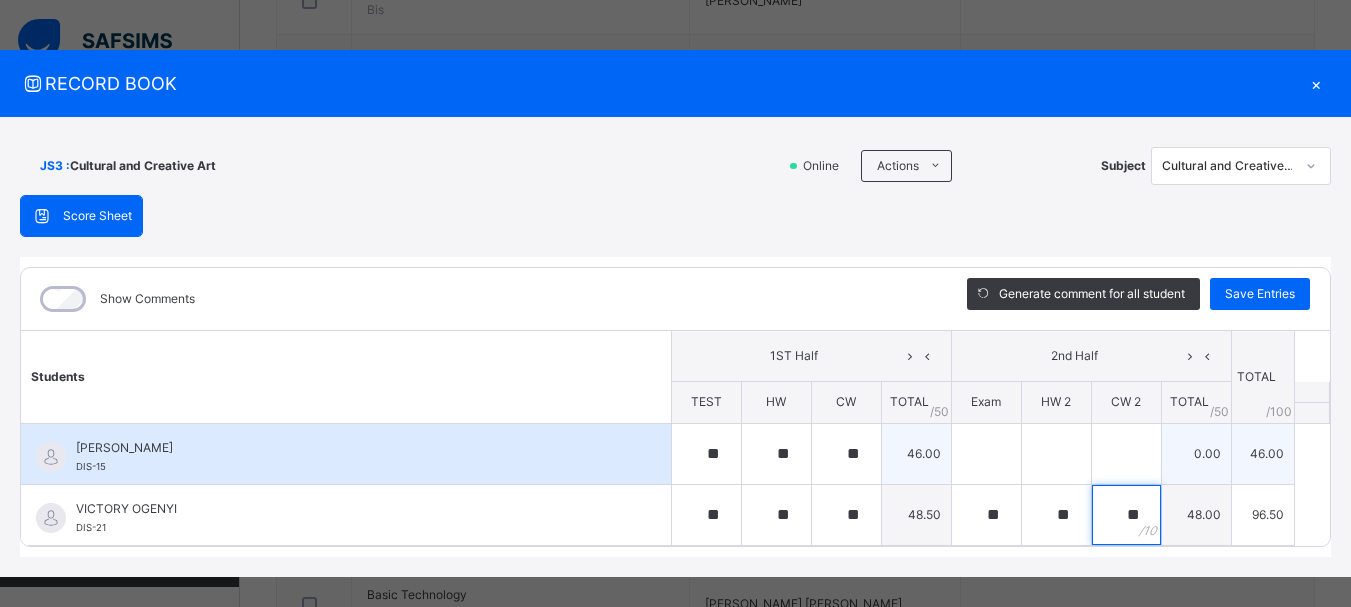 type on "**" 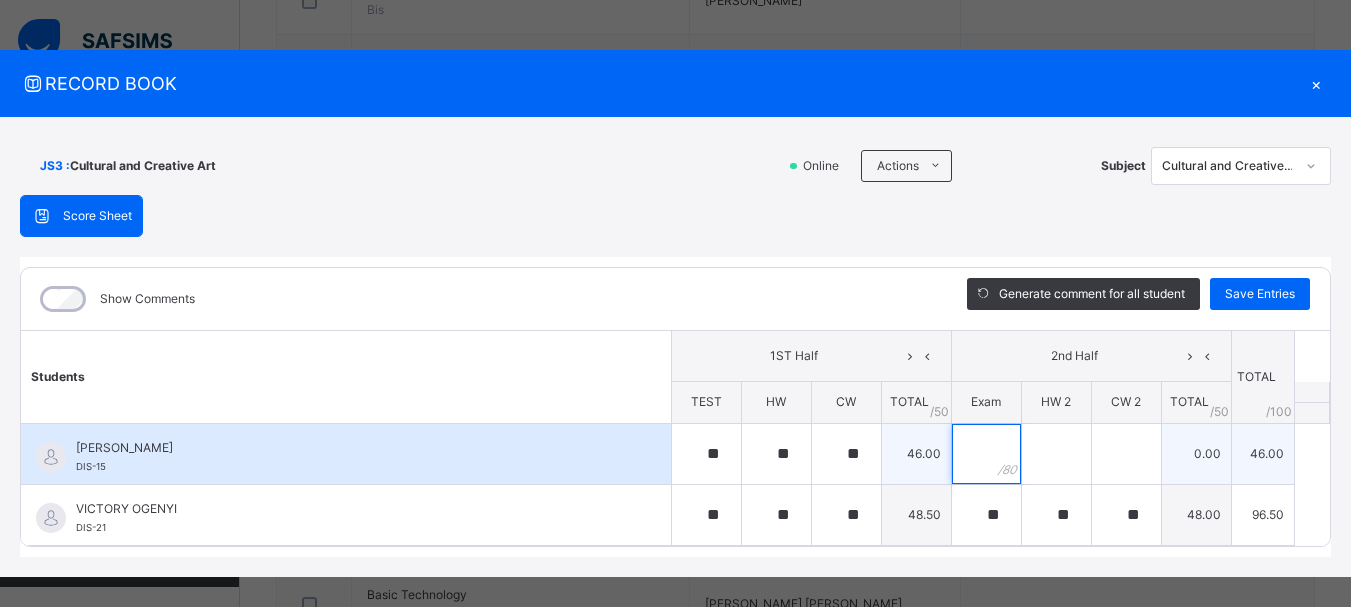 click at bounding box center [986, 454] 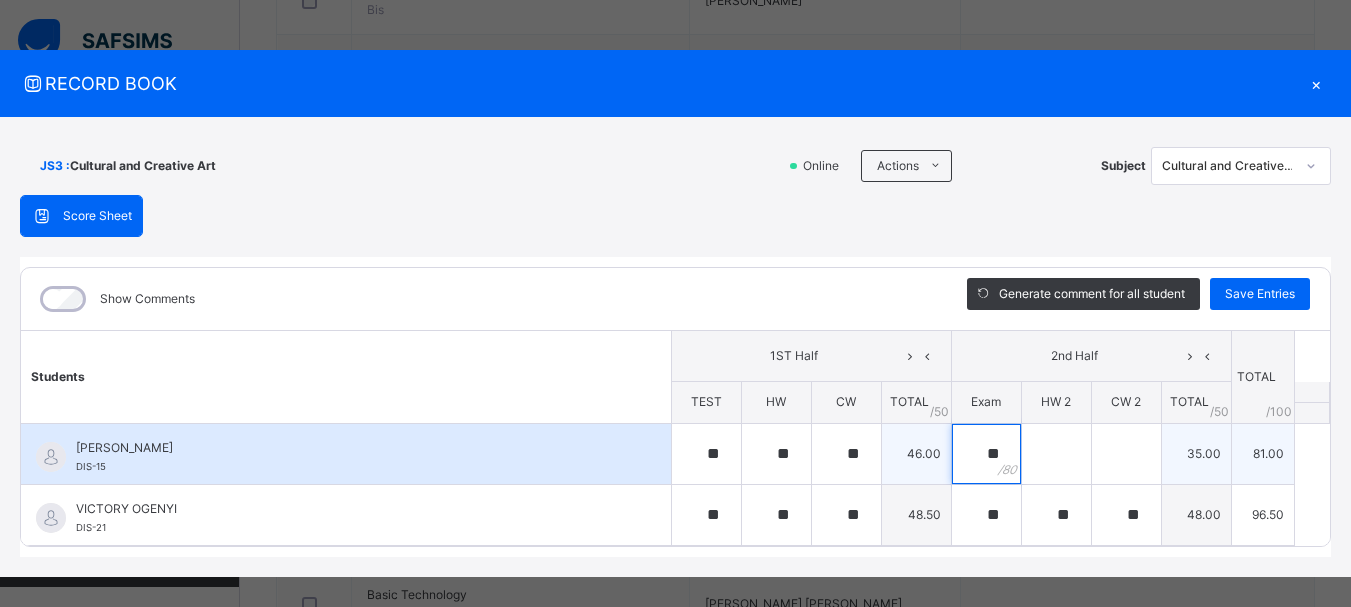 type on "**" 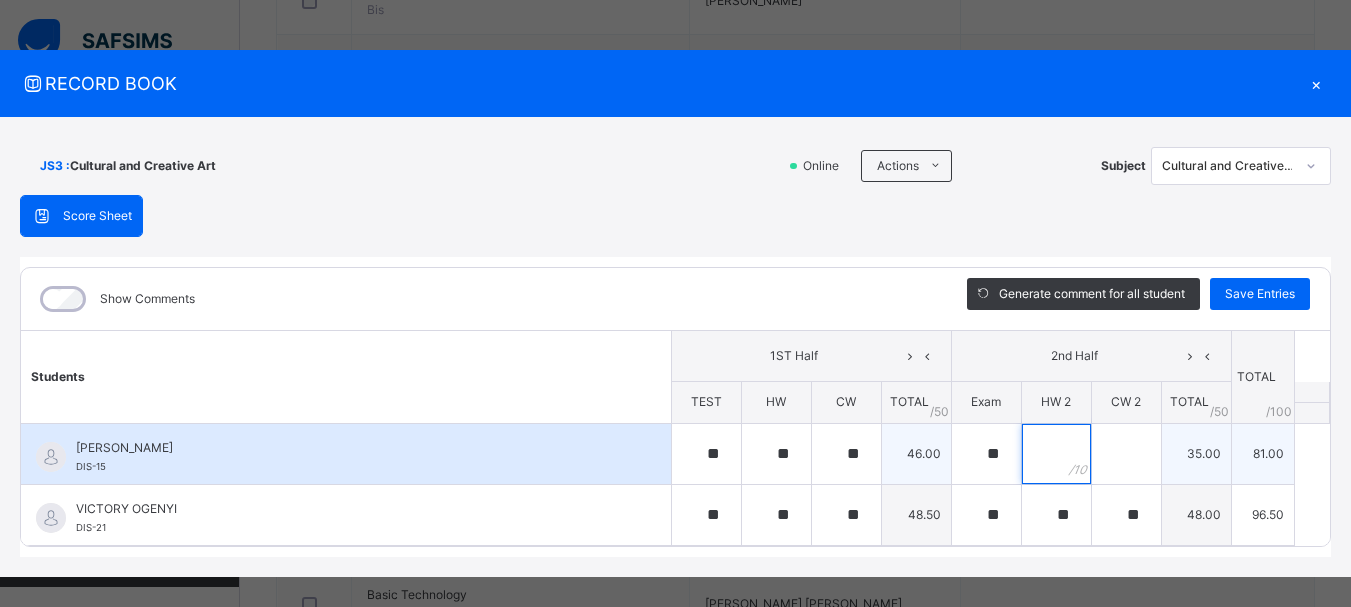 click at bounding box center [1056, 454] 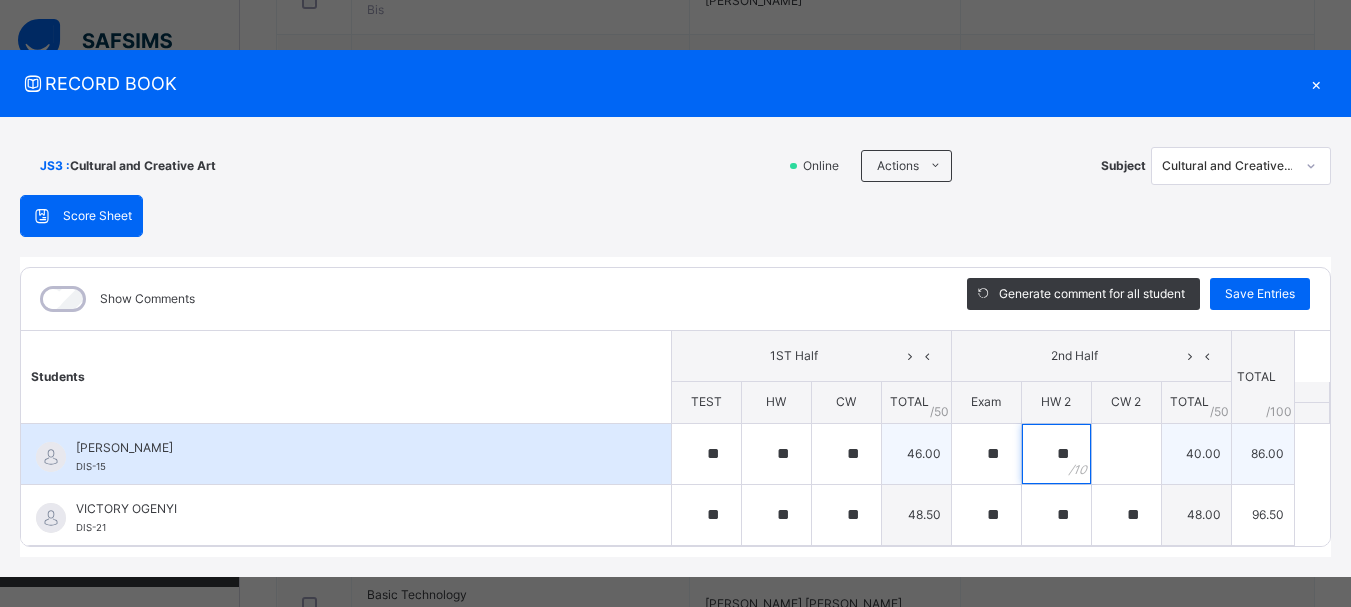 type on "**" 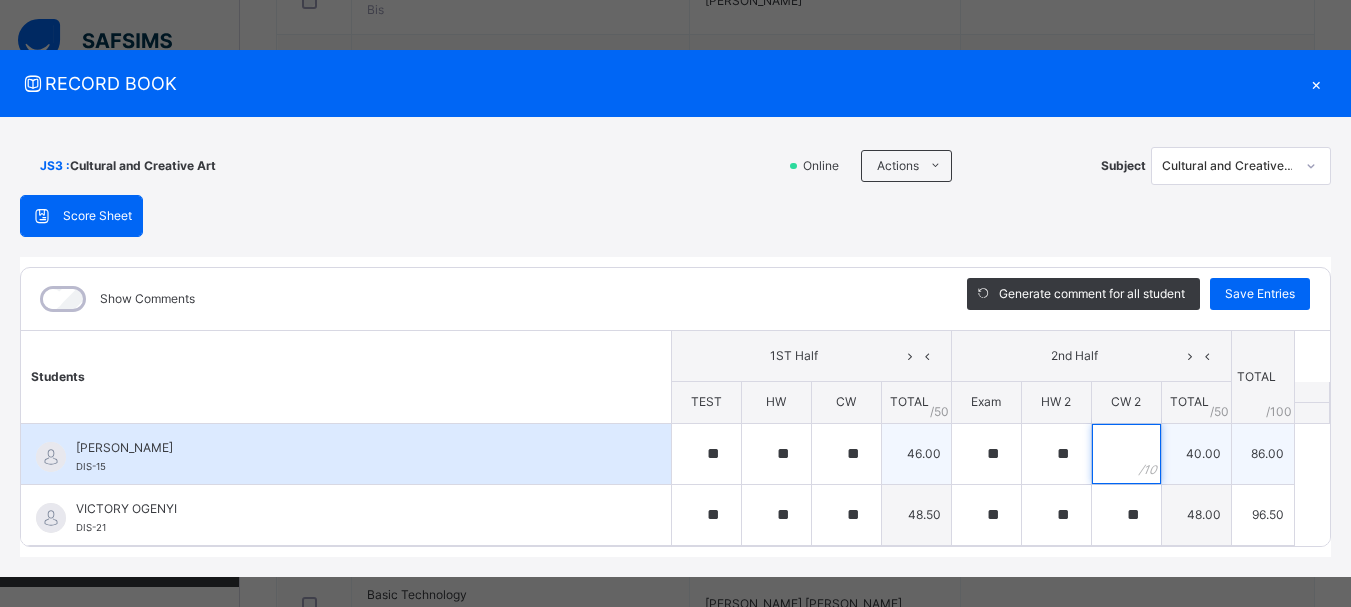 click at bounding box center (1126, 454) 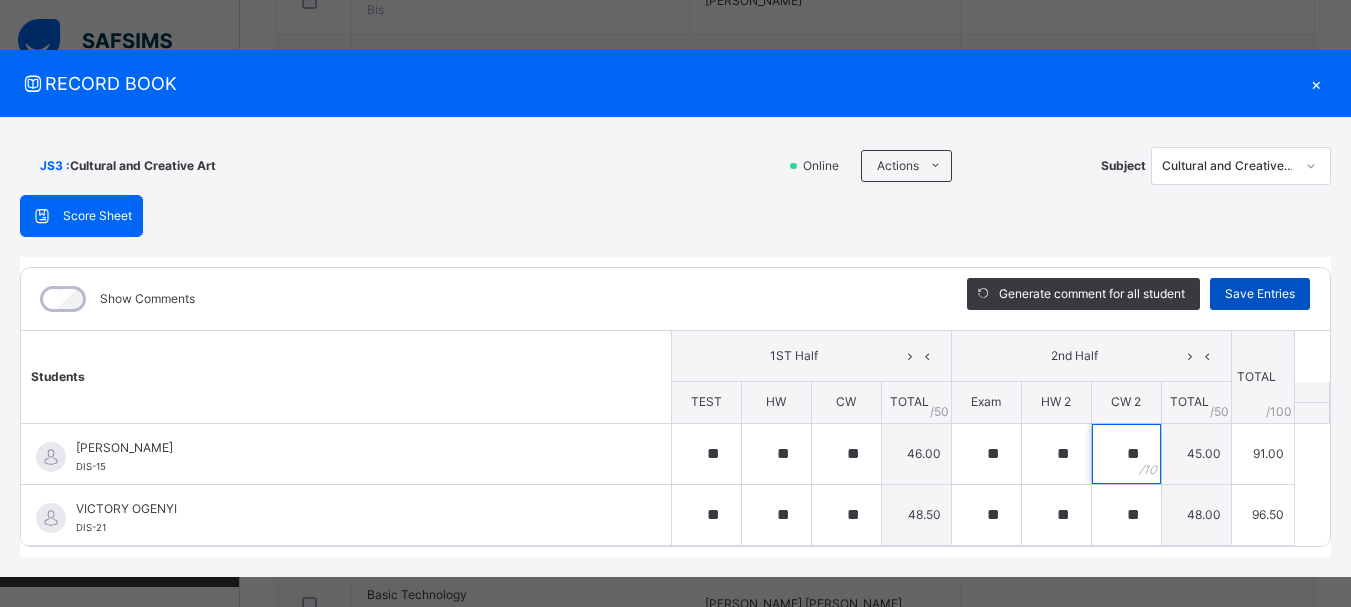 type on "**" 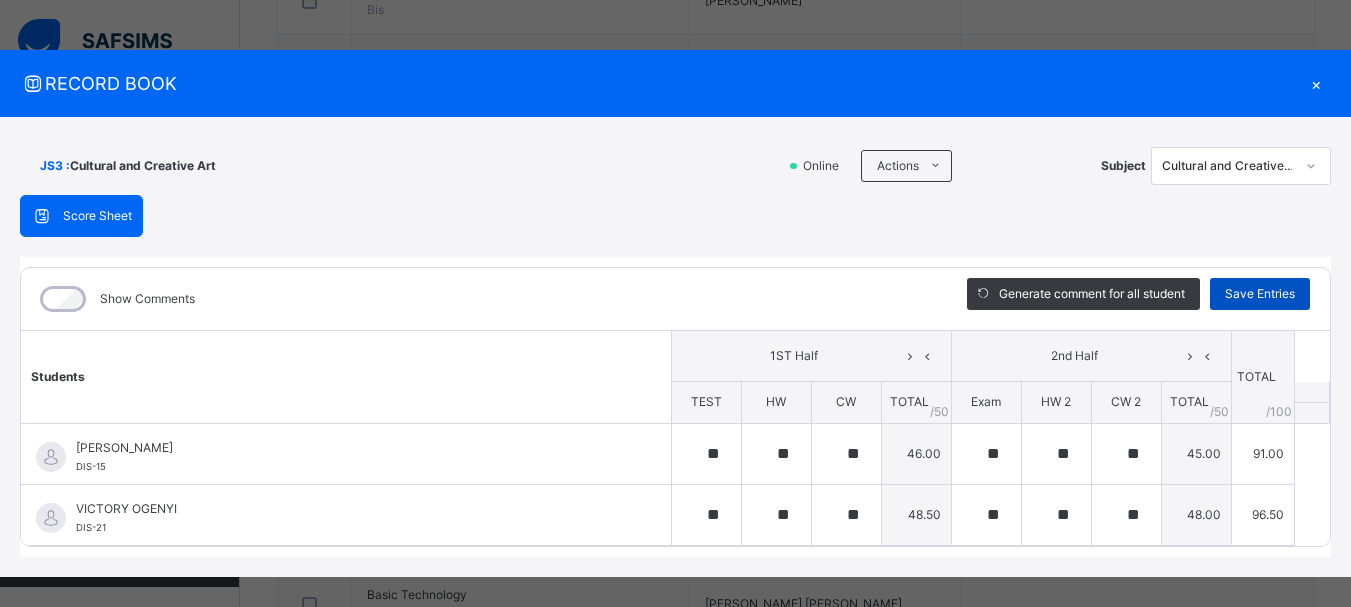 click on "Save Entries" at bounding box center (1260, 294) 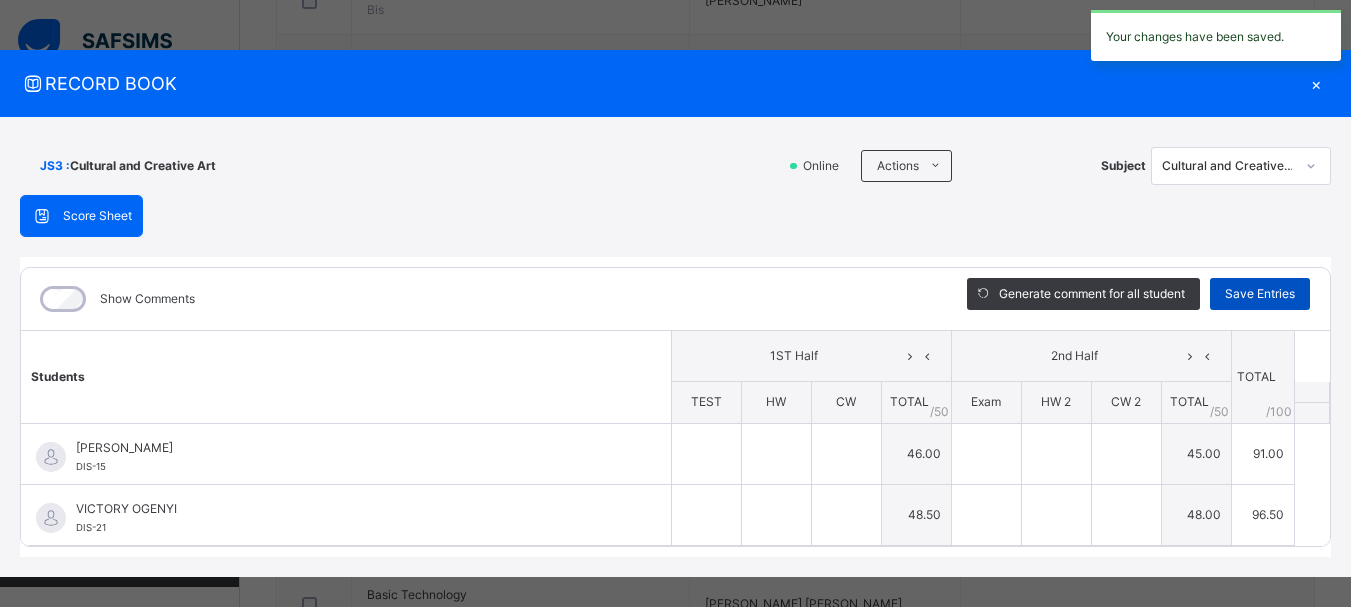 type on "**" 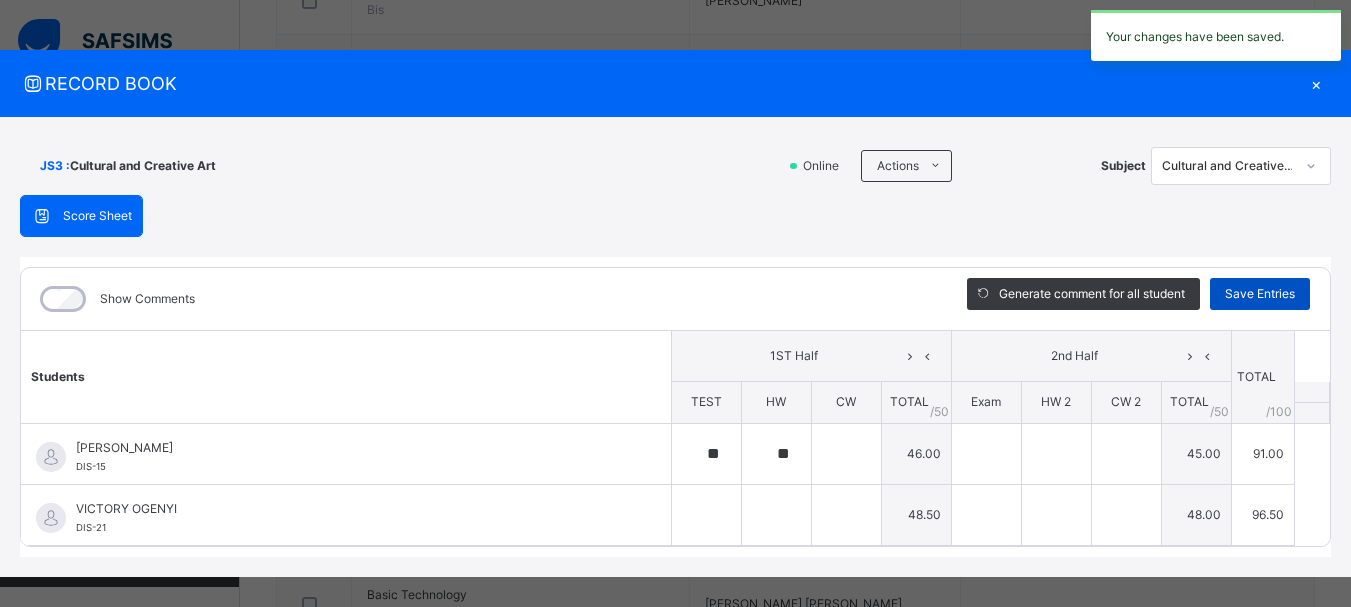 type on "**" 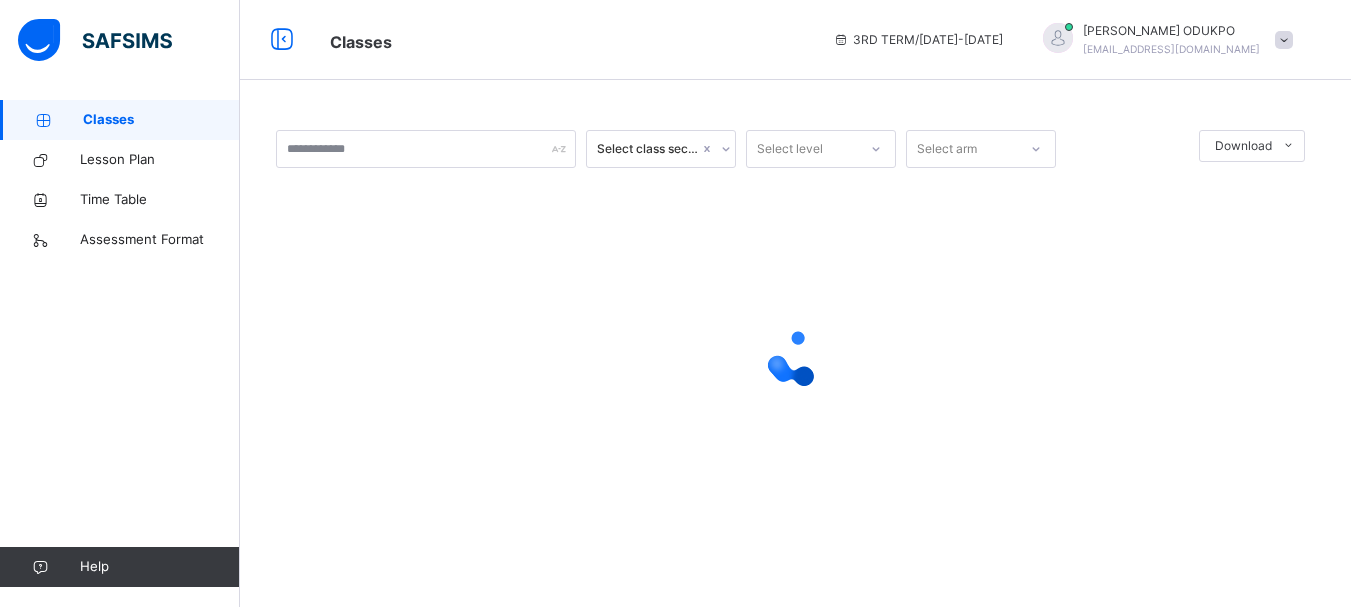 scroll, scrollTop: 0, scrollLeft: 0, axis: both 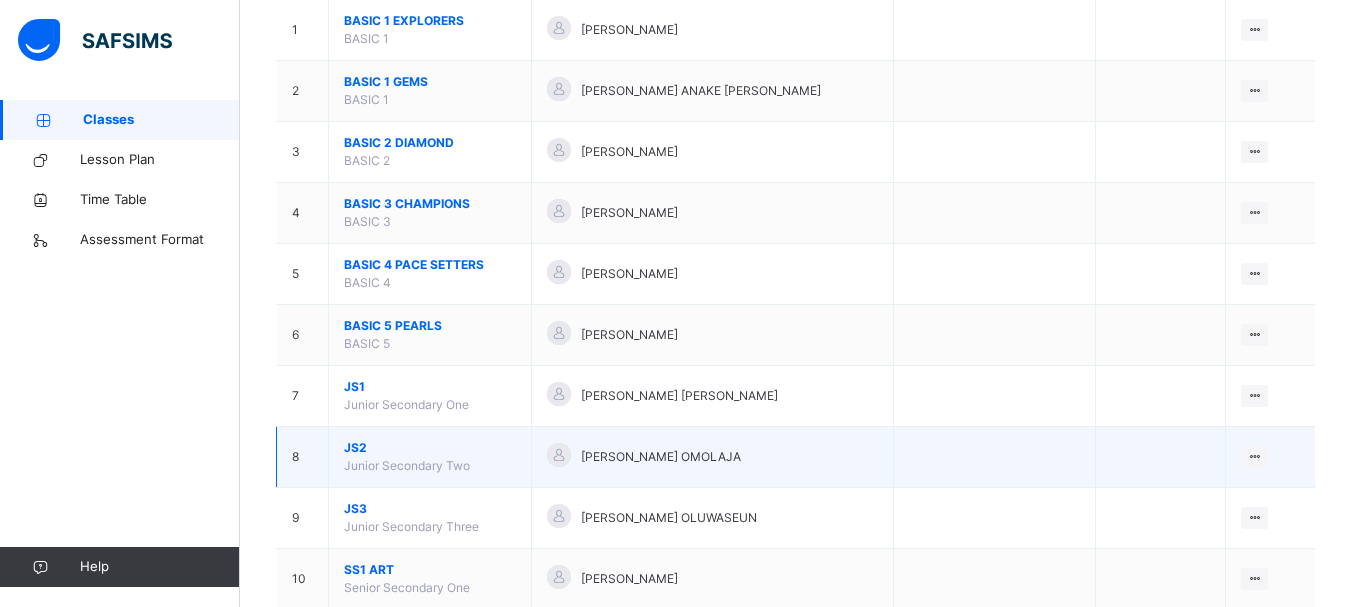 click on "JS2" at bounding box center [430, 448] 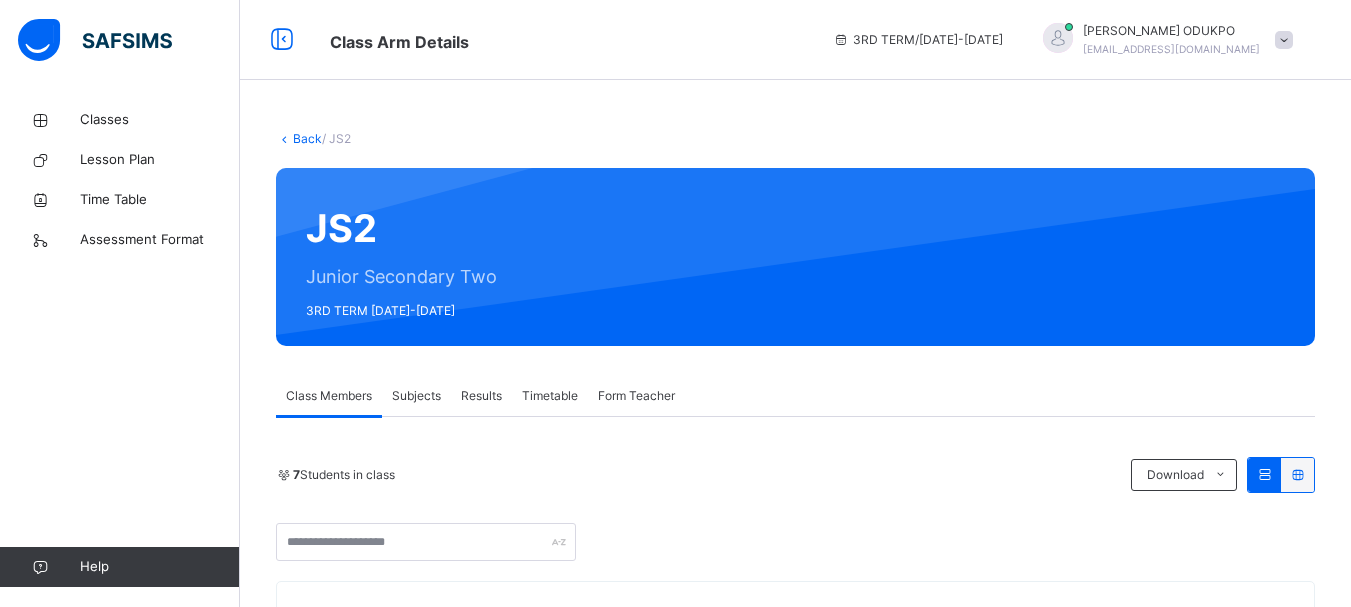 click on "Subjects" at bounding box center [416, 396] 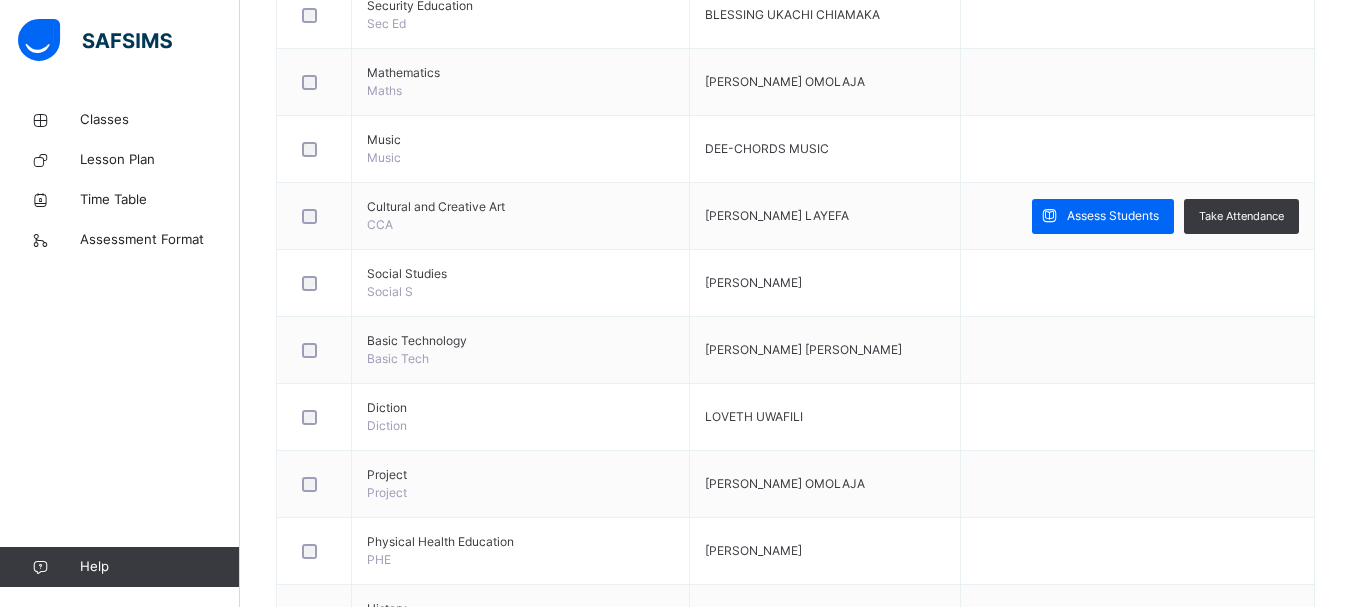 scroll, scrollTop: 1365, scrollLeft: 0, axis: vertical 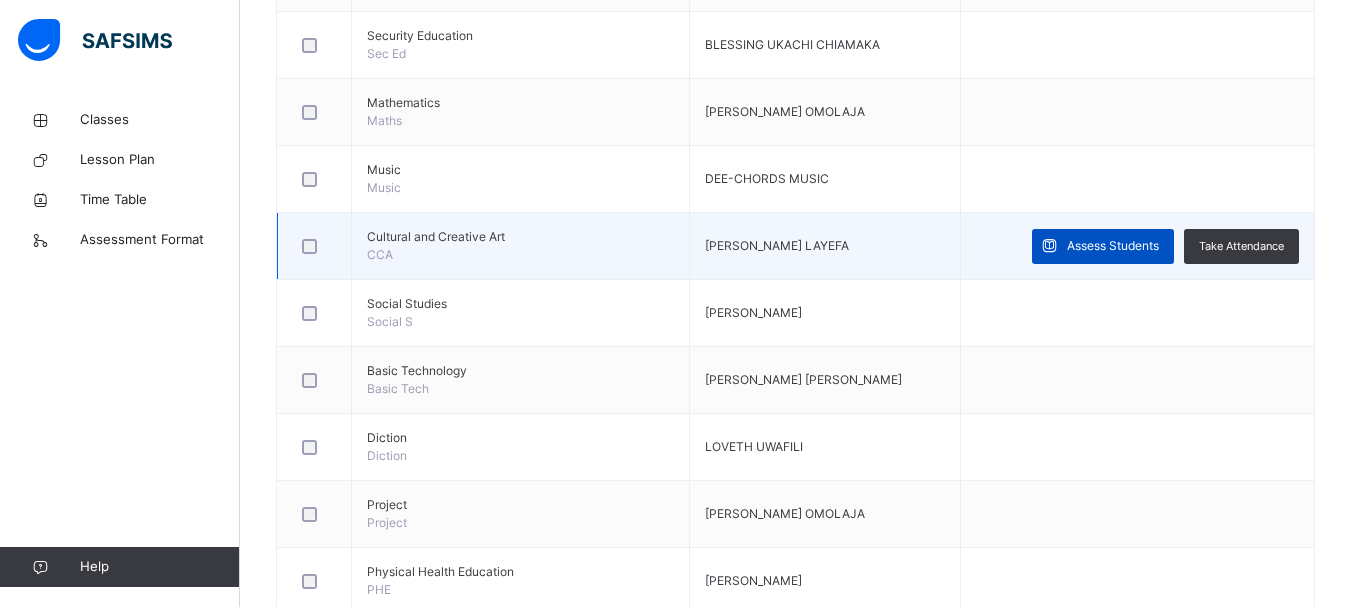 click on "Assess Students" at bounding box center (1103, 246) 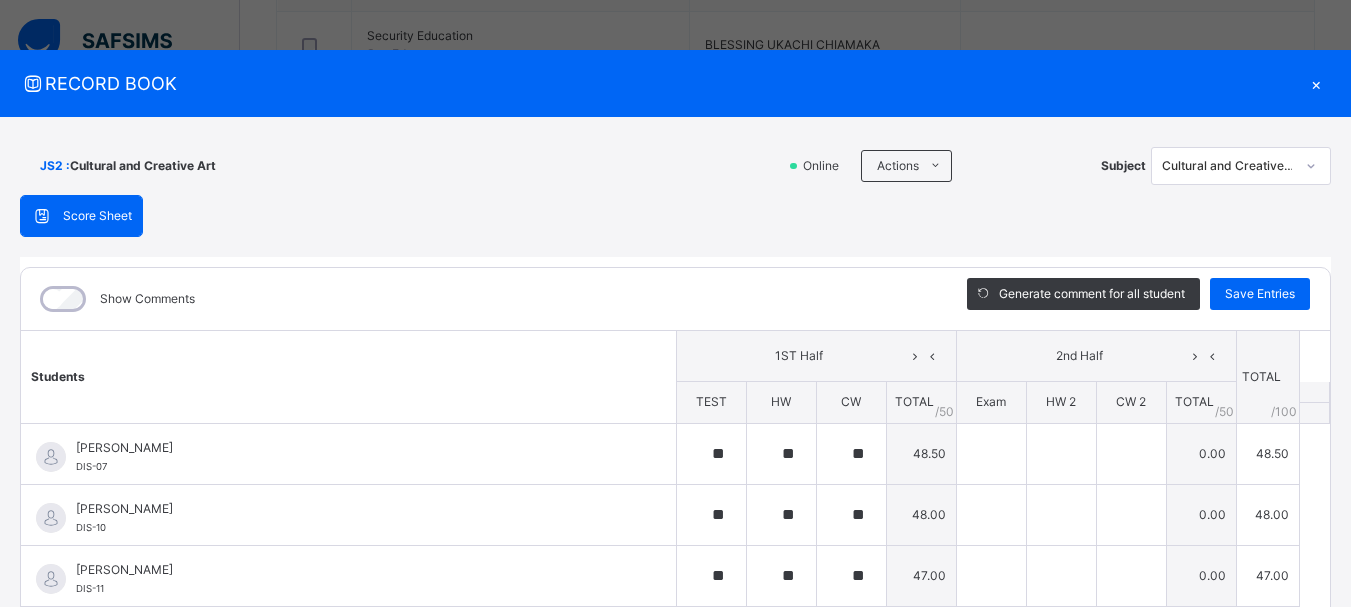 type on "**" 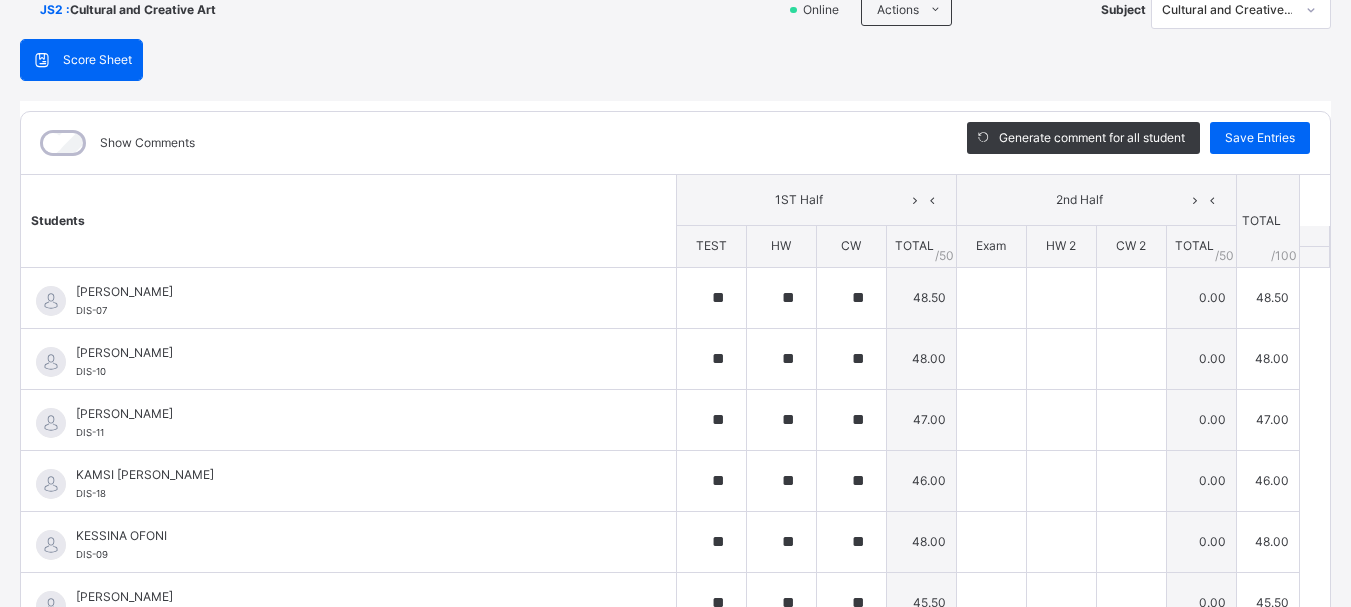 scroll, scrollTop: 304, scrollLeft: 0, axis: vertical 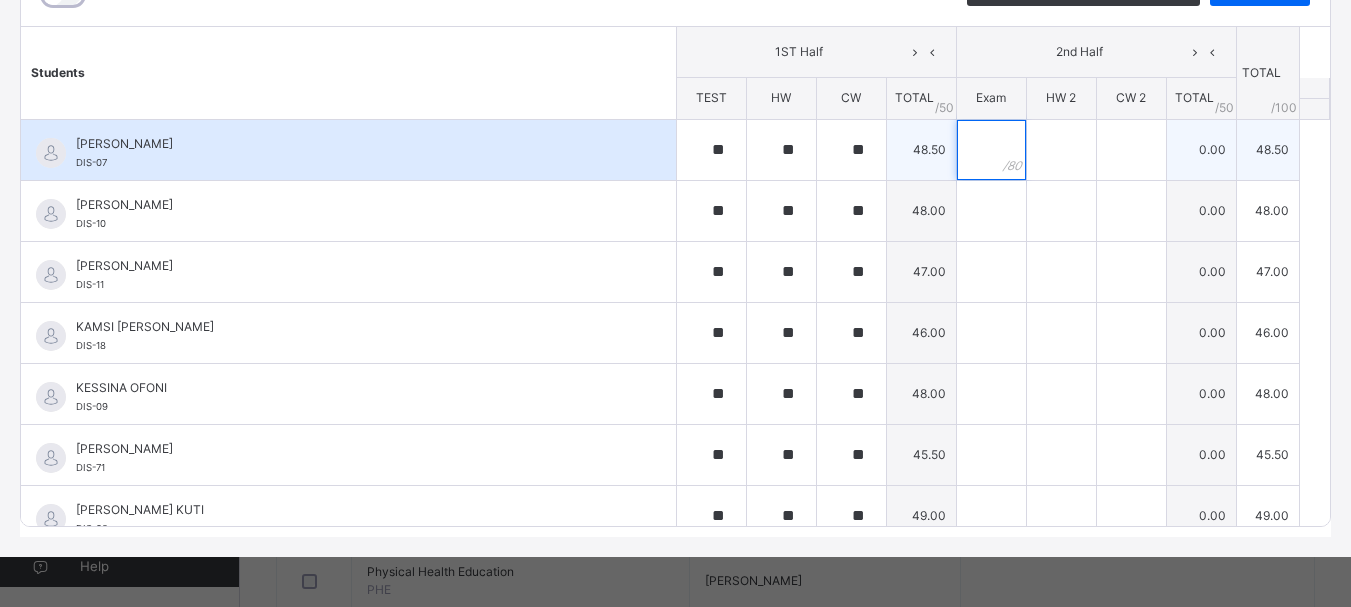 click at bounding box center [991, 150] 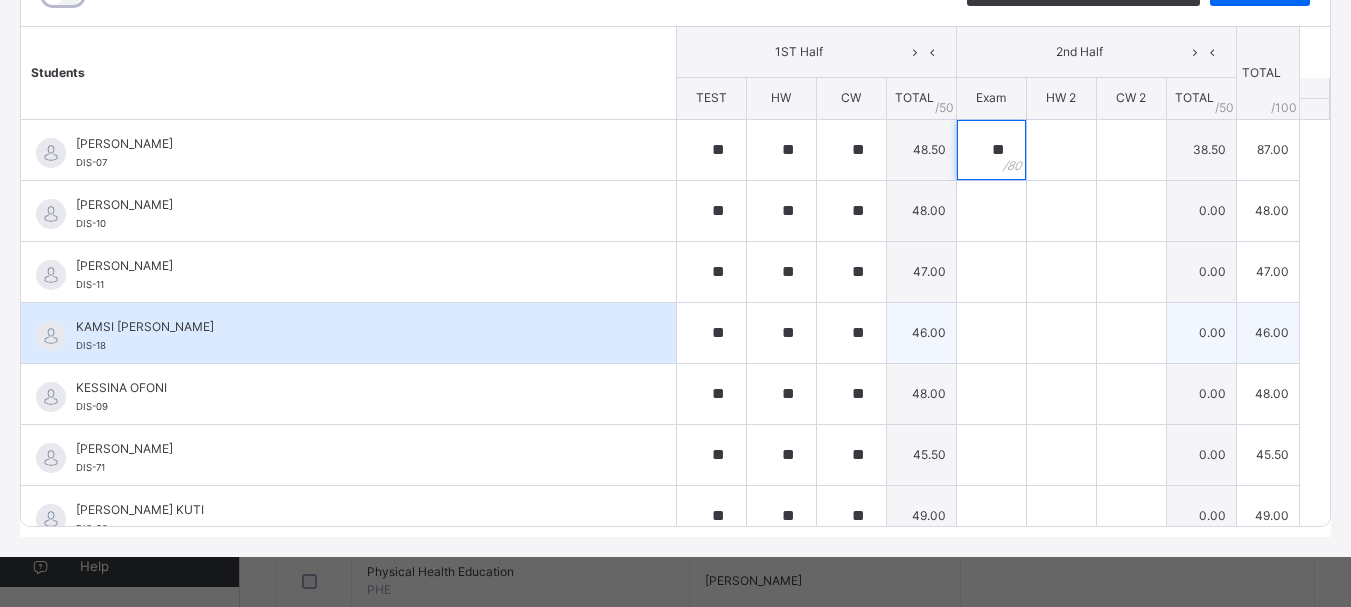 type on "**" 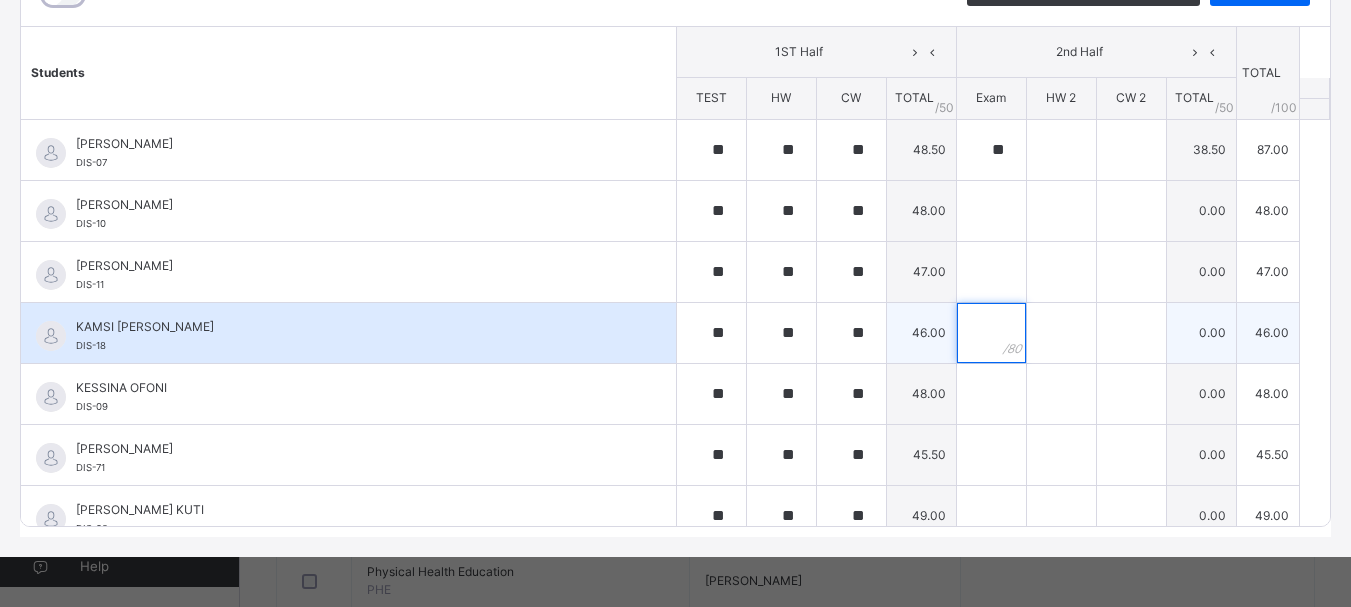 click at bounding box center [991, 333] 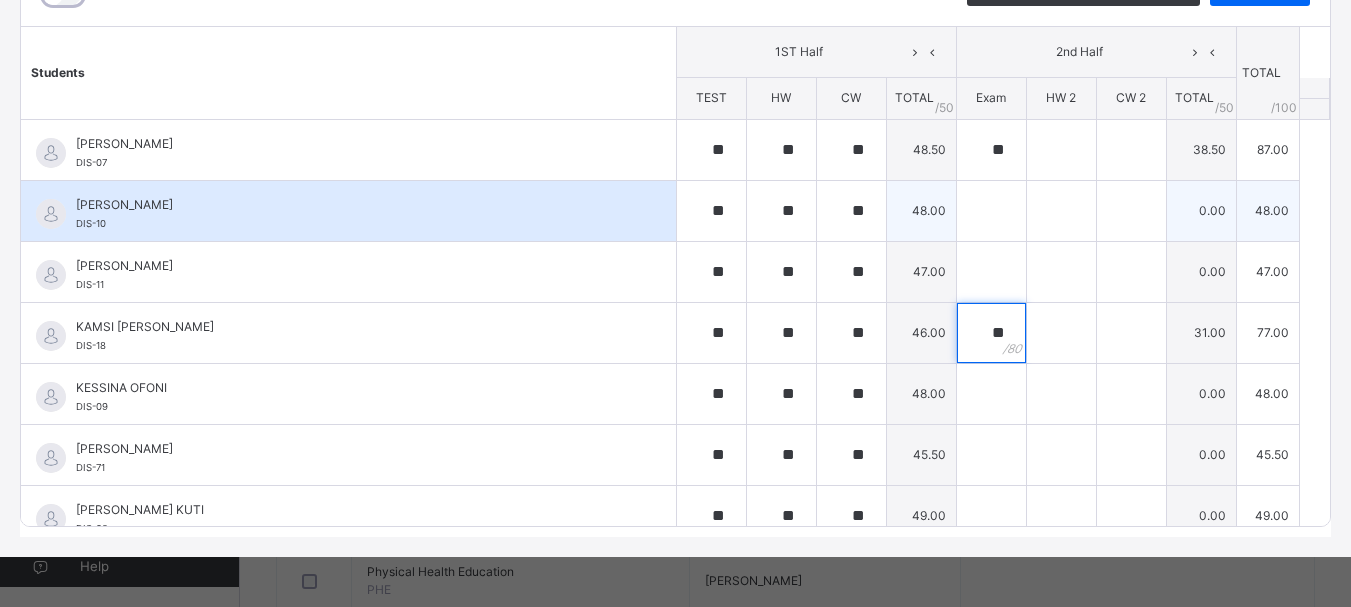type on "**" 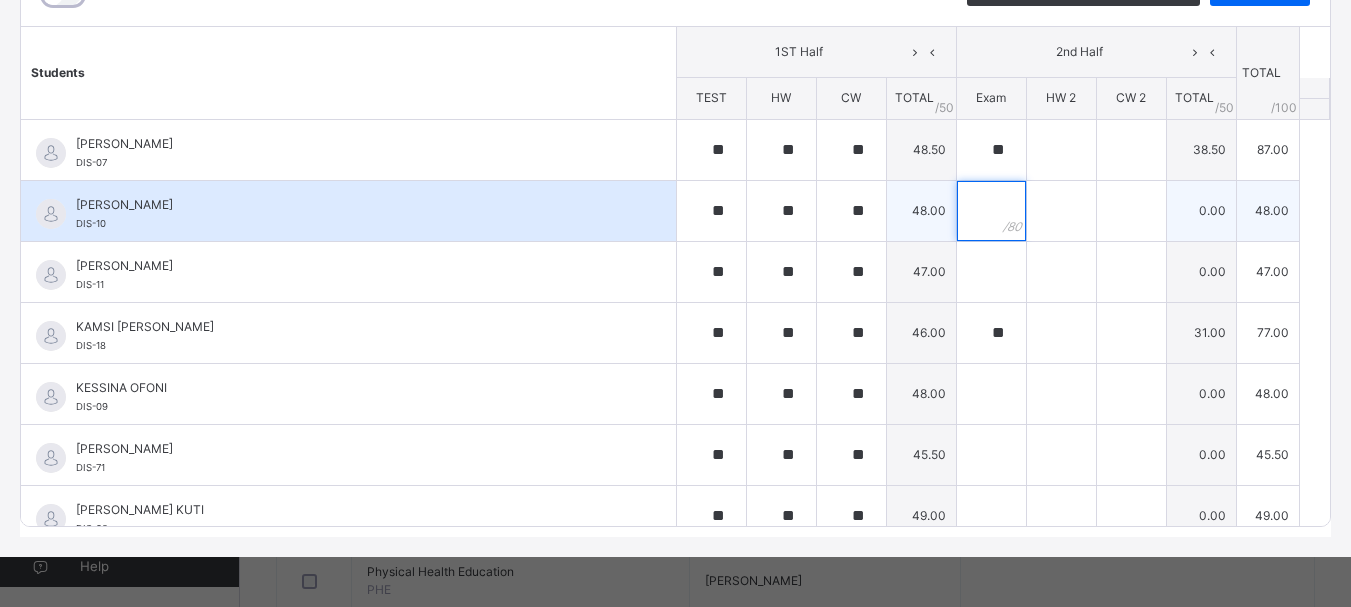 click at bounding box center (991, 211) 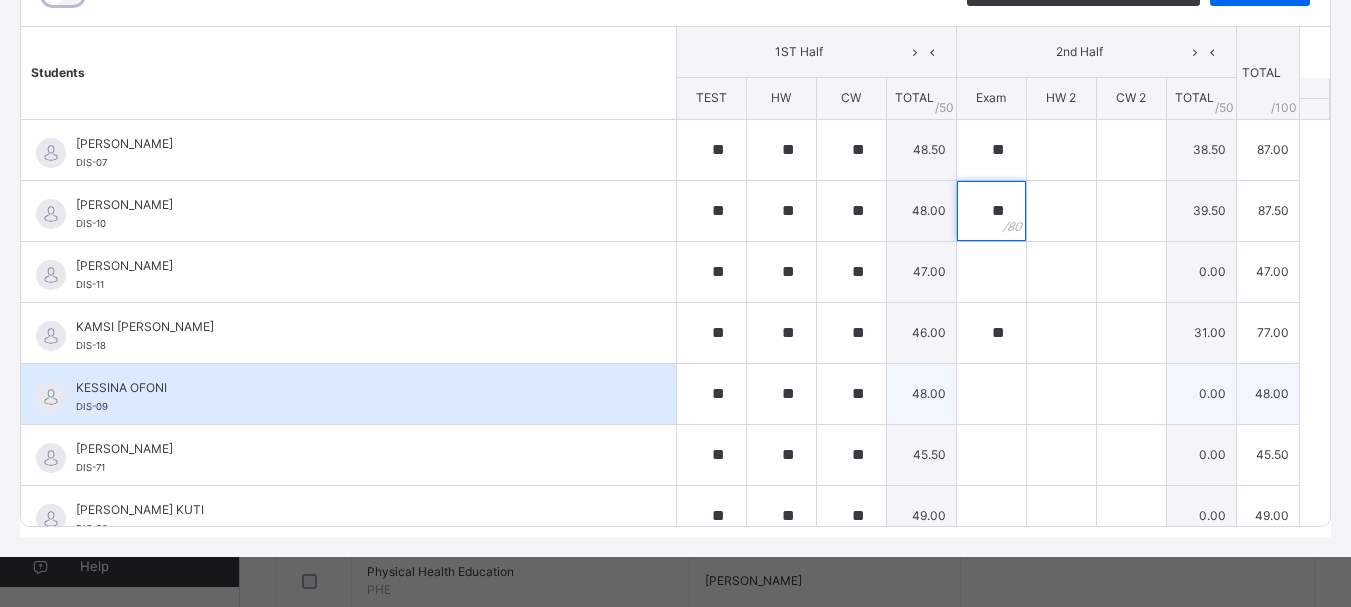 type on "**" 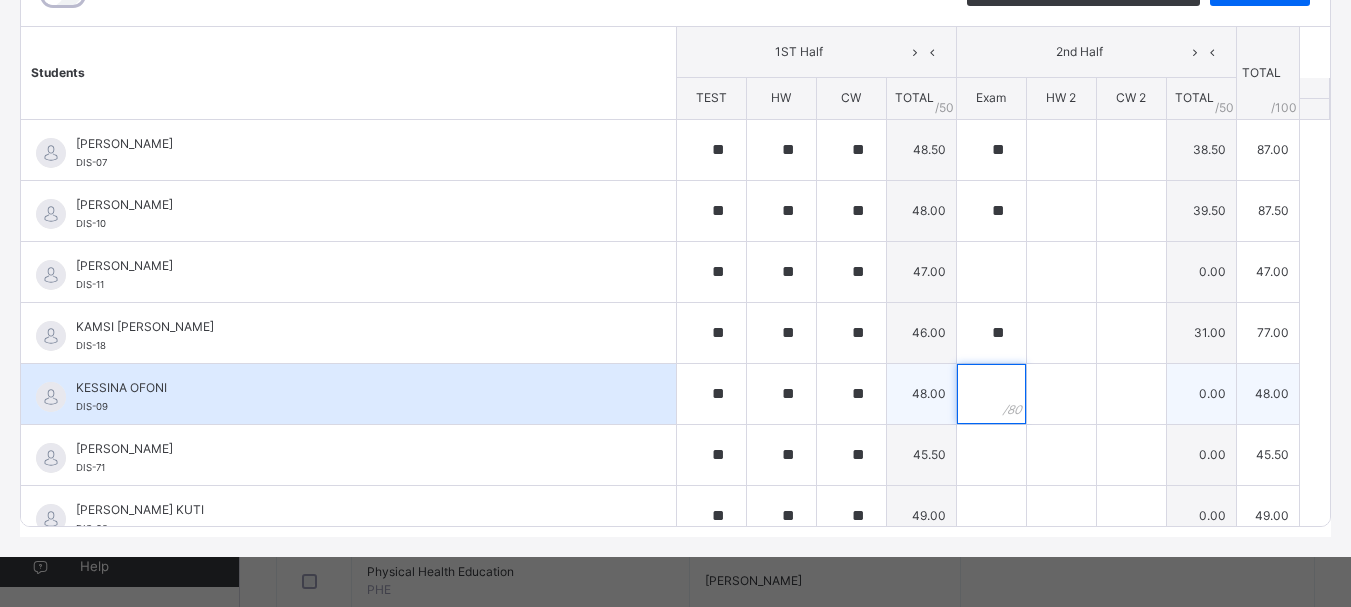 click at bounding box center [991, 394] 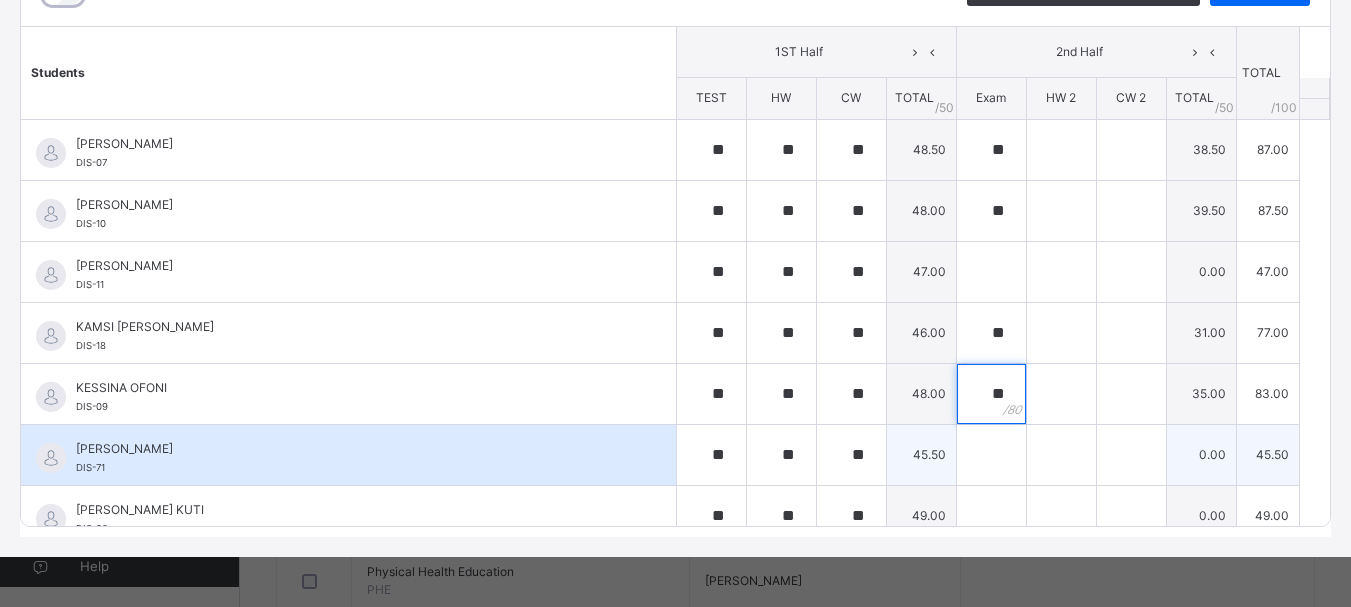 type on "**" 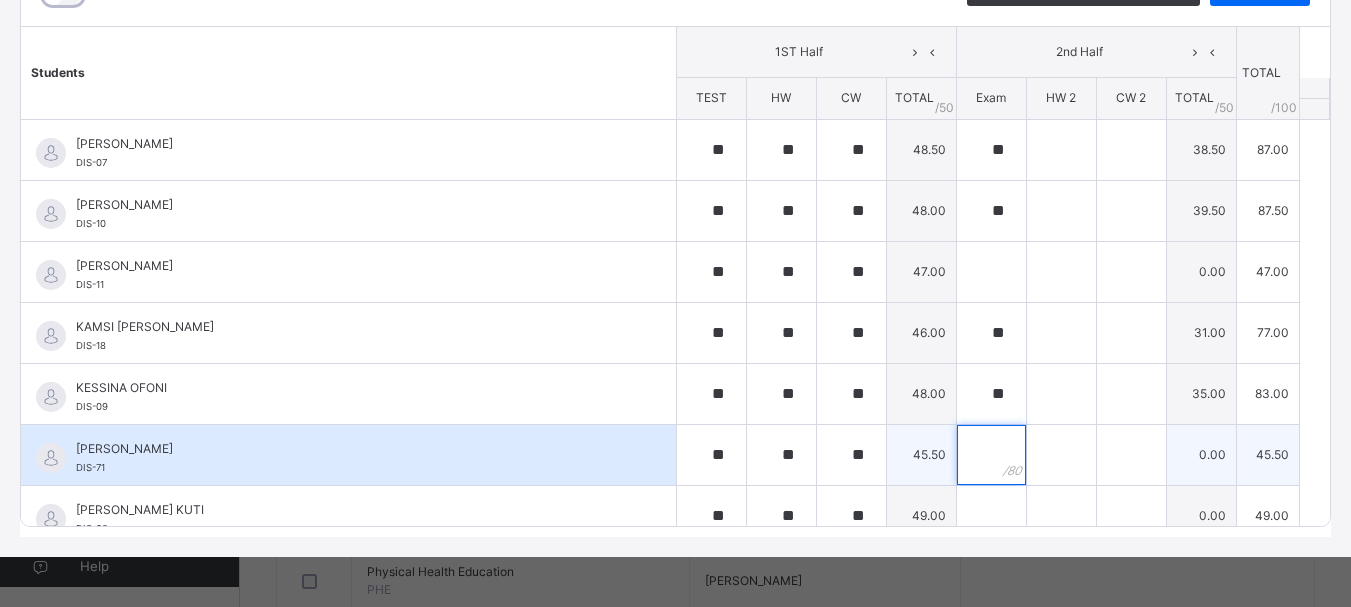 click at bounding box center [991, 455] 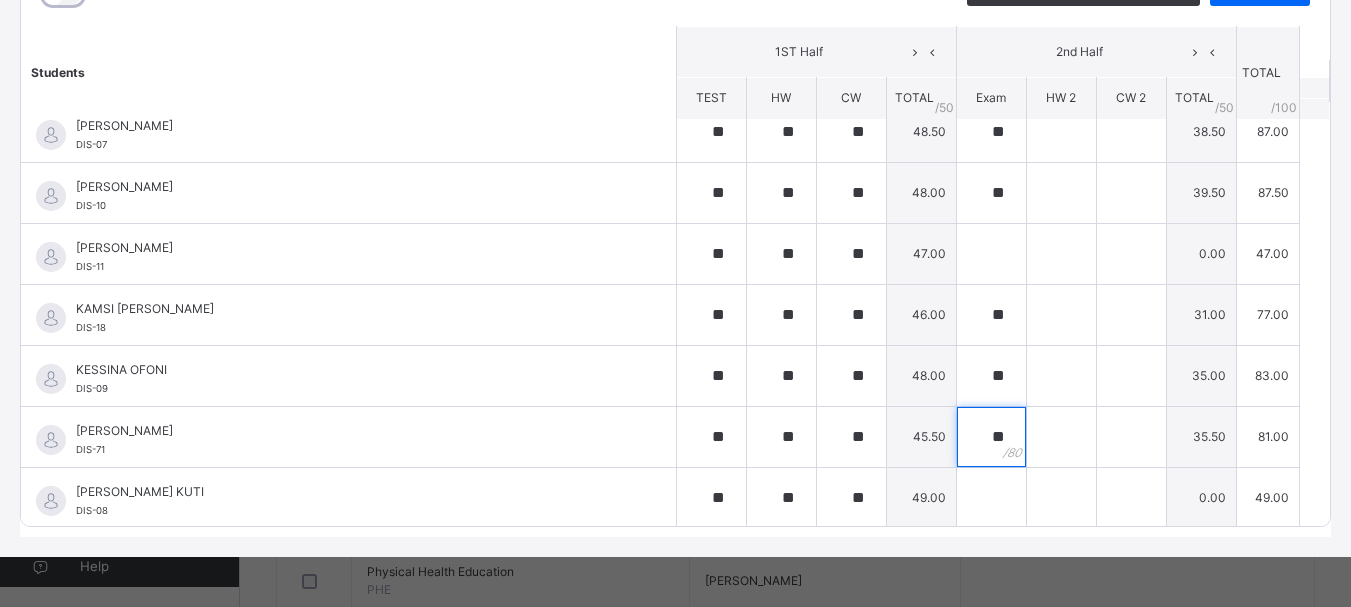scroll, scrollTop: 21, scrollLeft: 0, axis: vertical 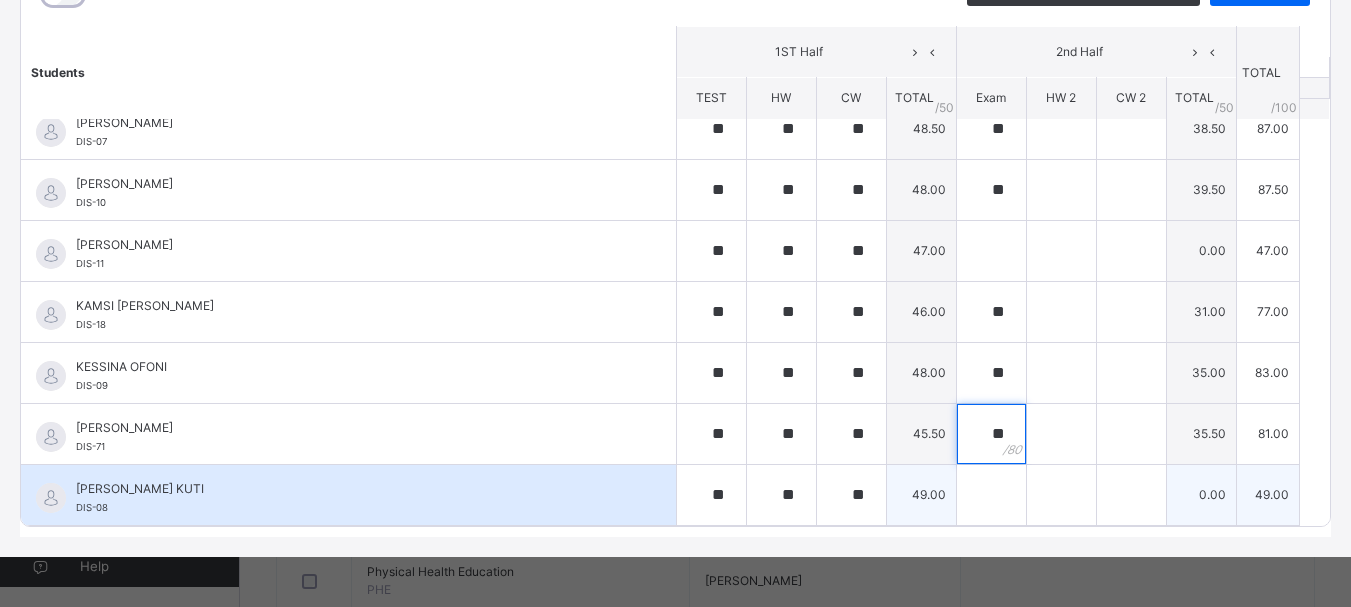 type on "**" 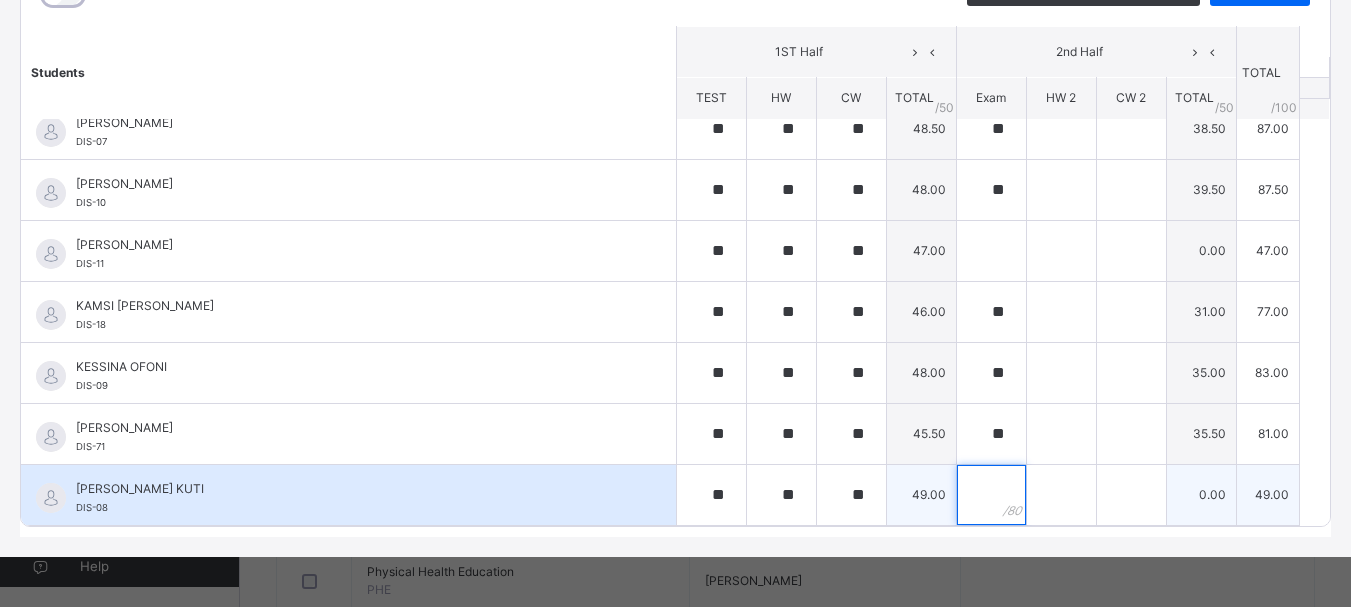 click at bounding box center (991, 495) 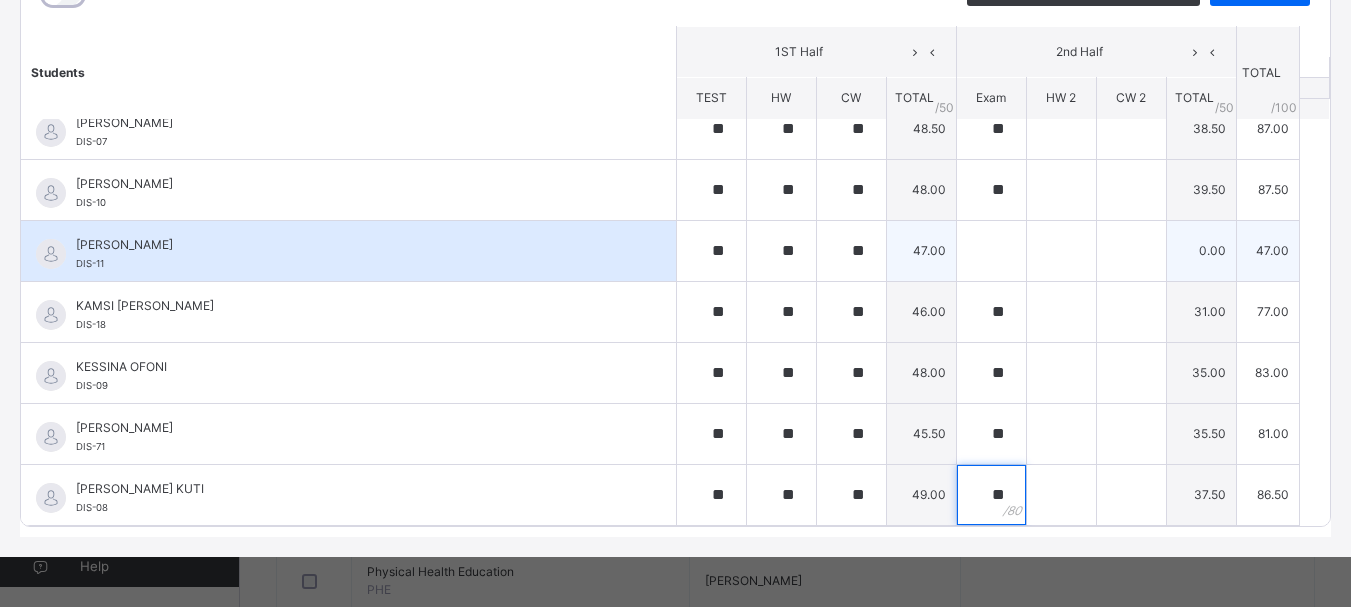 type on "**" 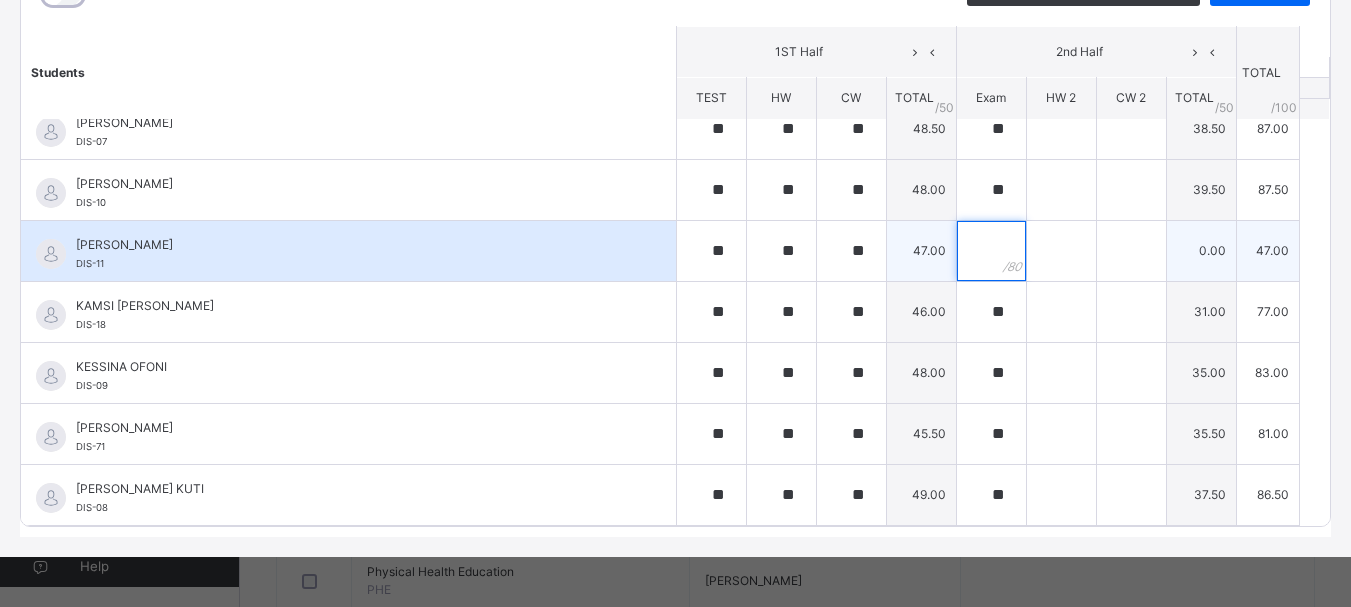 click at bounding box center (991, 251) 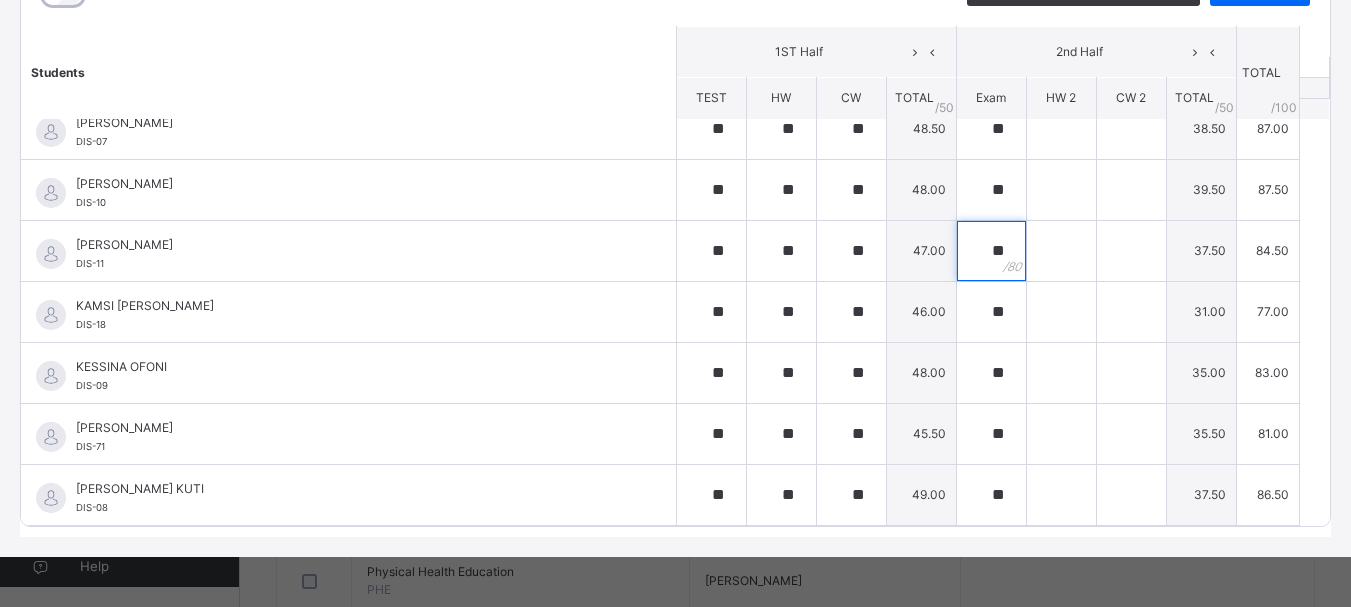 scroll, scrollTop: 0, scrollLeft: 0, axis: both 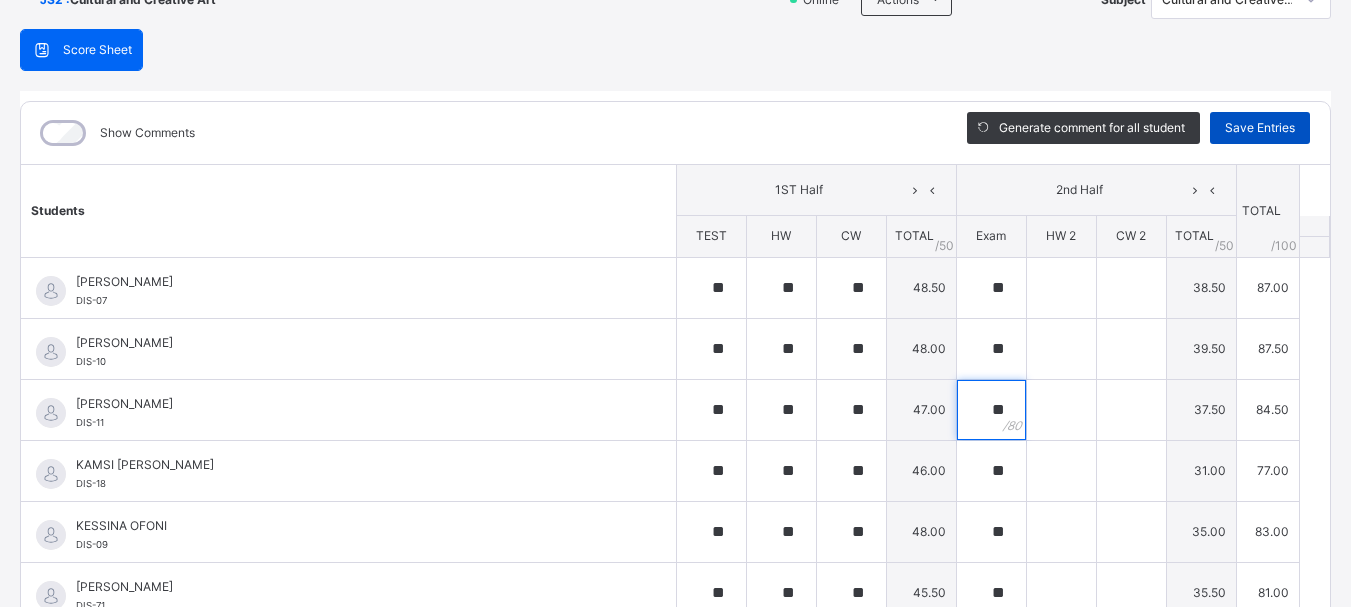 type on "**" 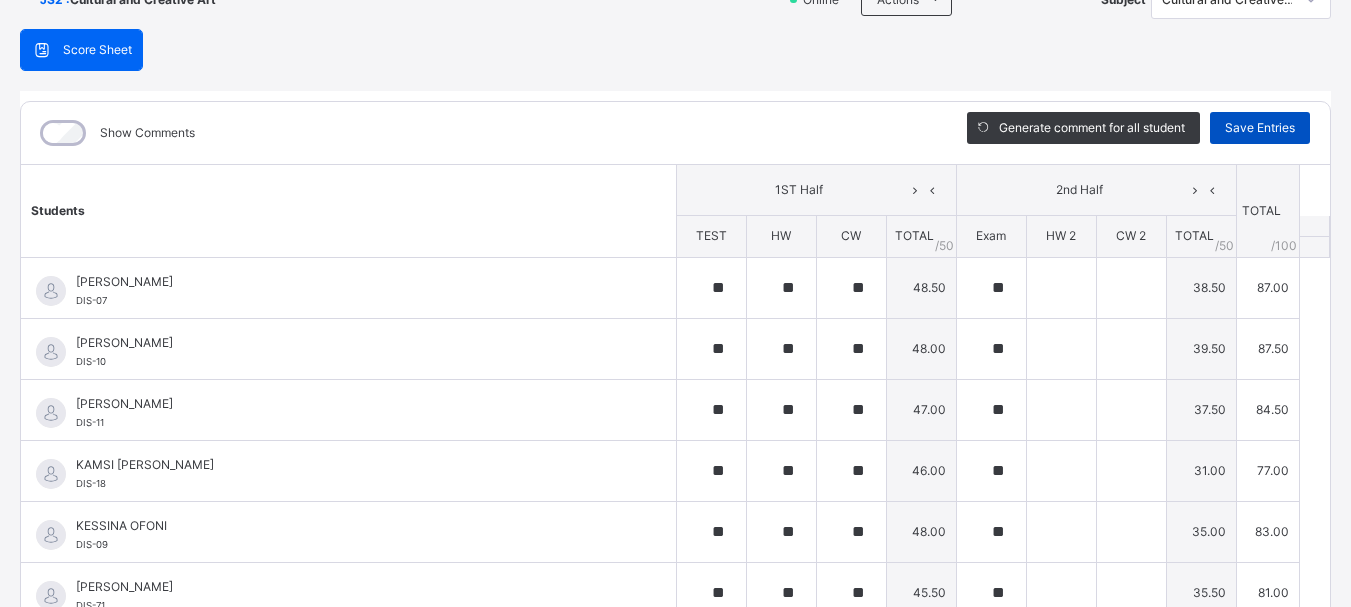 click on "Save Entries" at bounding box center (1260, 128) 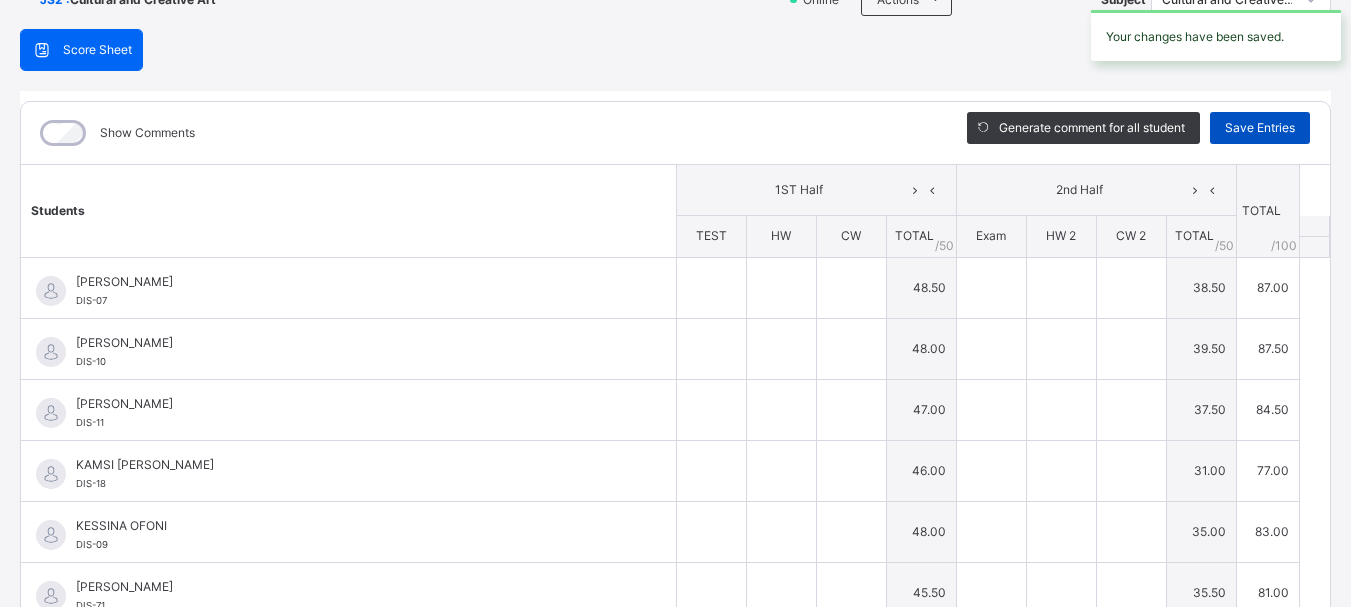type on "**" 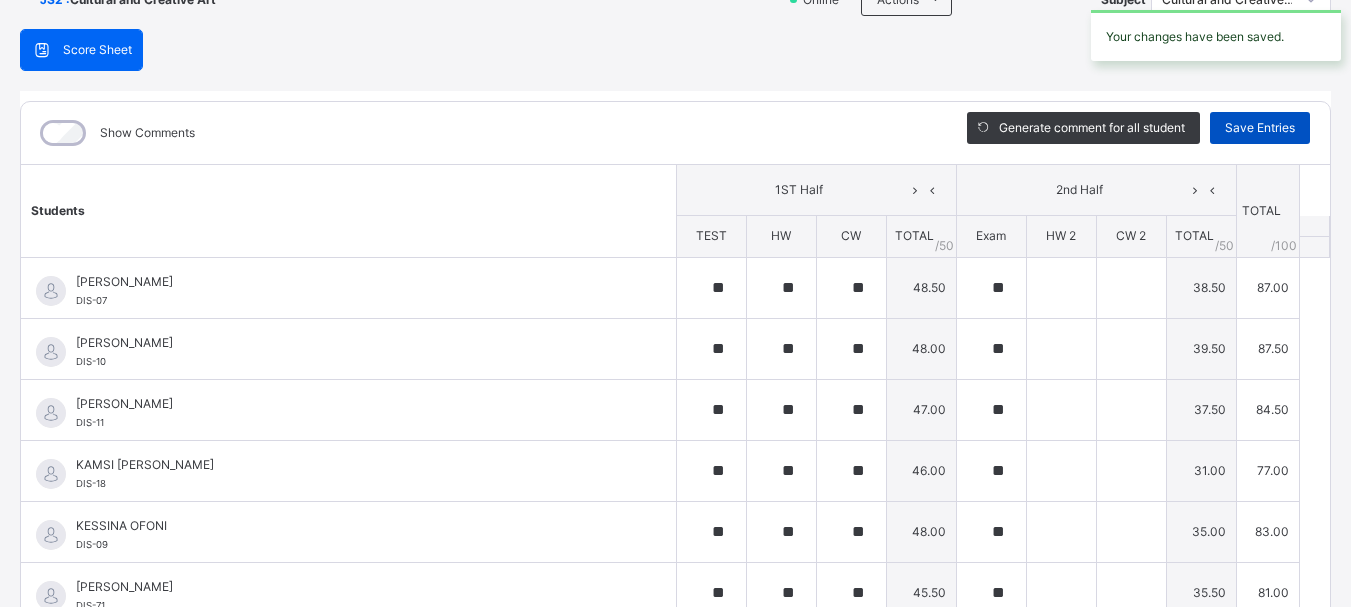 type on "**" 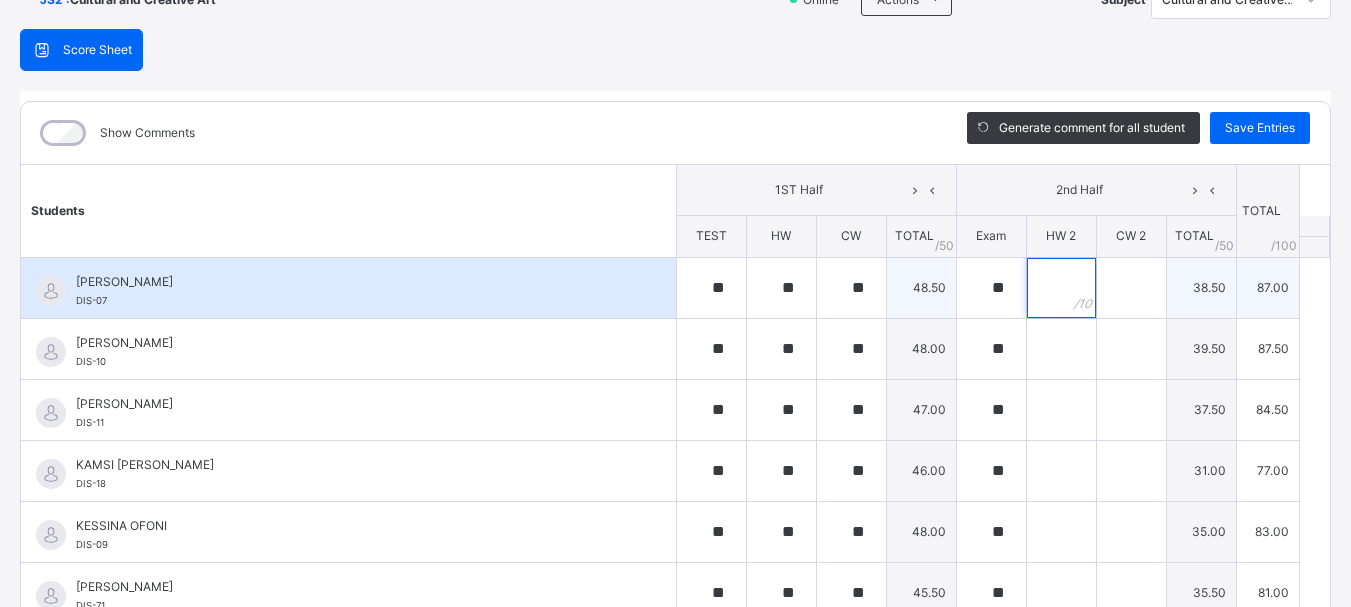 click at bounding box center [1061, 288] 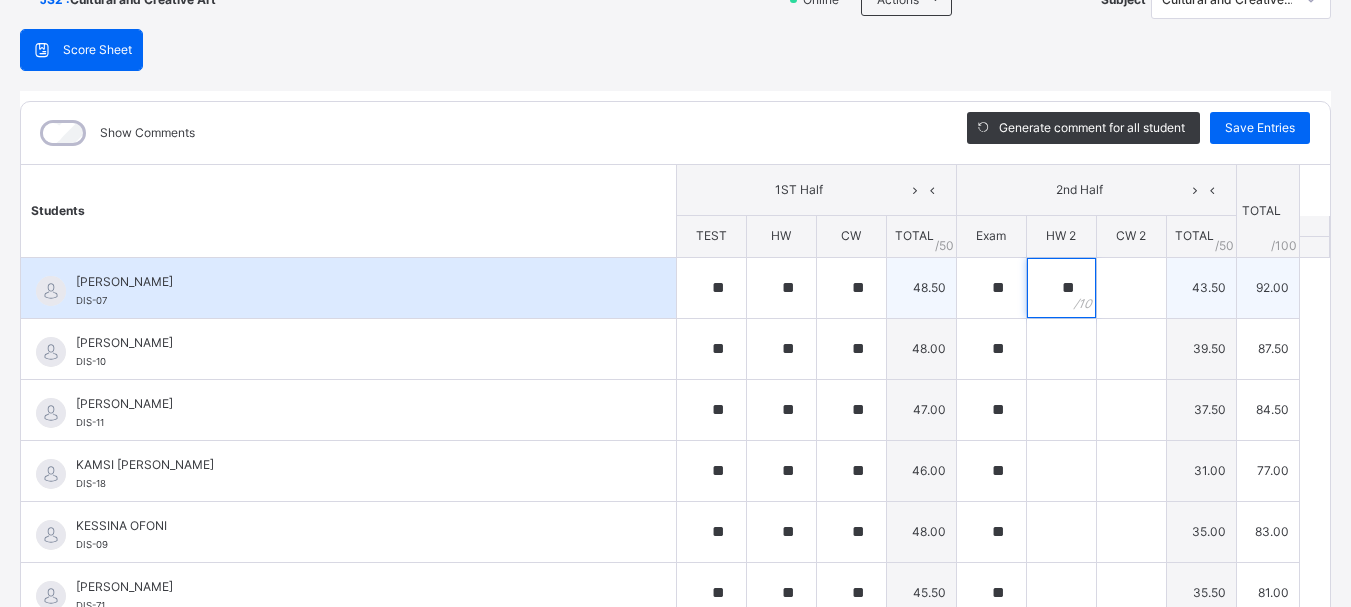 type on "**" 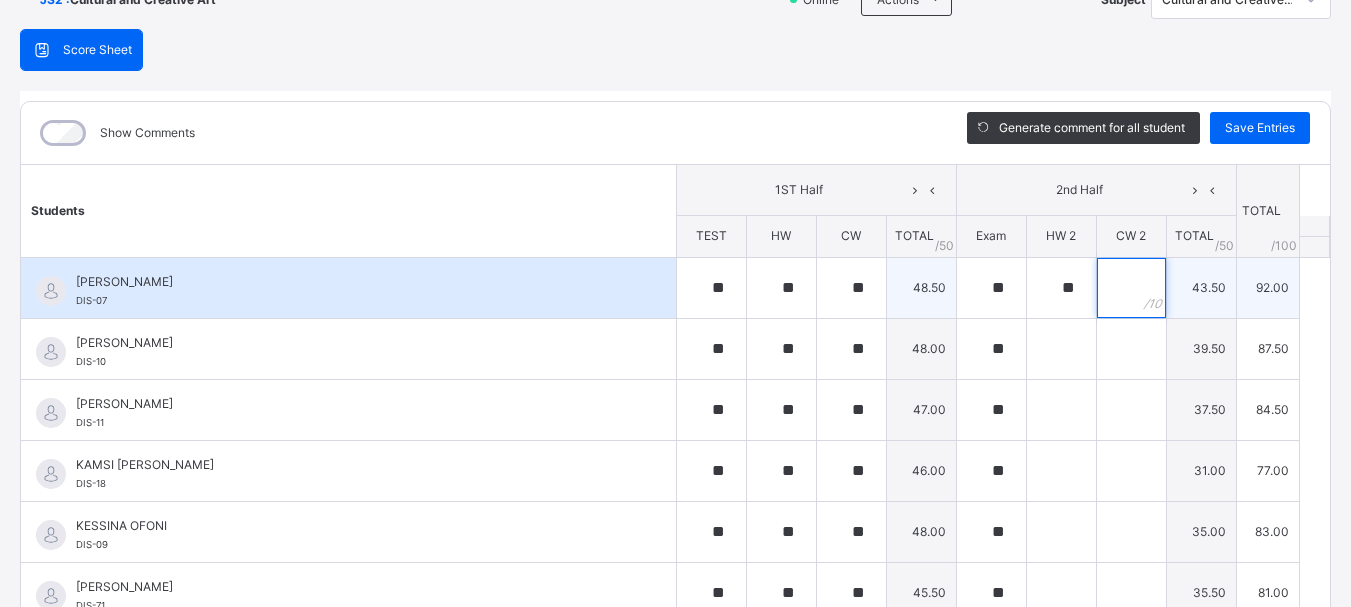 click at bounding box center [1131, 288] 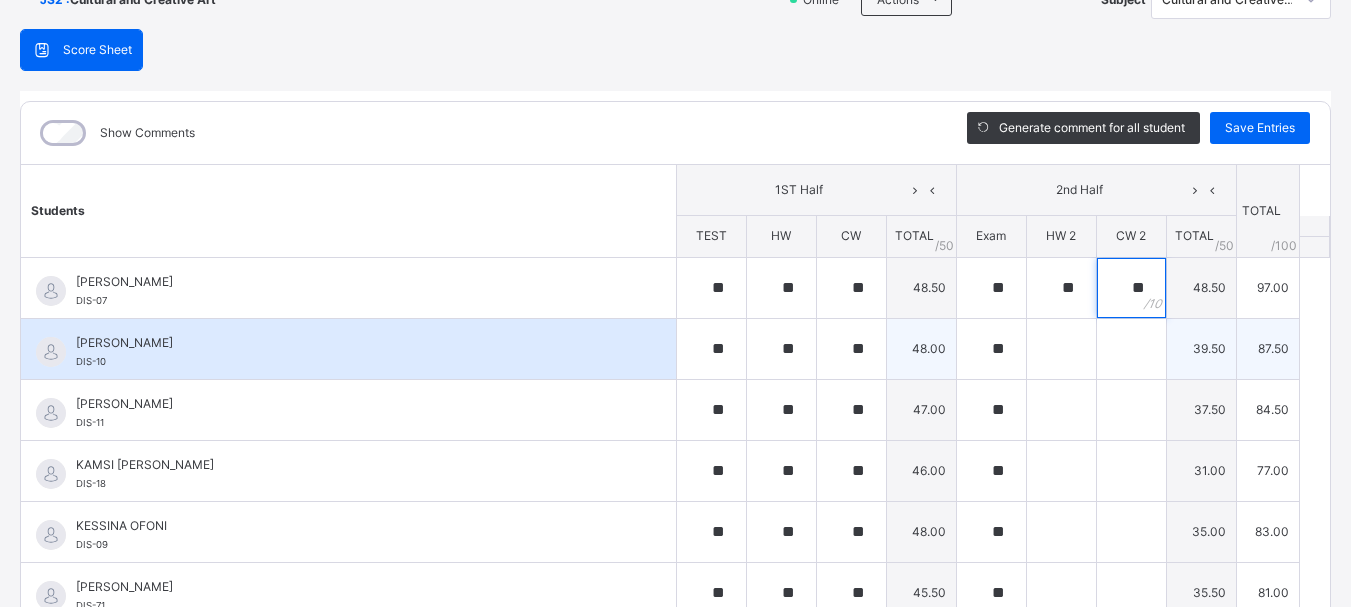 type on "**" 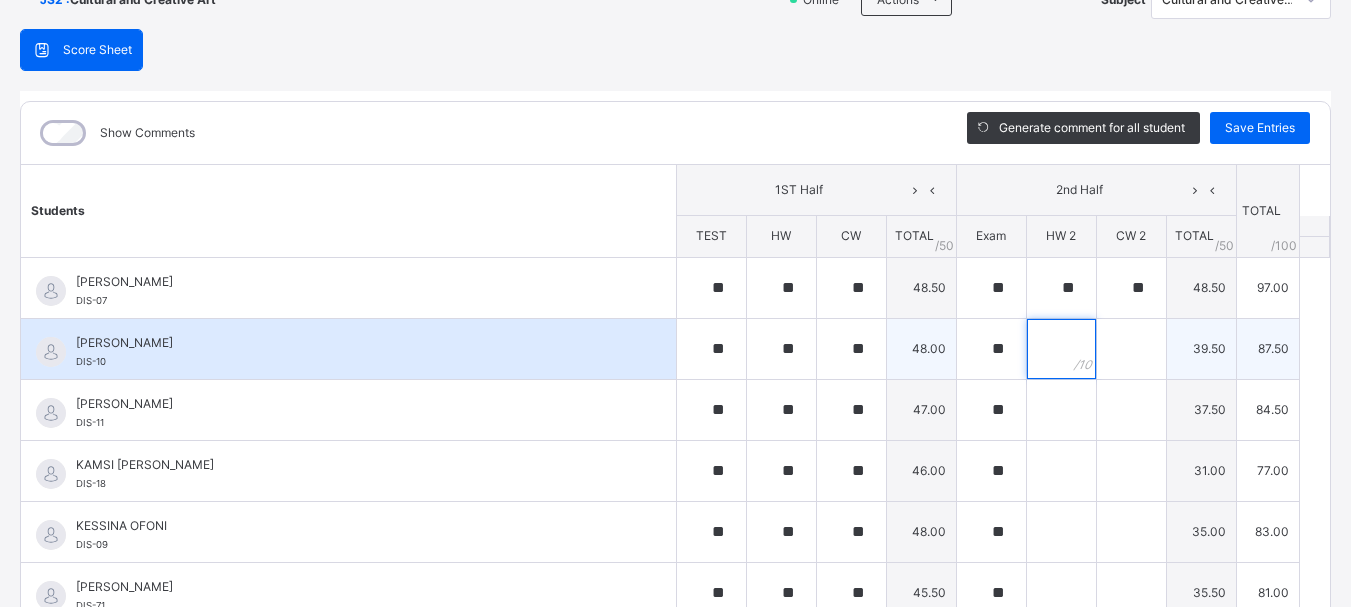 click at bounding box center [1061, 349] 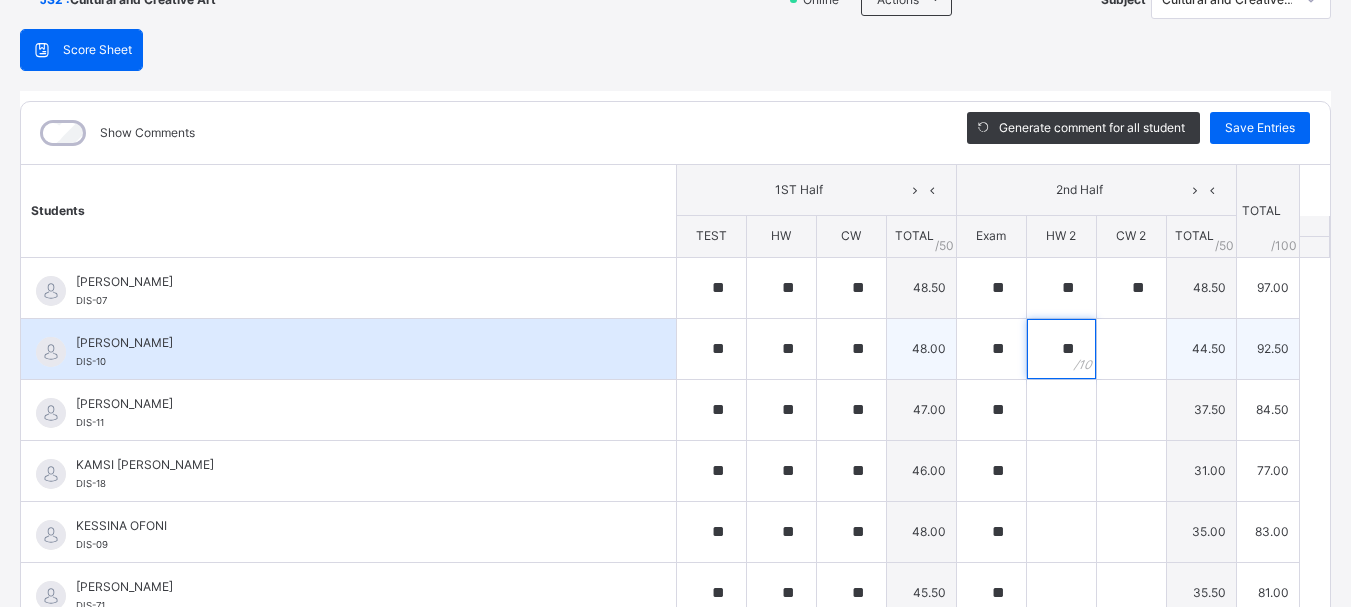 type on "**" 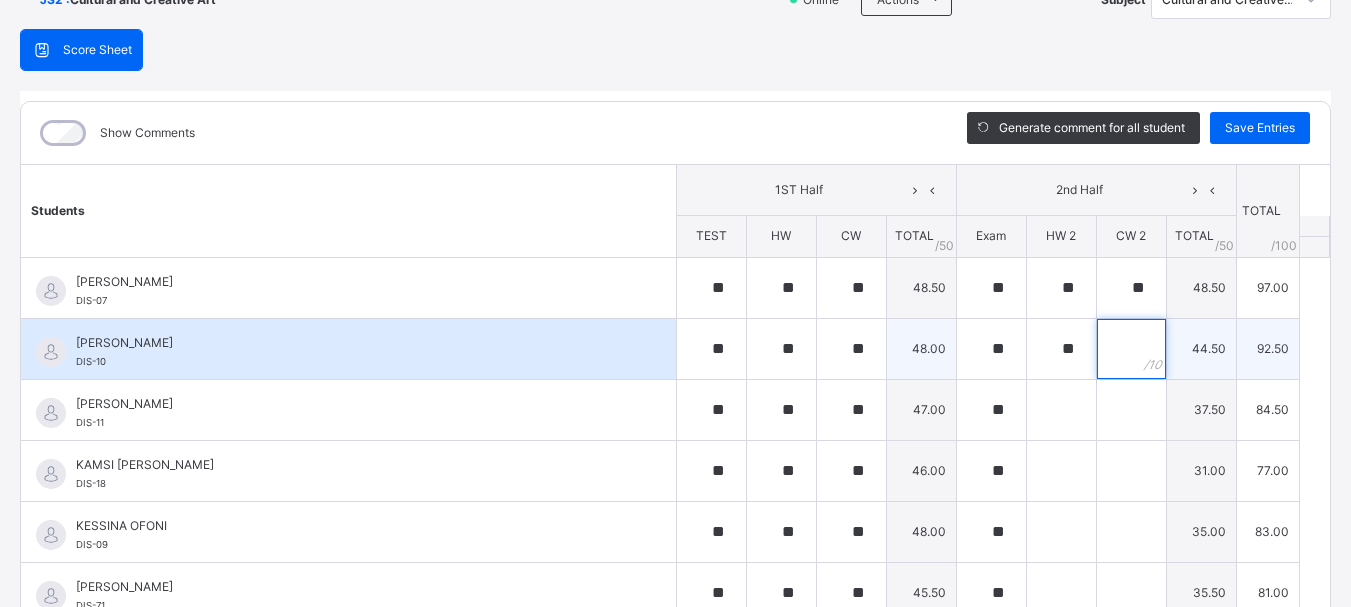 click at bounding box center [1131, 349] 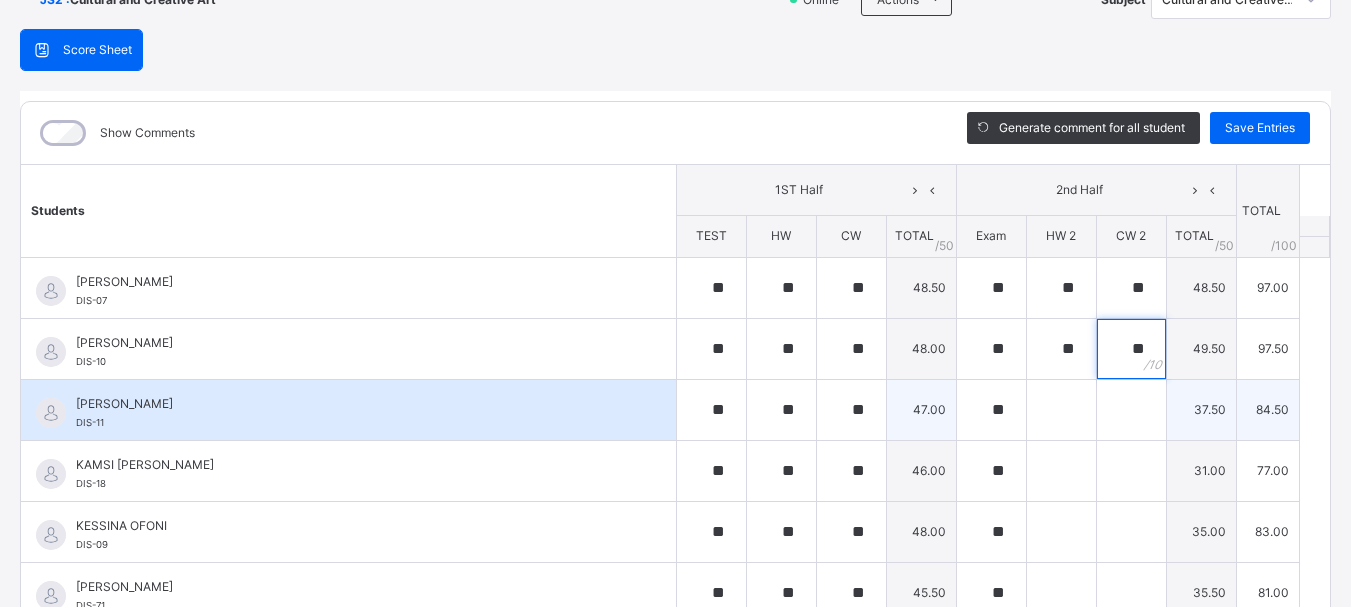 type on "**" 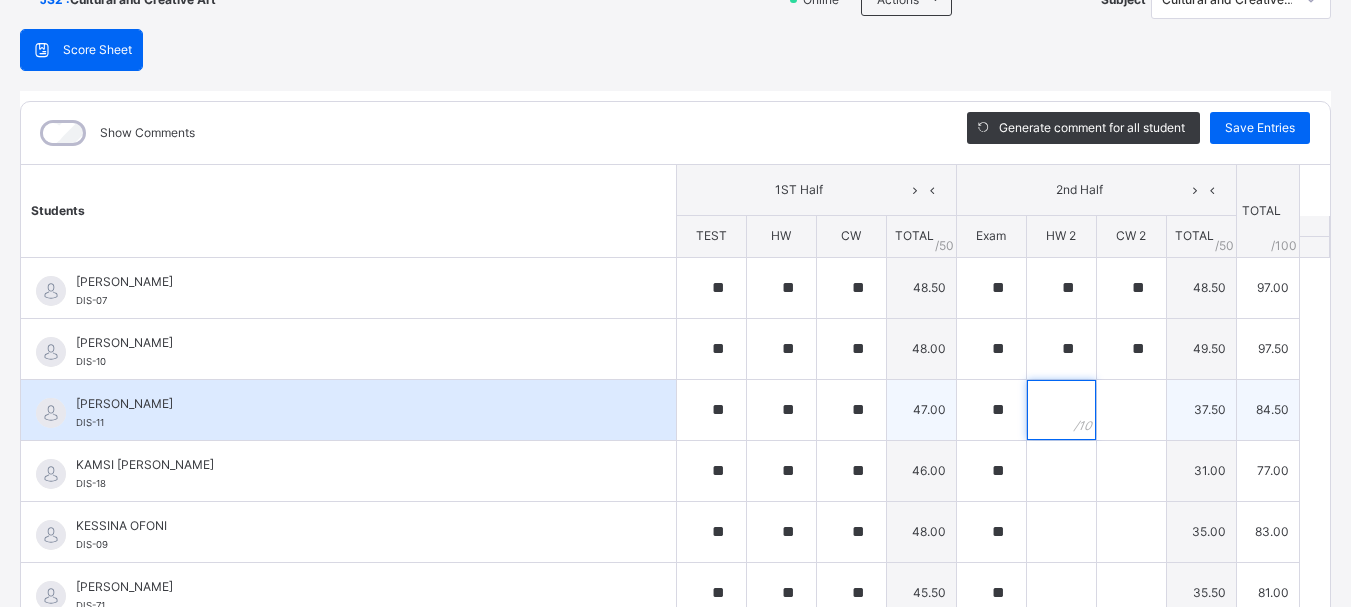 click at bounding box center [1061, 410] 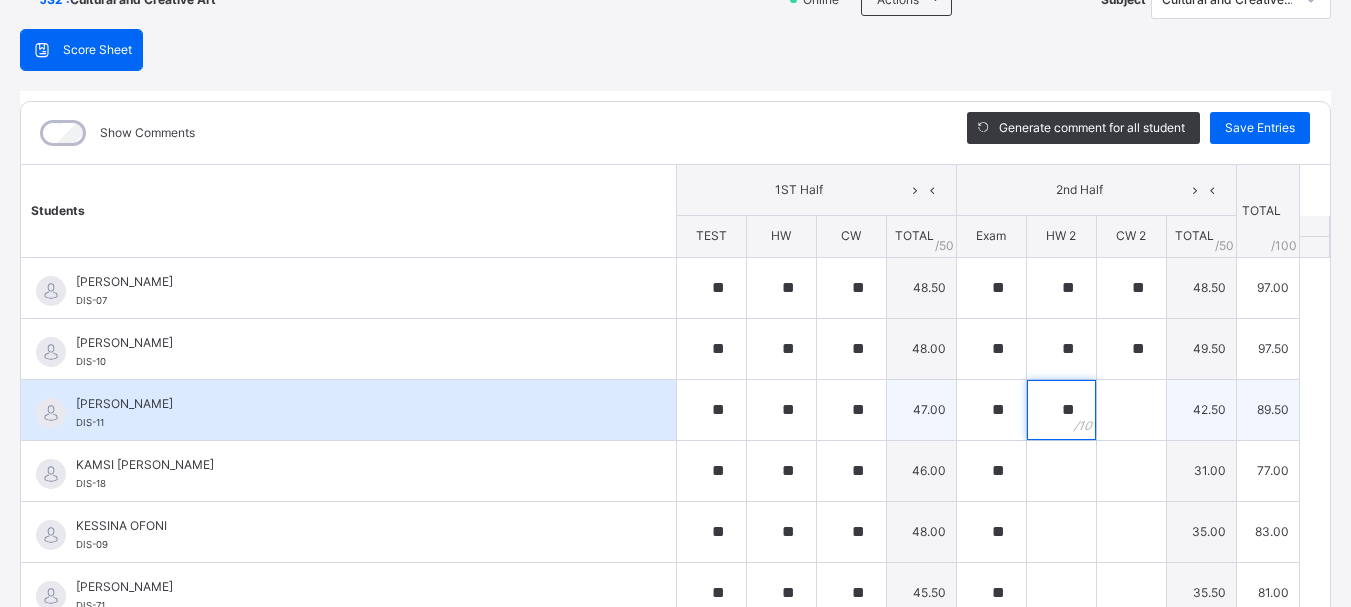 type on "**" 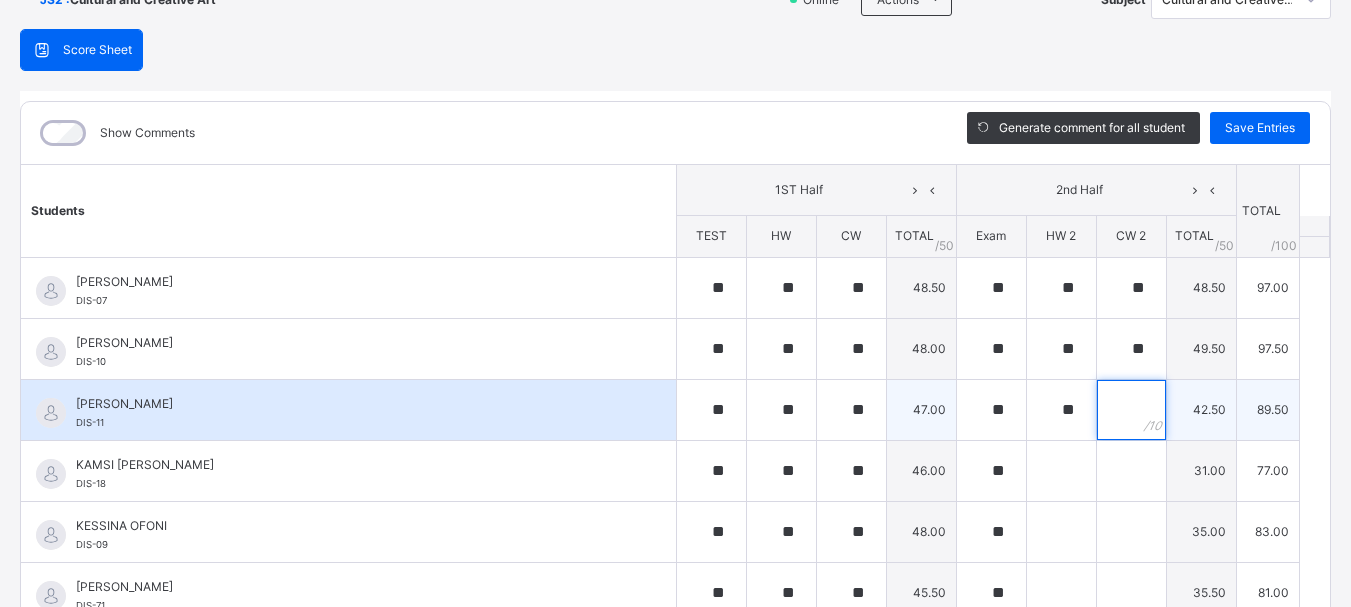 click at bounding box center (1131, 410) 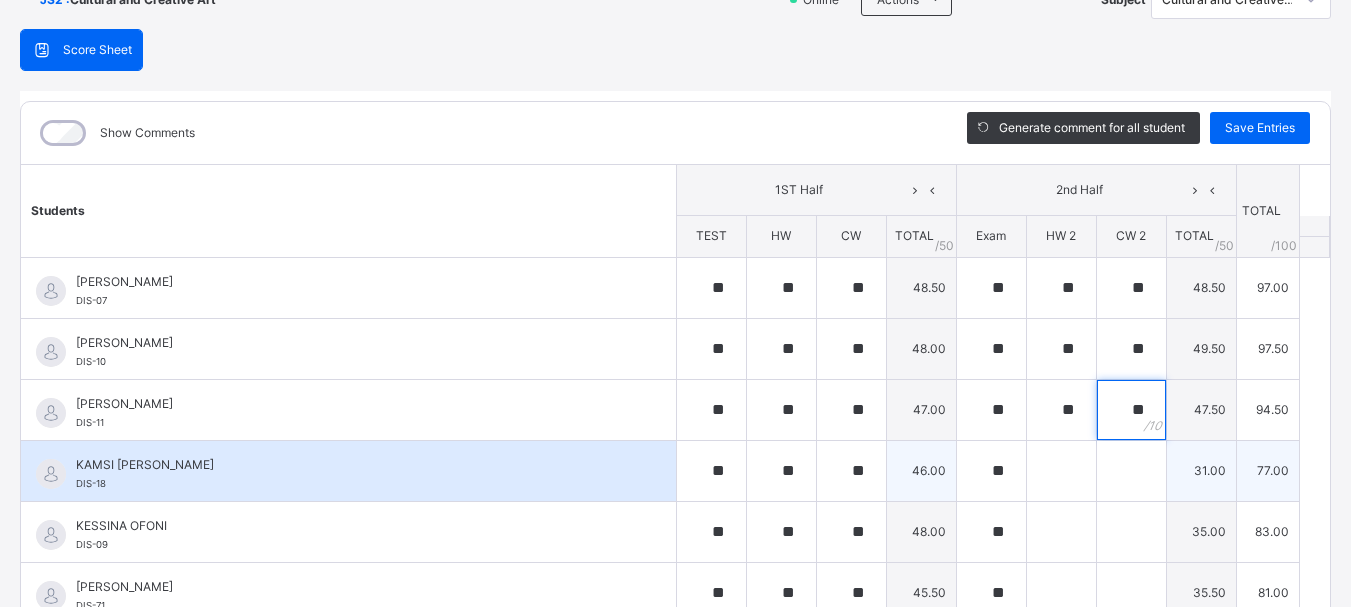 type on "**" 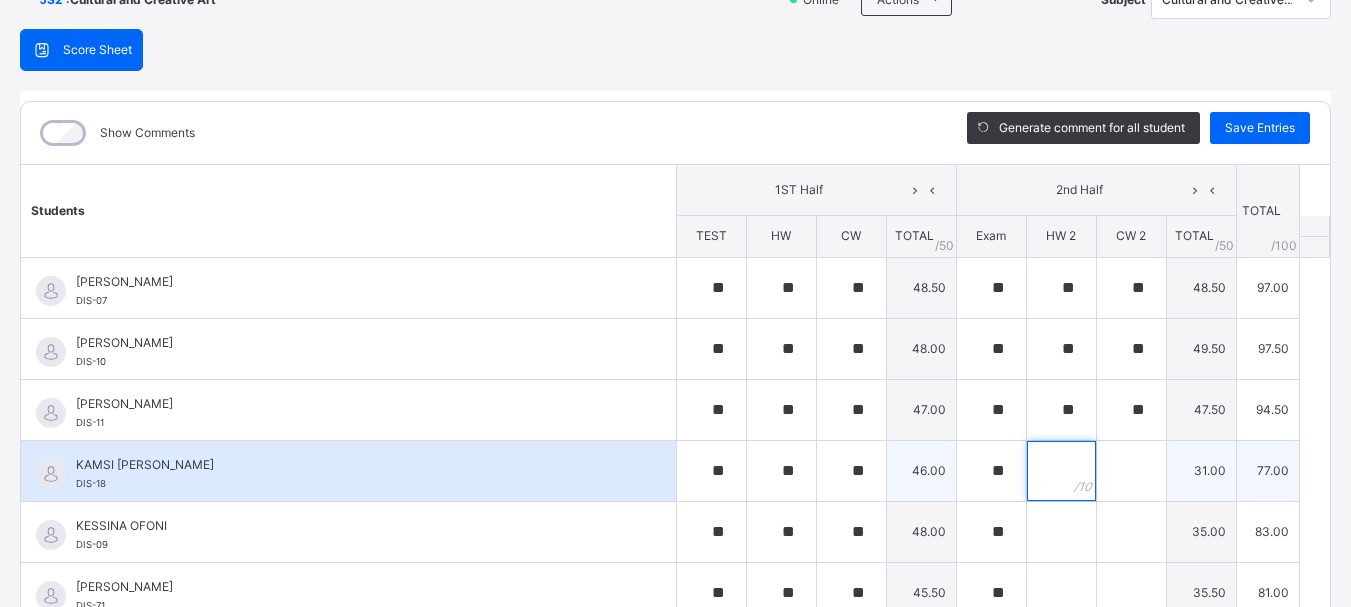 click at bounding box center (1061, 471) 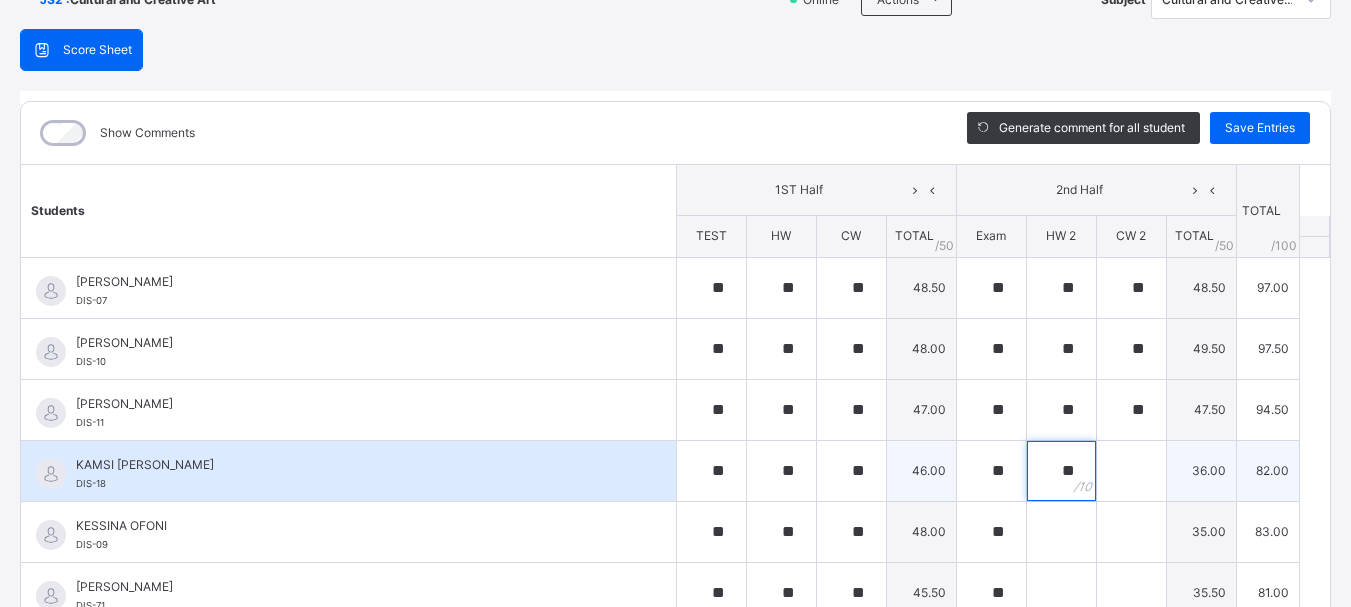 type on "**" 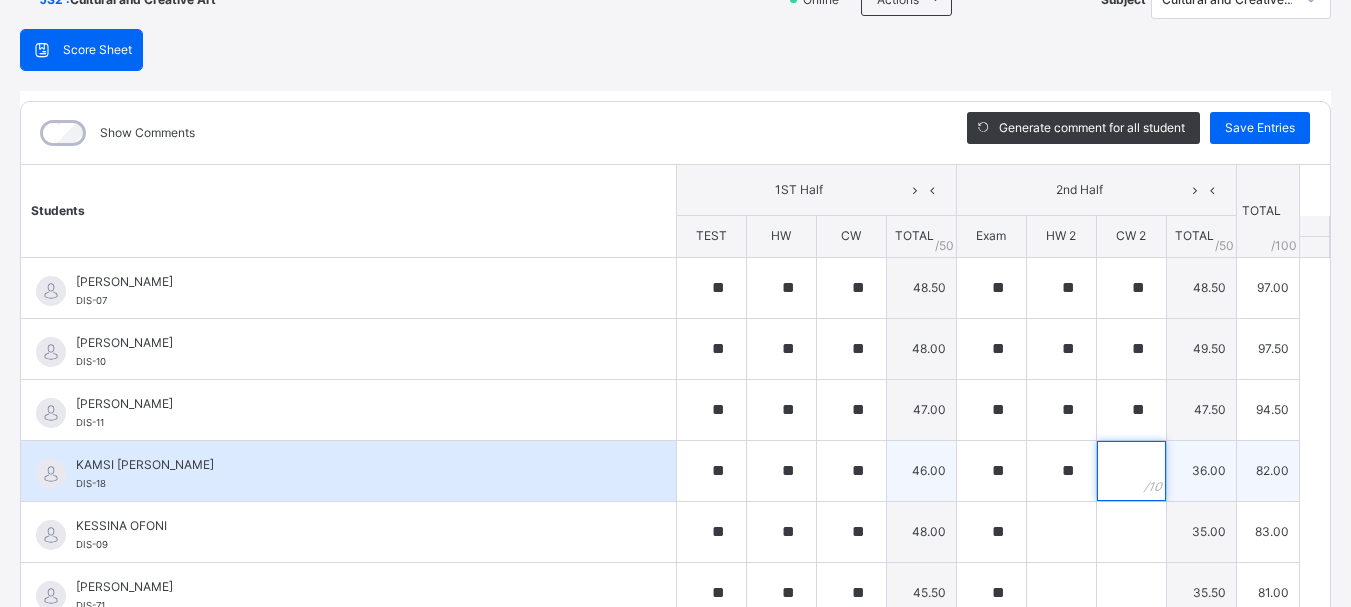 click at bounding box center (1131, 471) 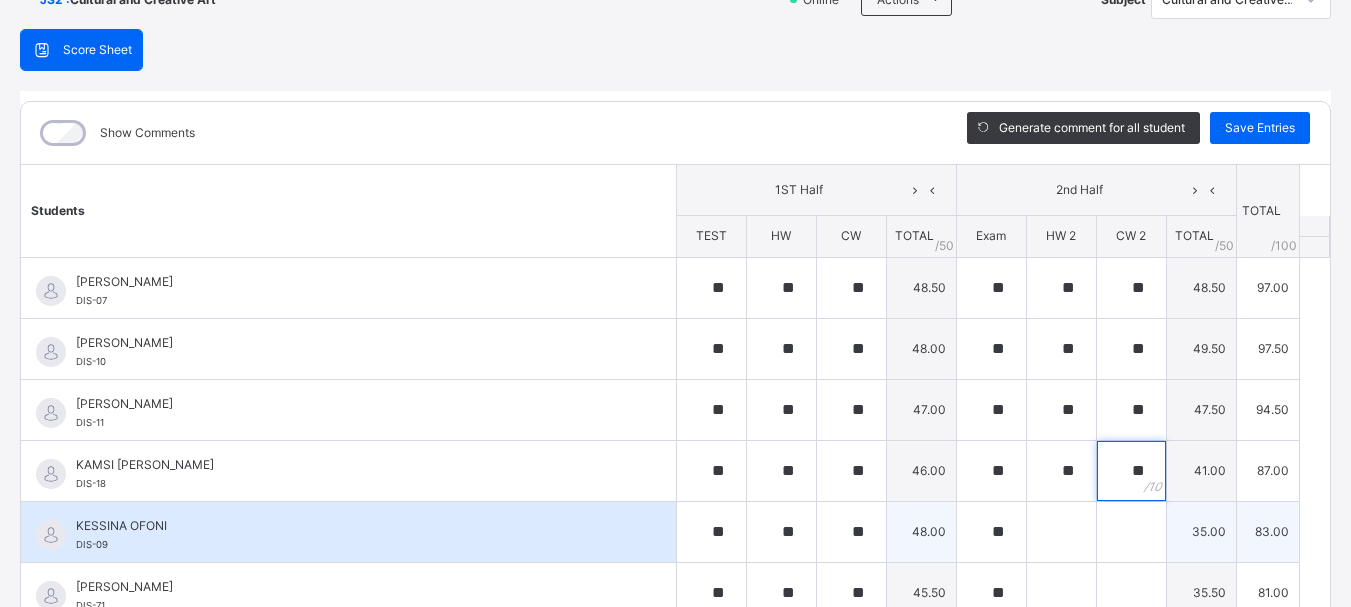 type on "**" 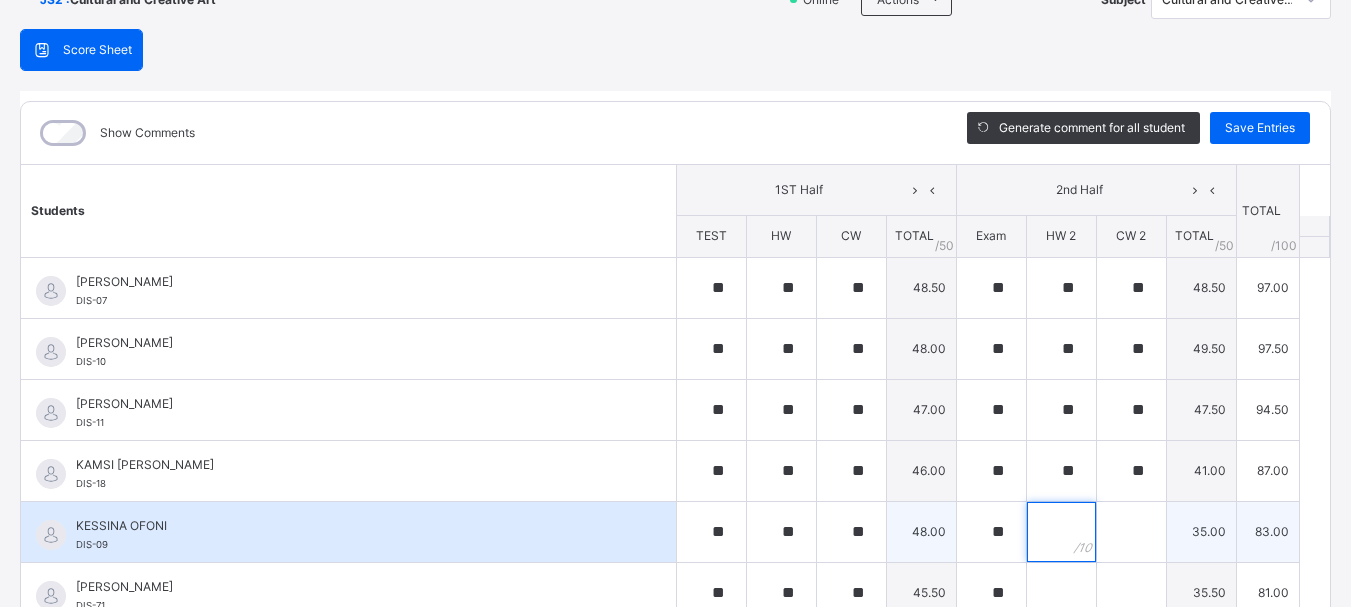 click at bounding box center [1061, 532] 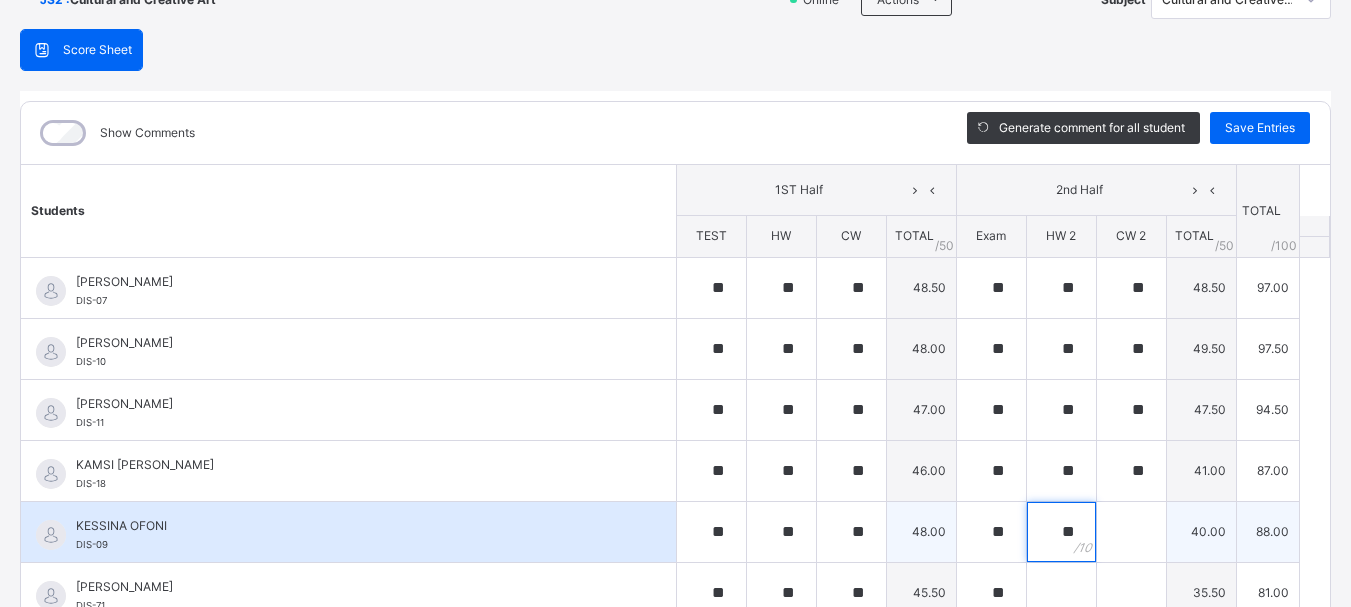 type on "**" 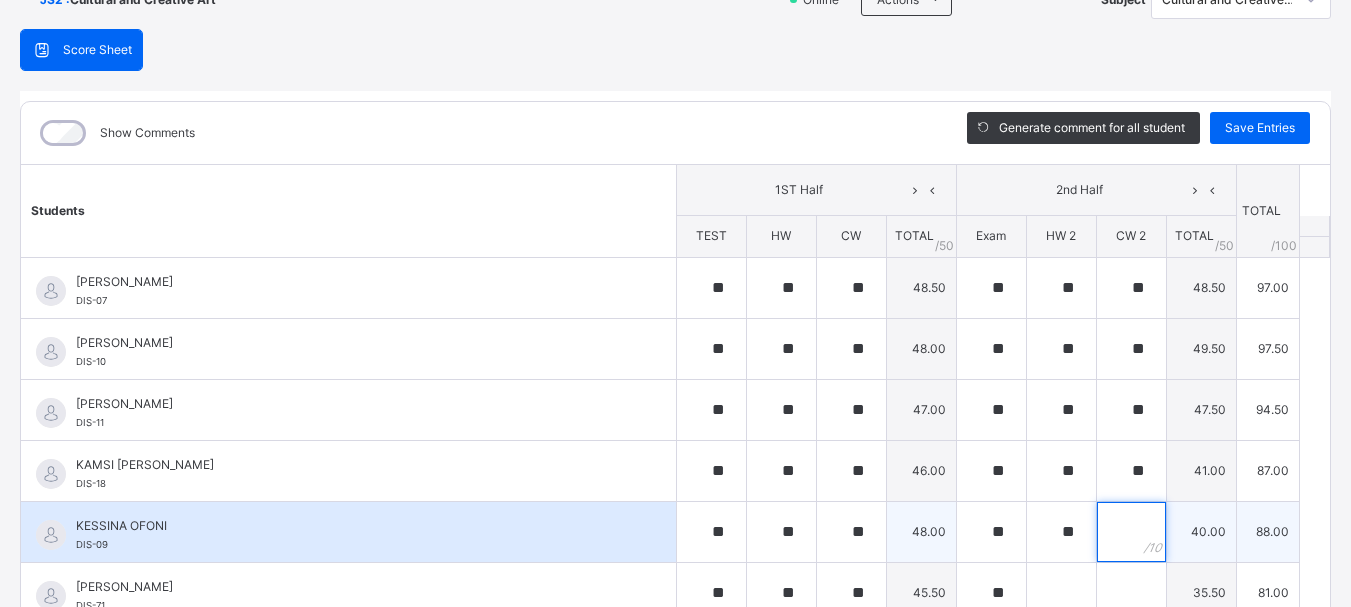click at bounding box center [1131, 532] 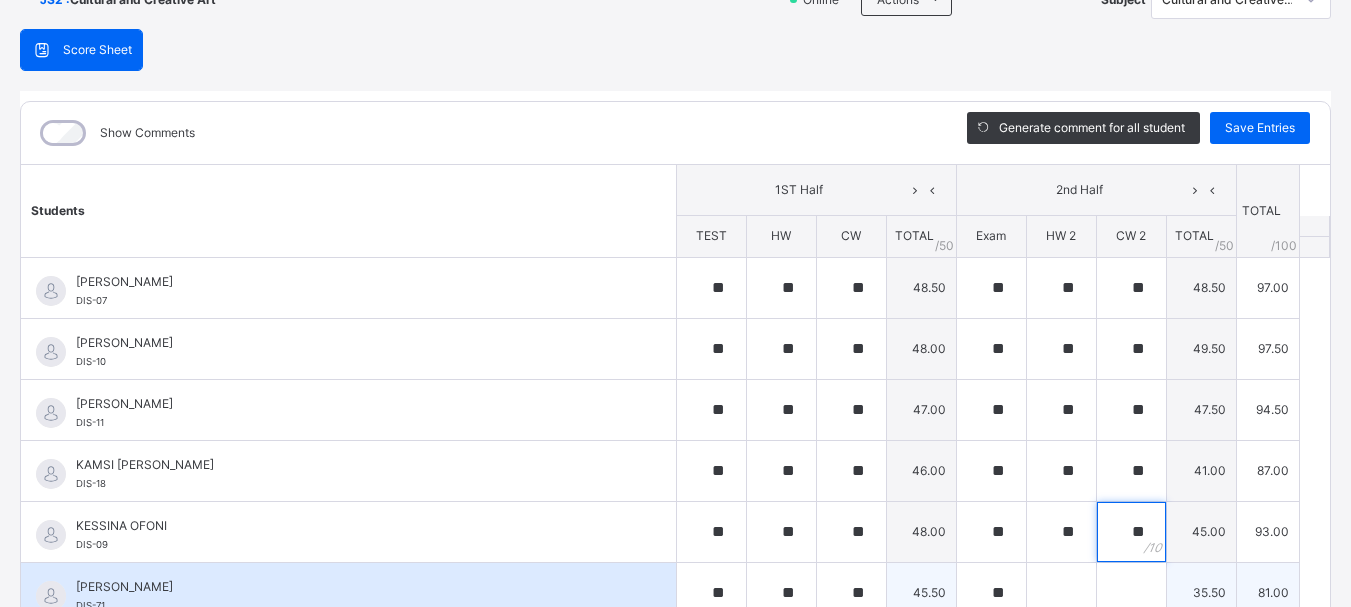 type on "**" 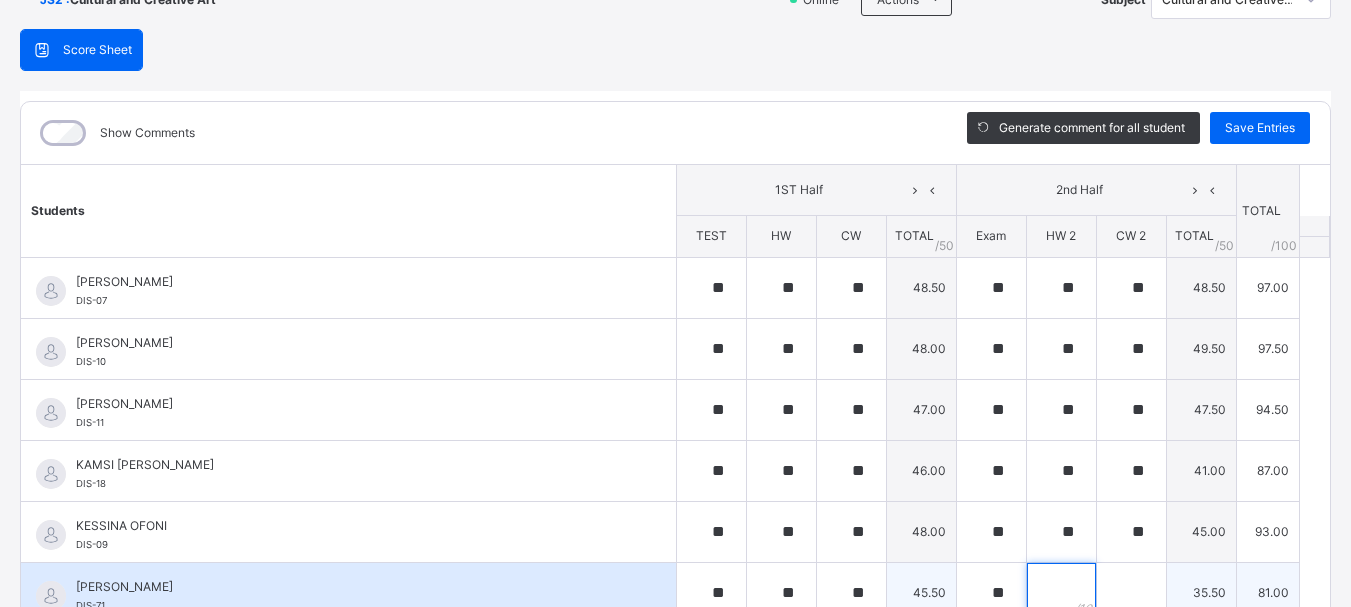 click at bounding box center [1061, 593] 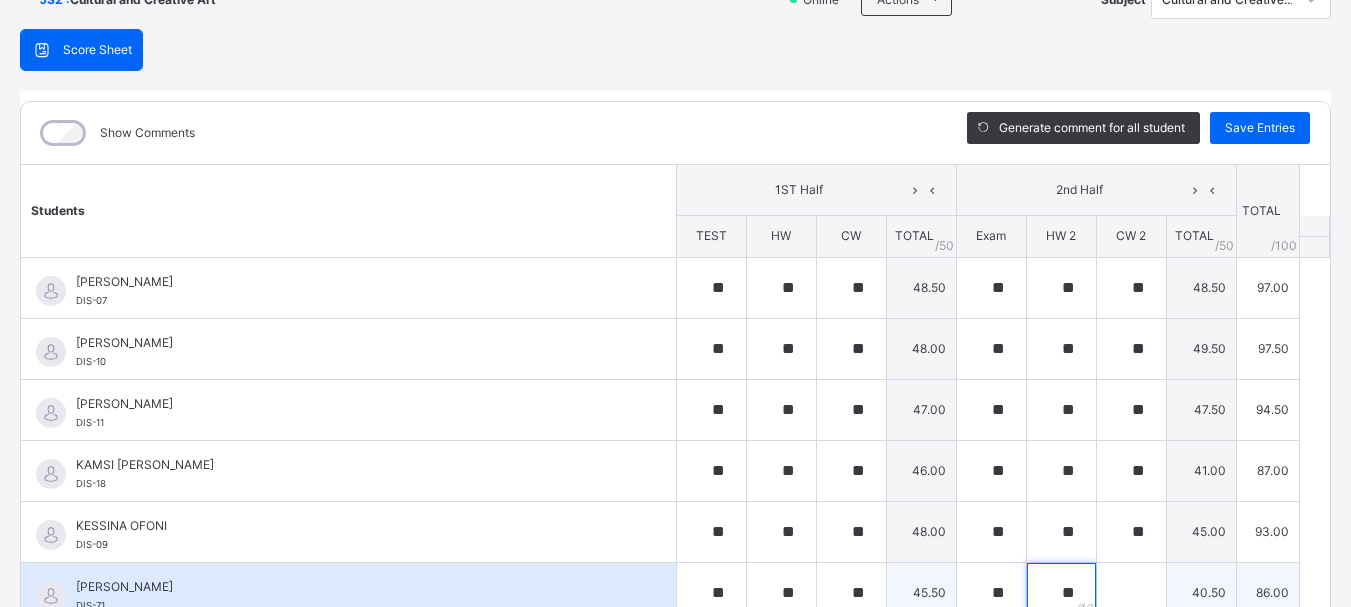 type on "**" 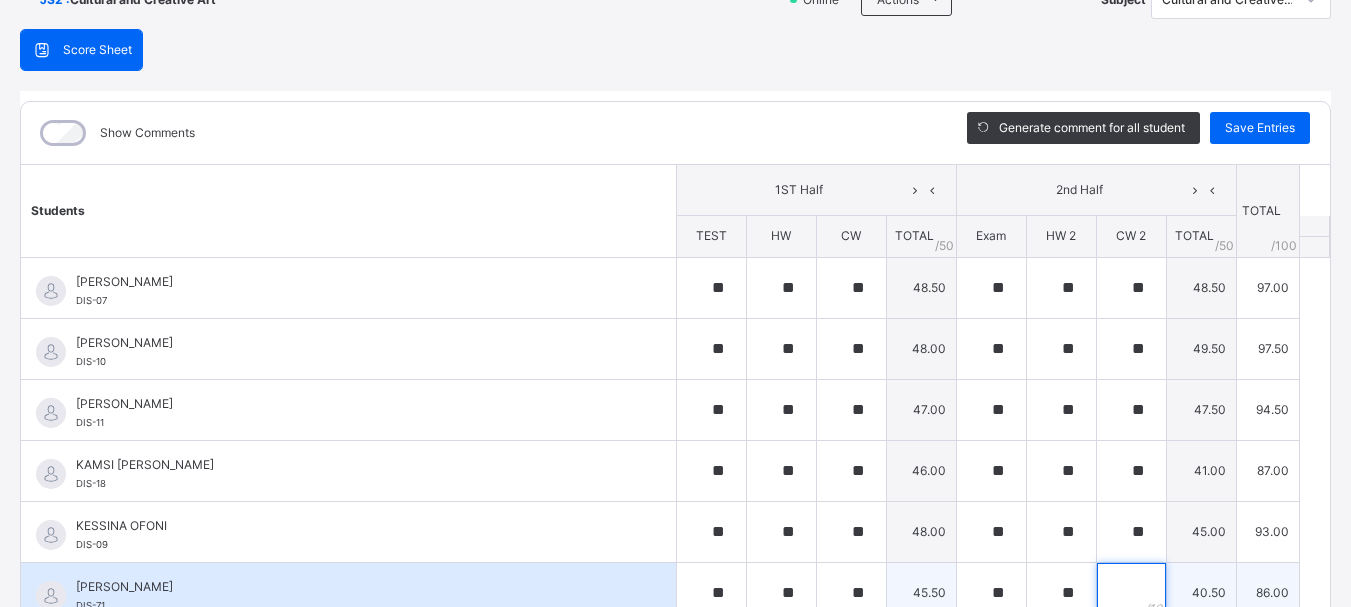 click at bounding box center (1131, 593) 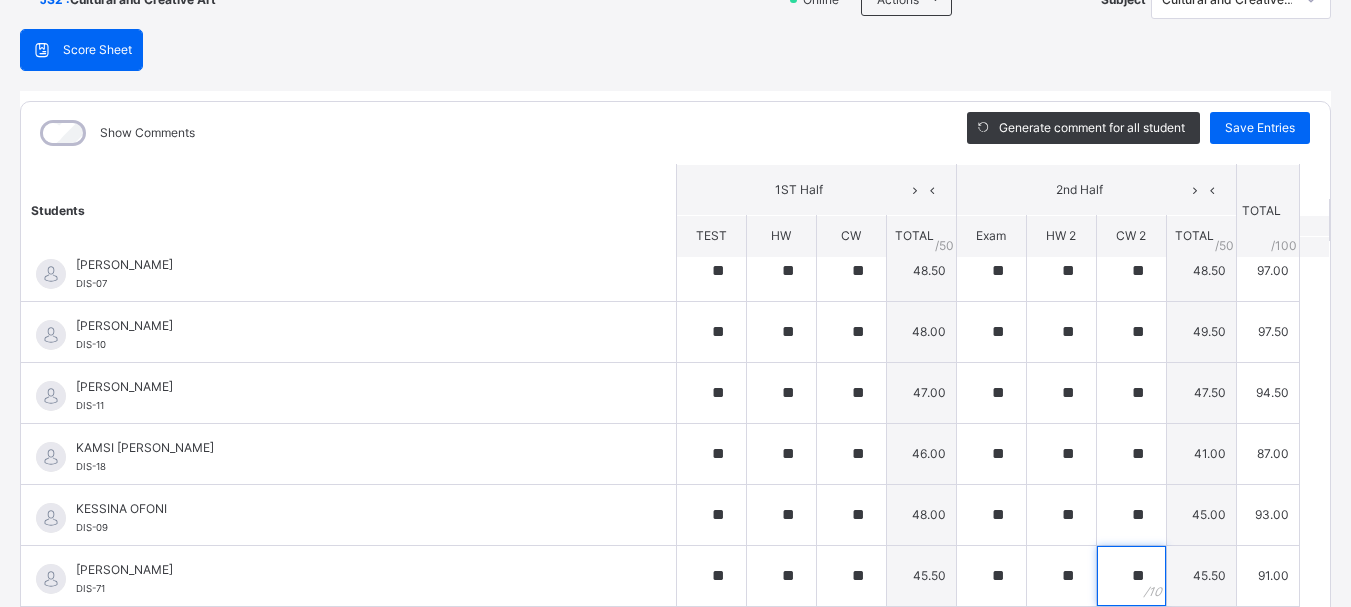 scroll, scrollTop: 21, scrollLeft: 0, axis: vertical 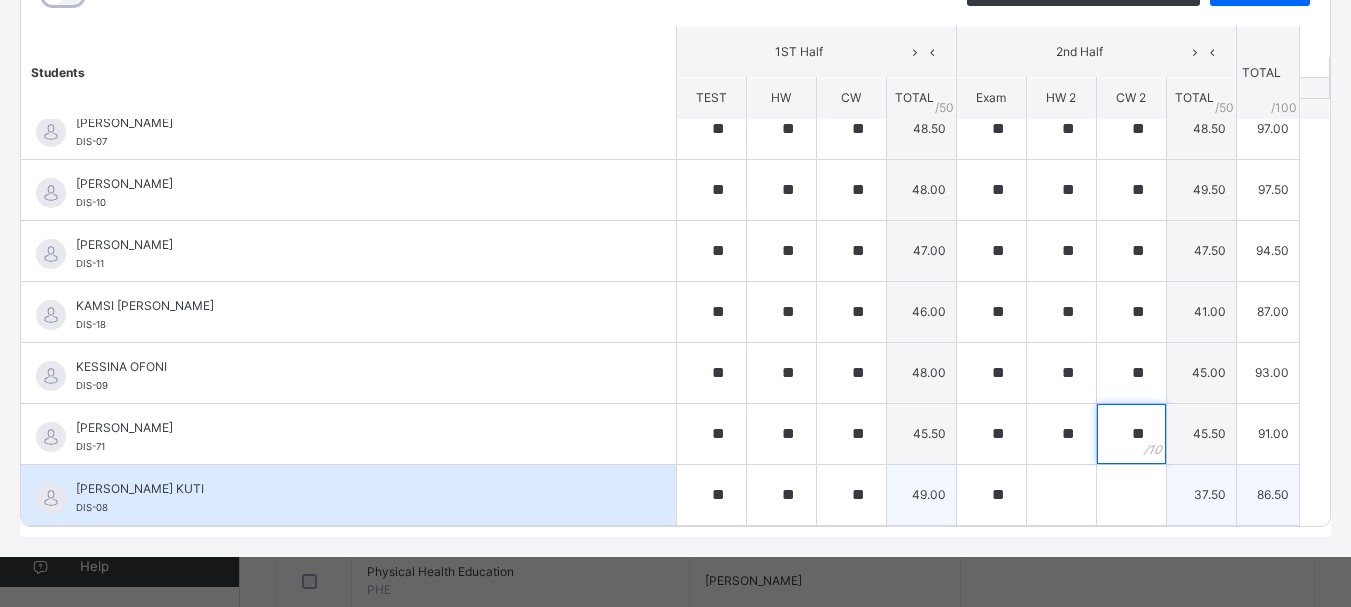 type on "**" 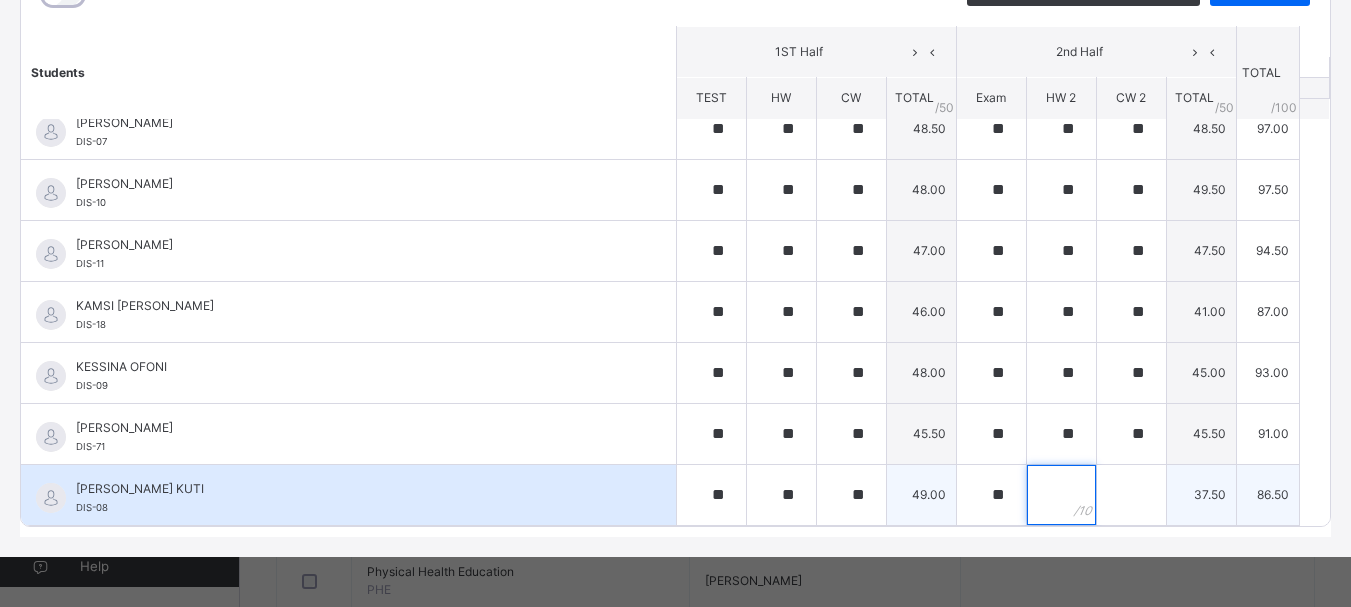click at bounding box center [1061, 495] 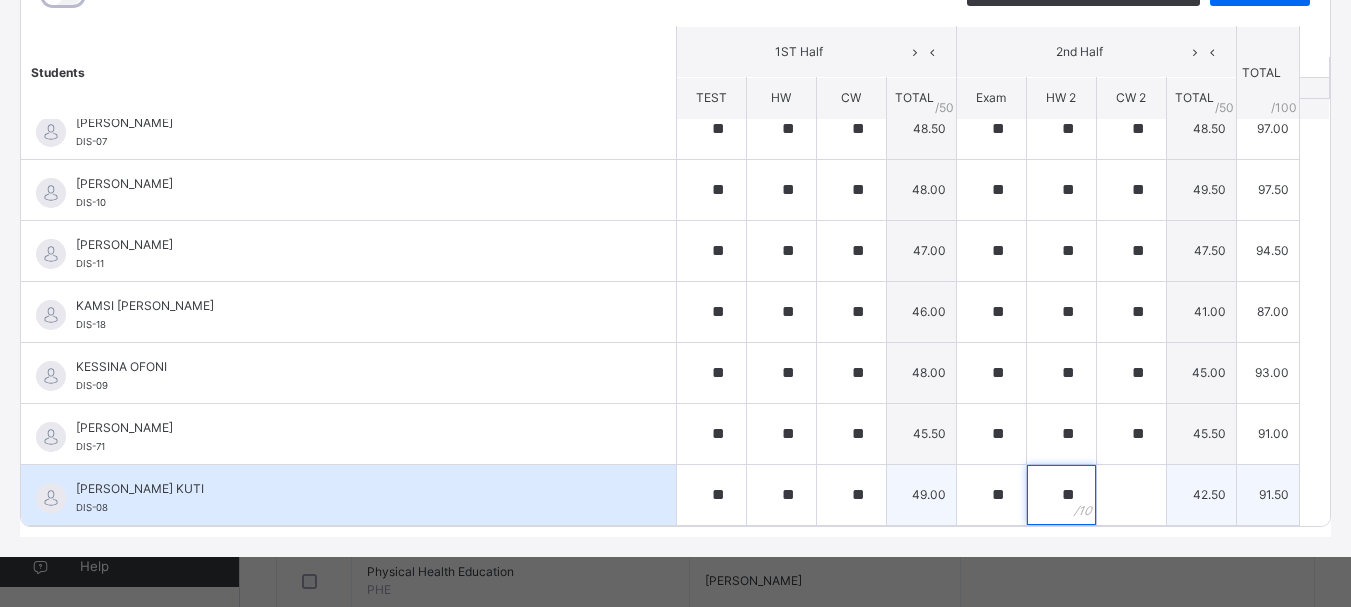 type on "**" 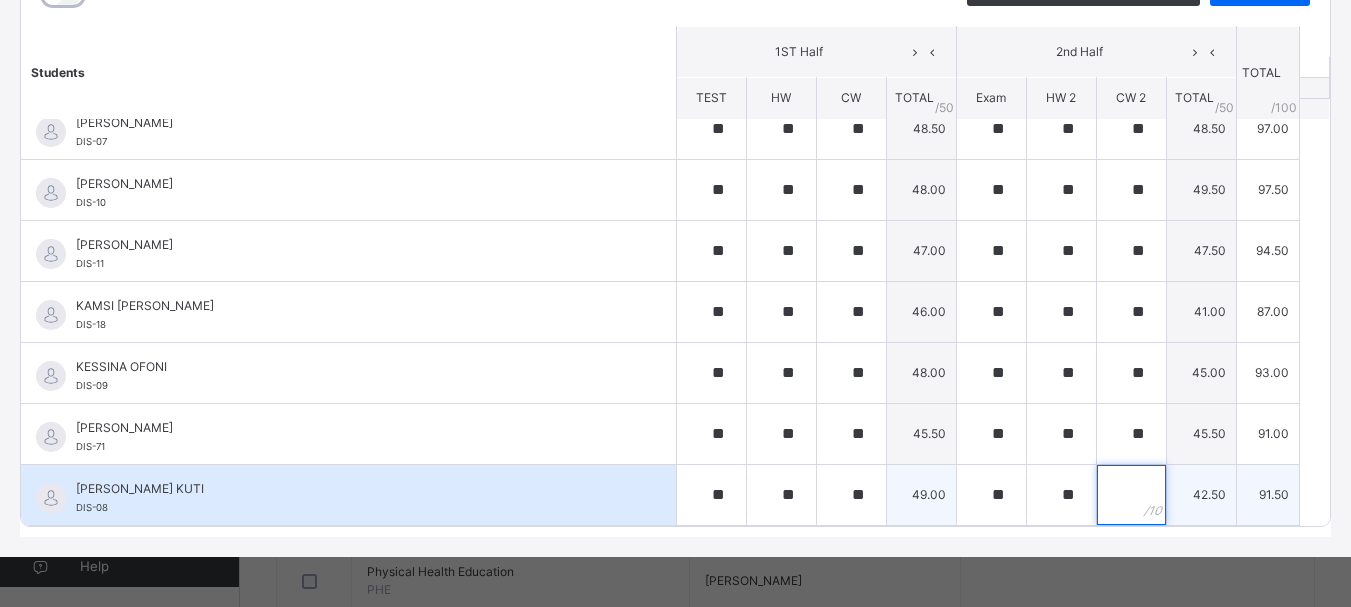 click at bounding box center [1131, 495] 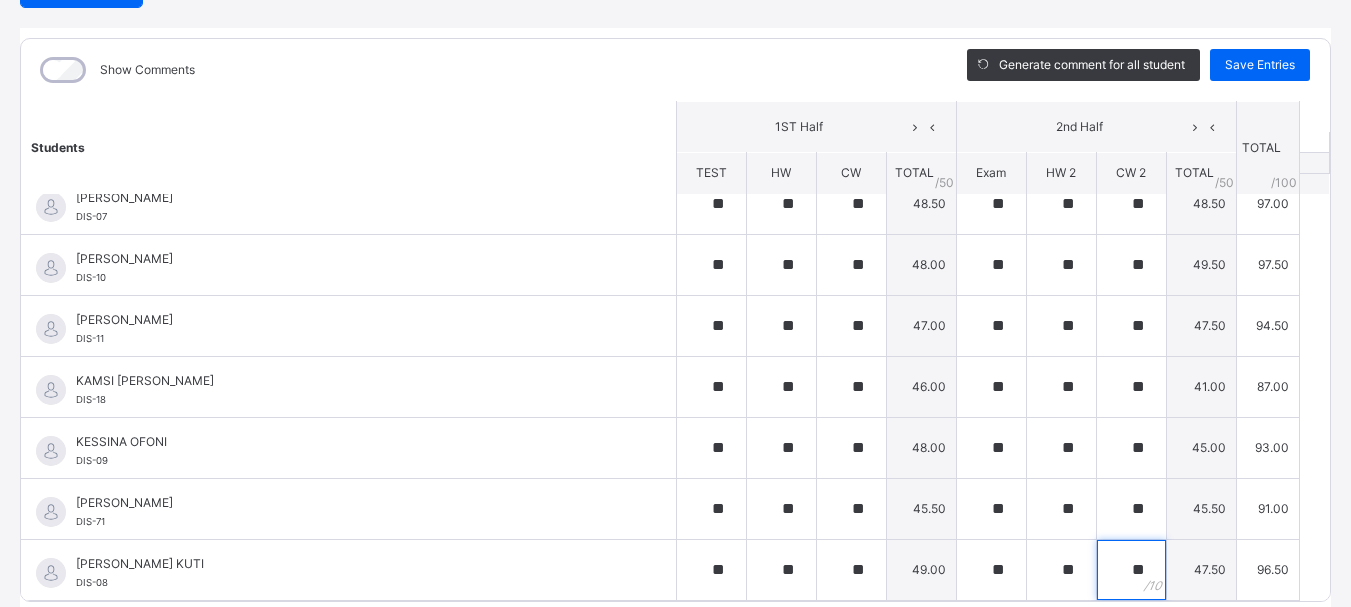 scroll, scrollTop: 205, scrollLeft: 0, axis: vertical 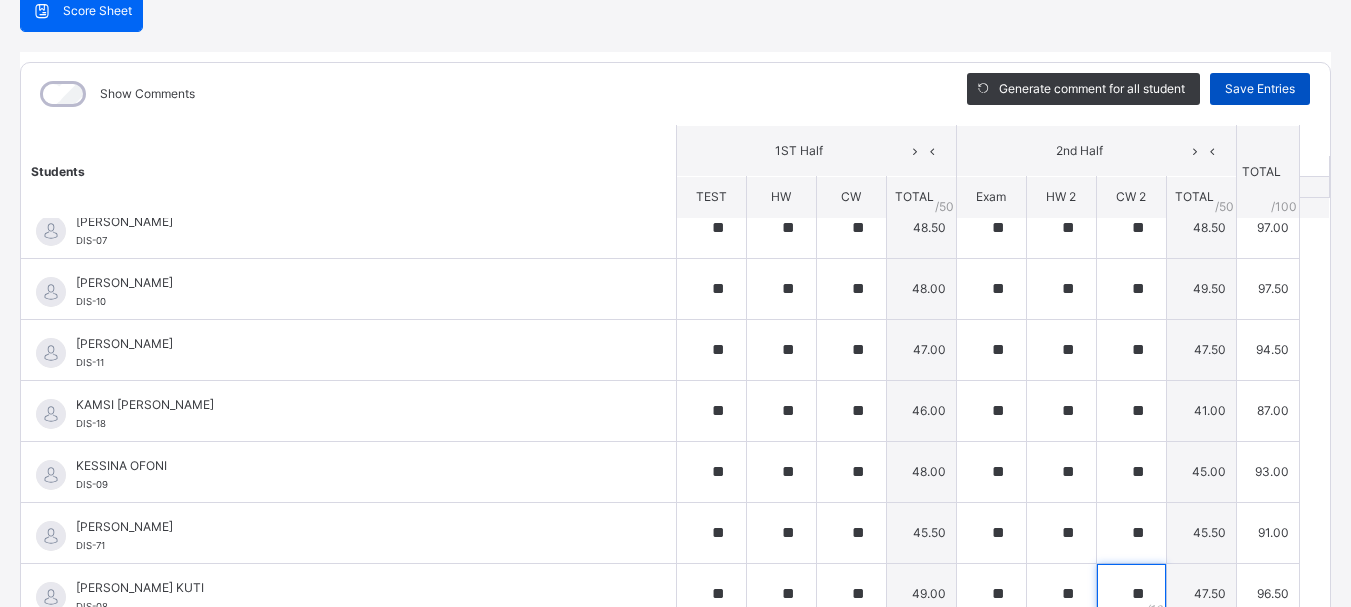 type on "**" 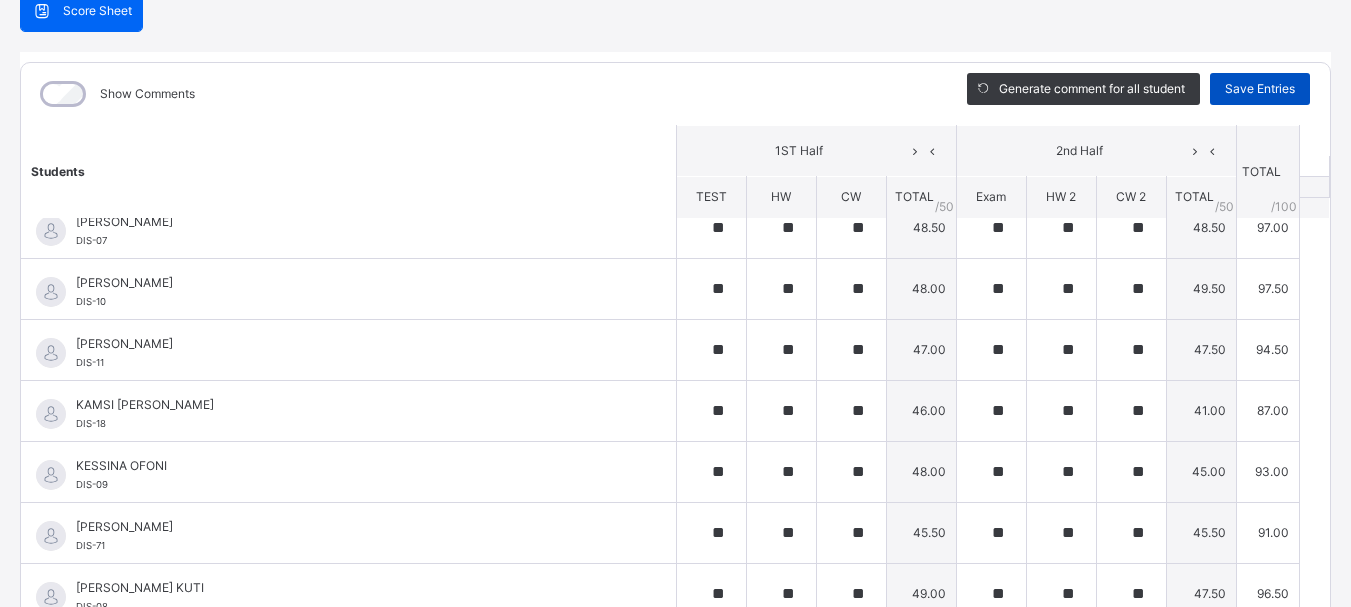 click on "Save Entries" at bounding box center [1260, 89] 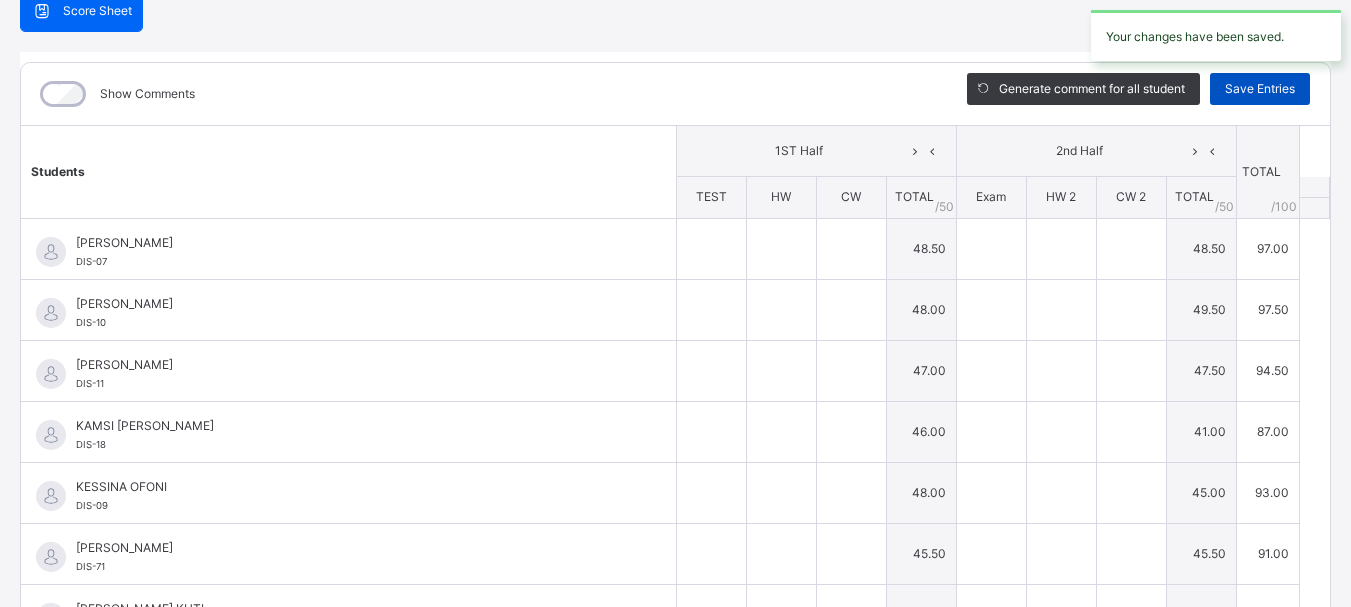 type on "**" 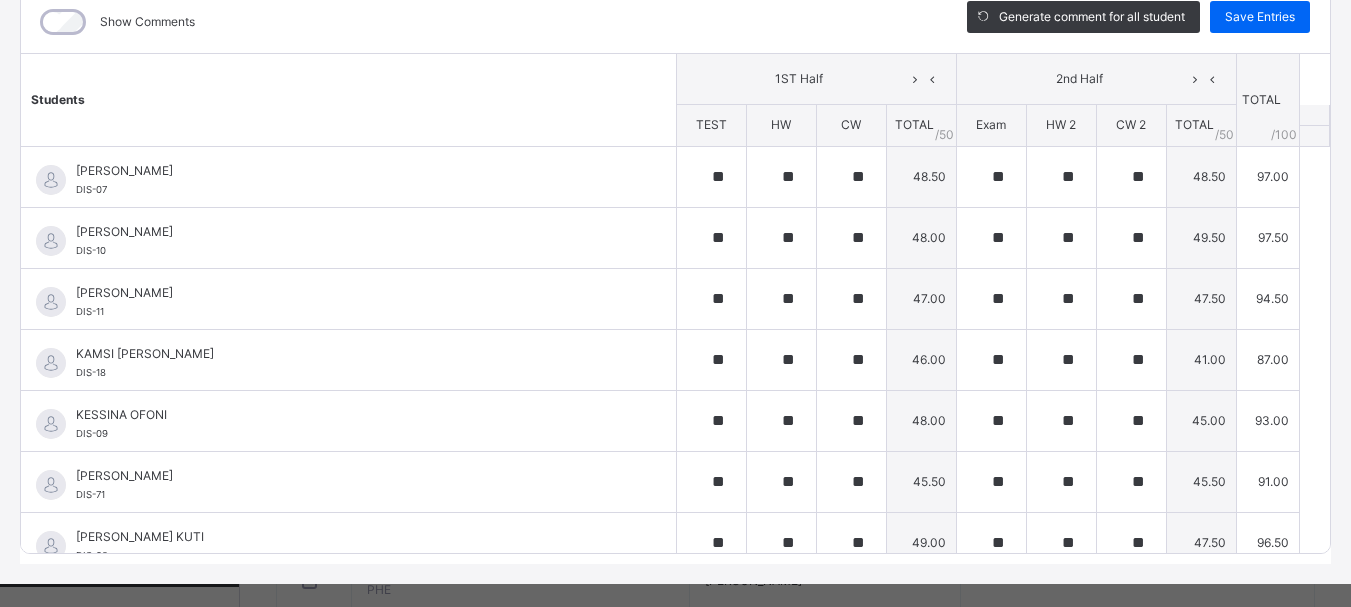 scroll, scrollTop: 274, scrollLeft: 0, axis: vertical 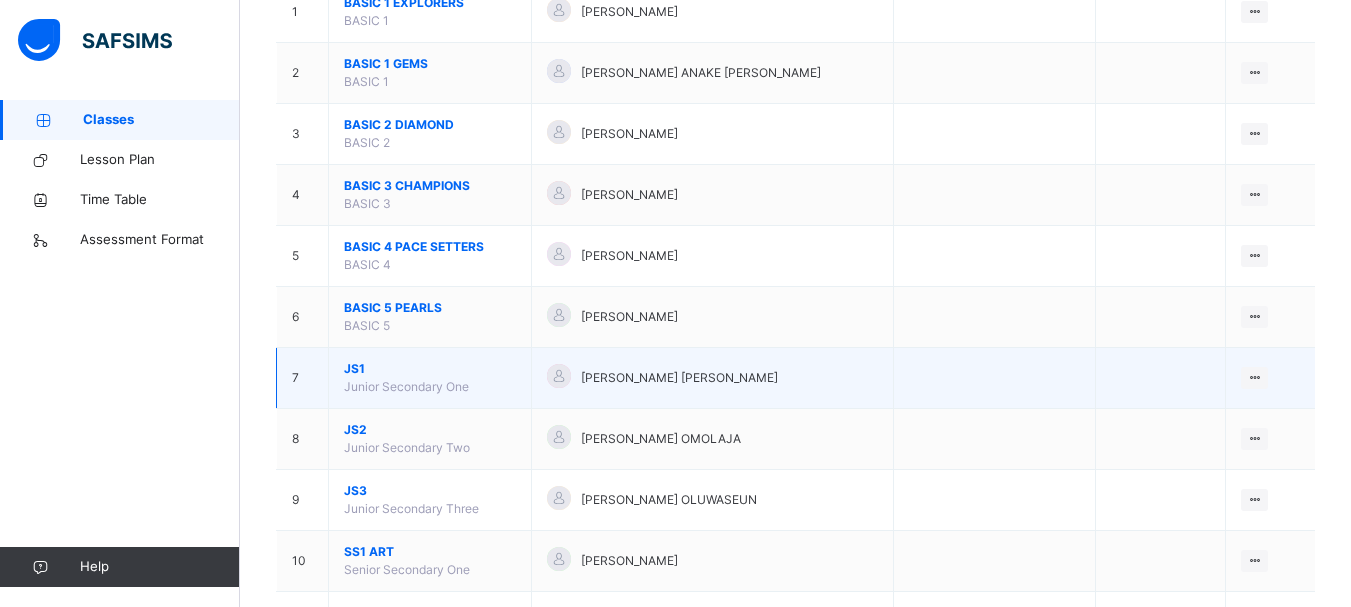 click on "JS1" at bounding box center (430, 369) 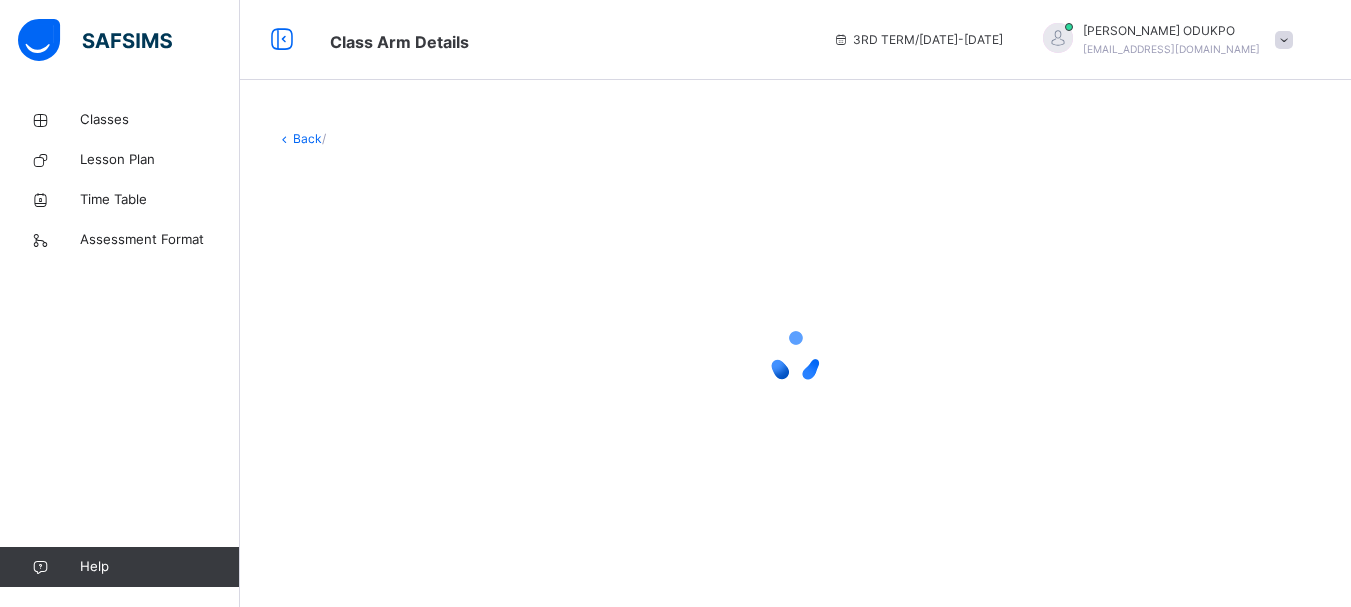 scroll, scrollTop: 0, scrollLeft: 0, axis: both 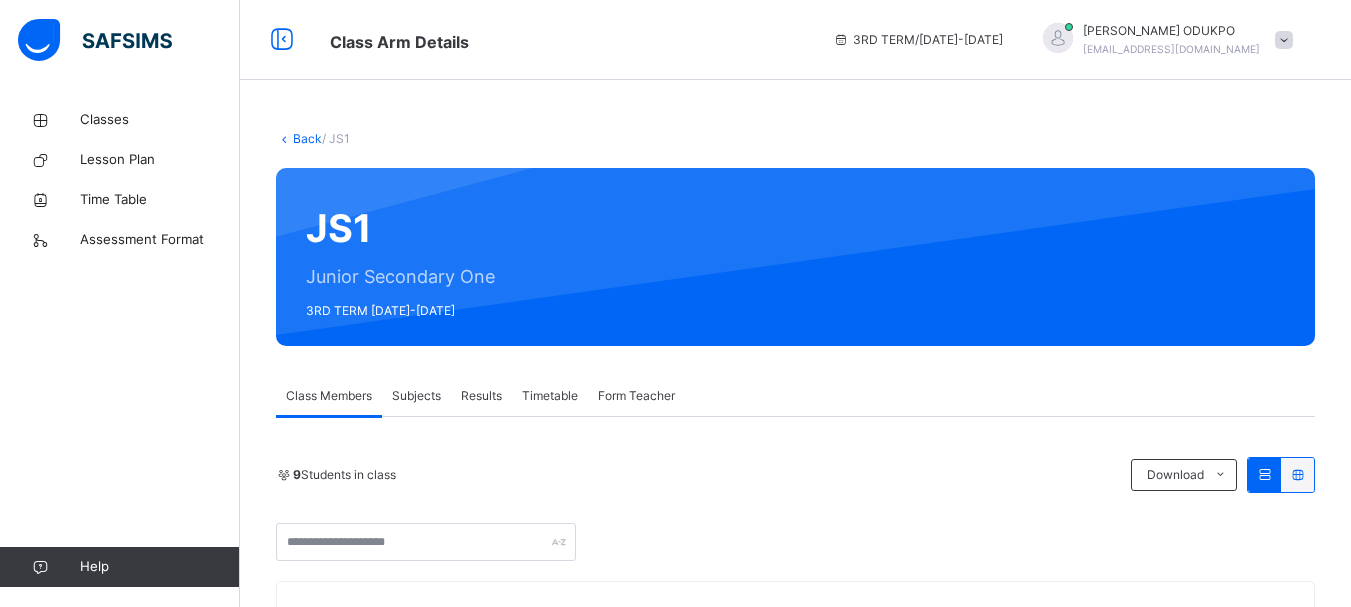 click on "Subjects" at bounding box center [416, 396] 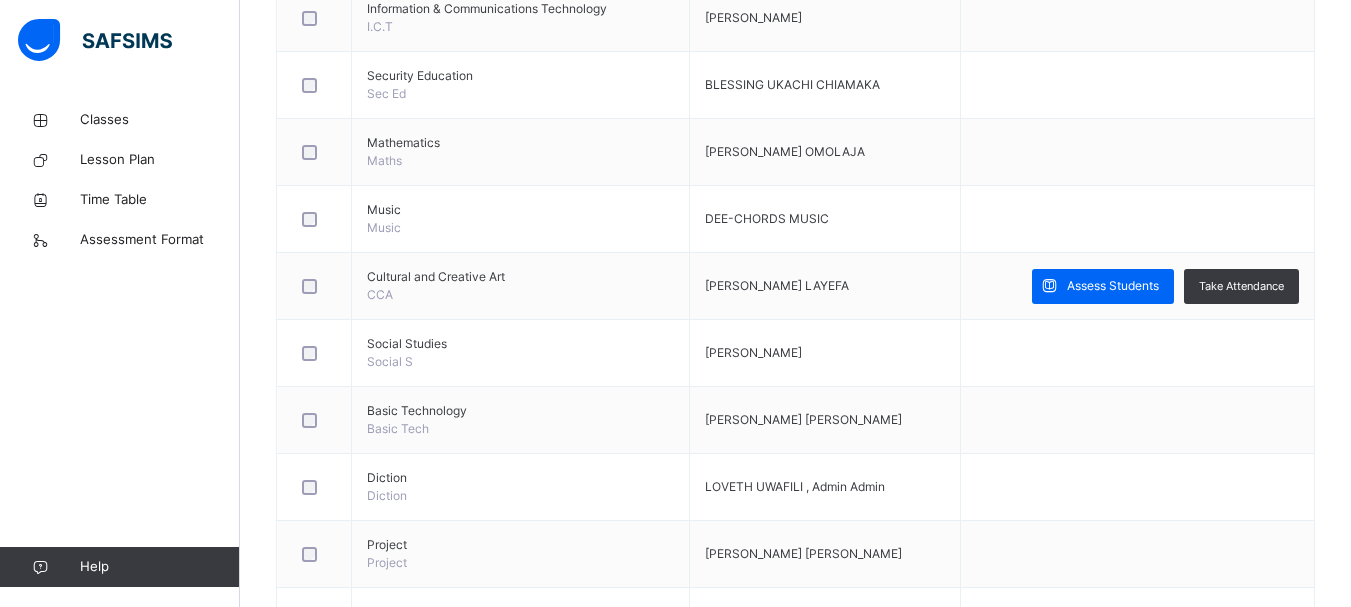 scroll, scrollTop: 1332, scrollLeft: 0, axis: vertical 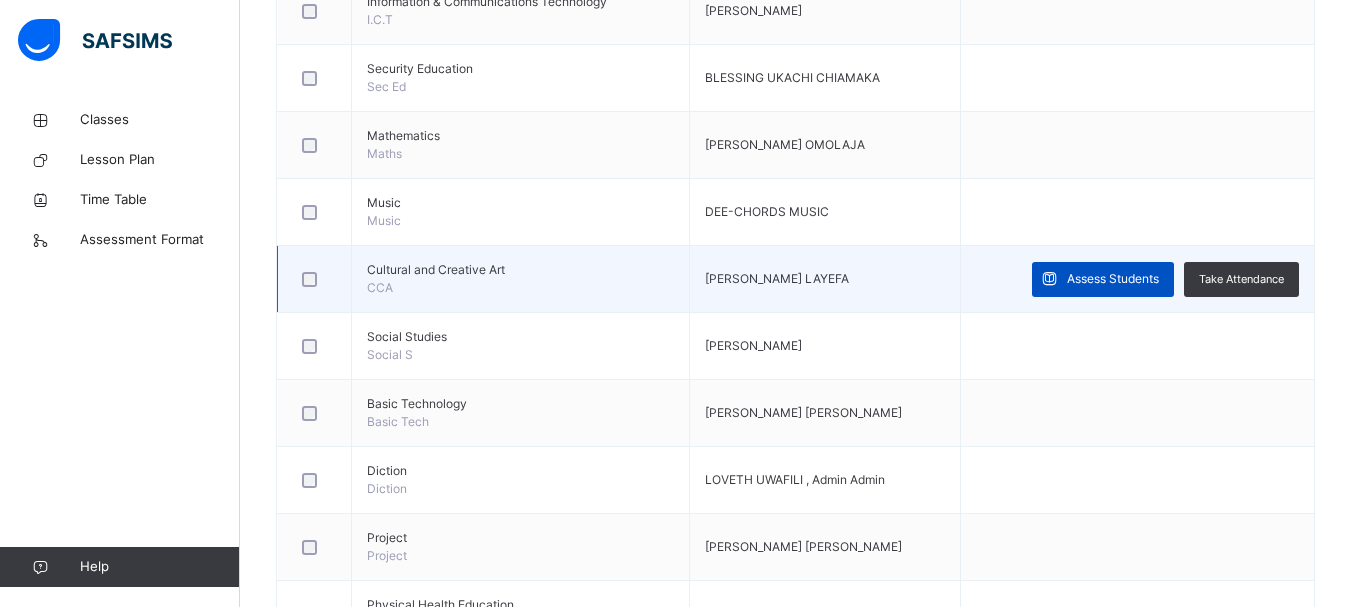 click on "Assess Students" at bounding box center [1113, 279] 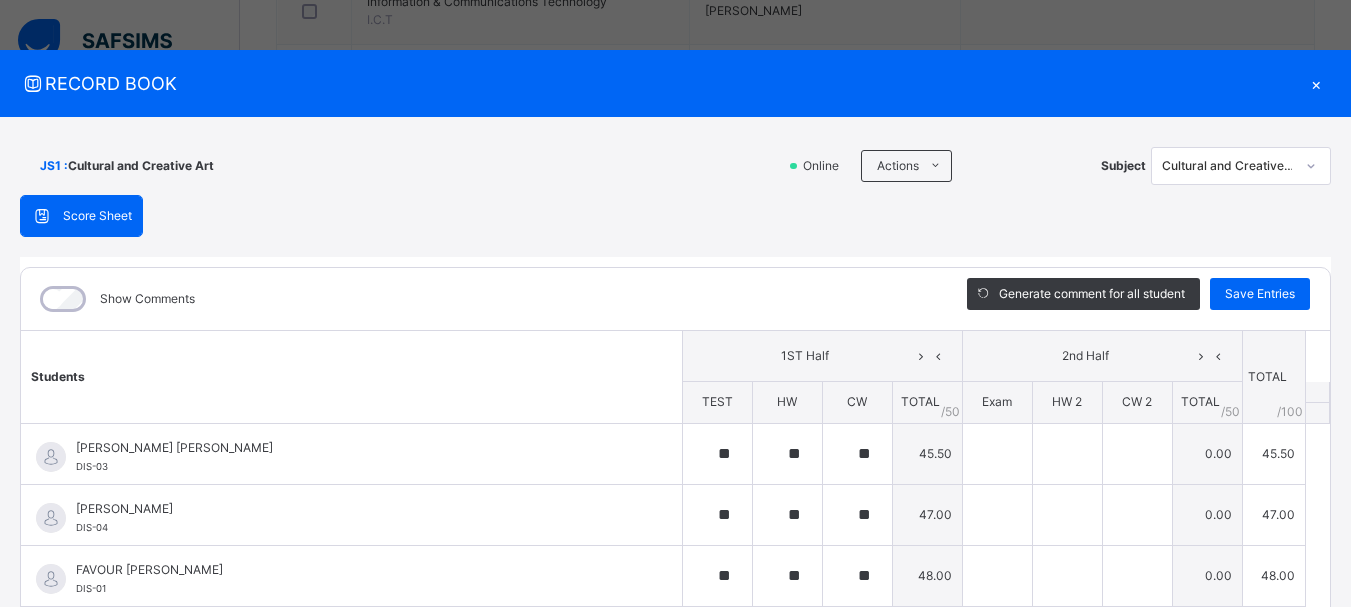 type on "**" 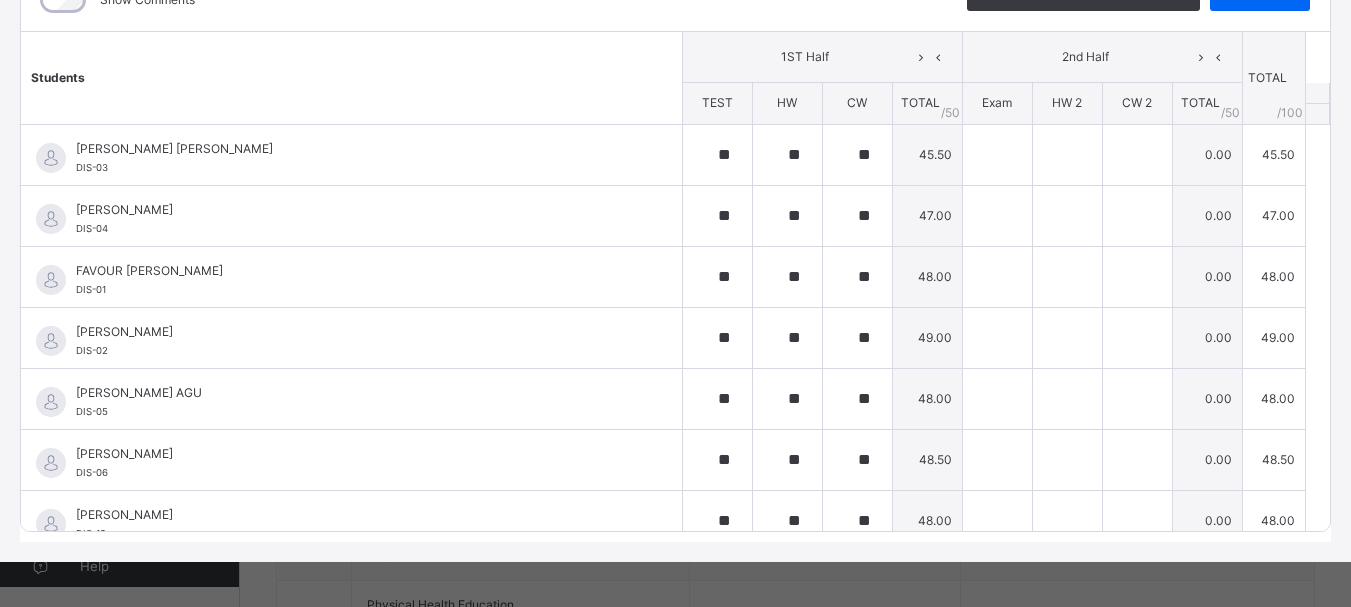 scroll, scrollTop: 300, scrollLeft: 0, axis: vertical 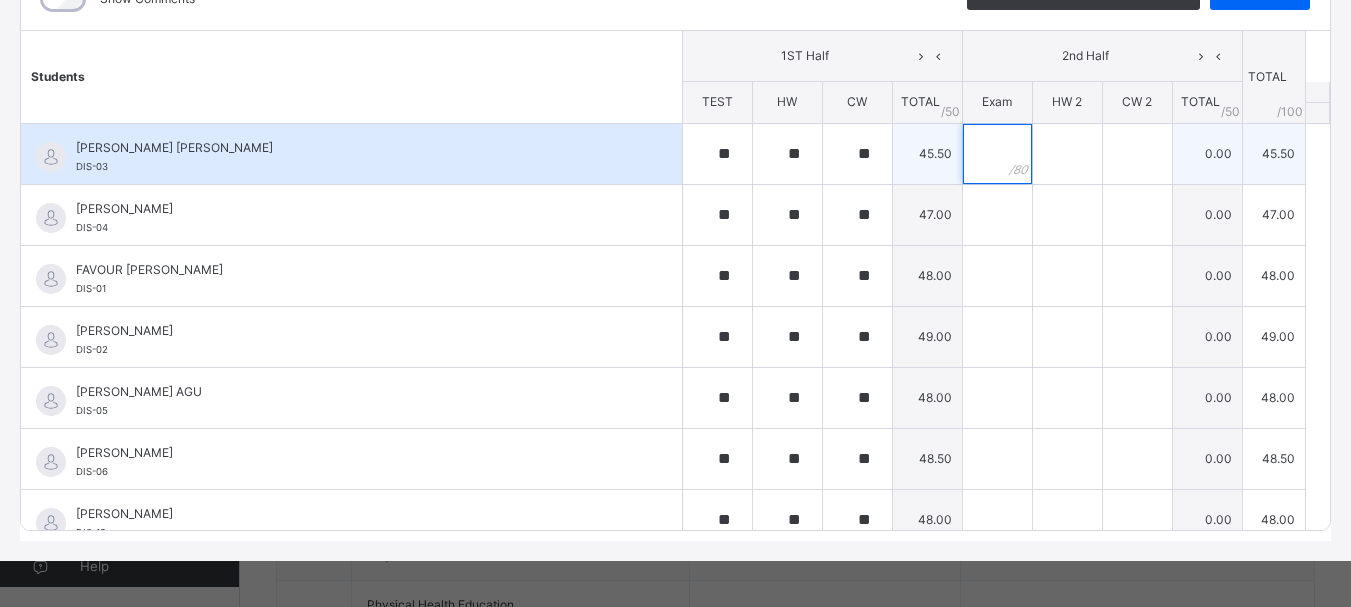 click at bounding box center [997, 154] 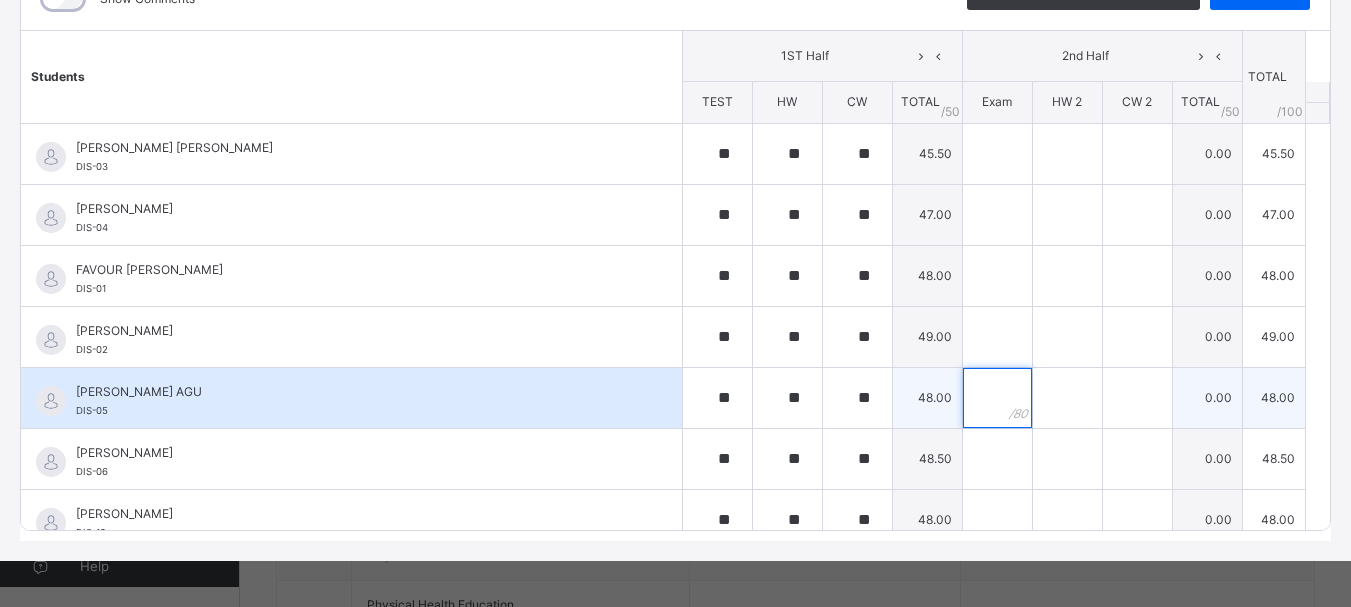 click at bounding box center [997, 398] 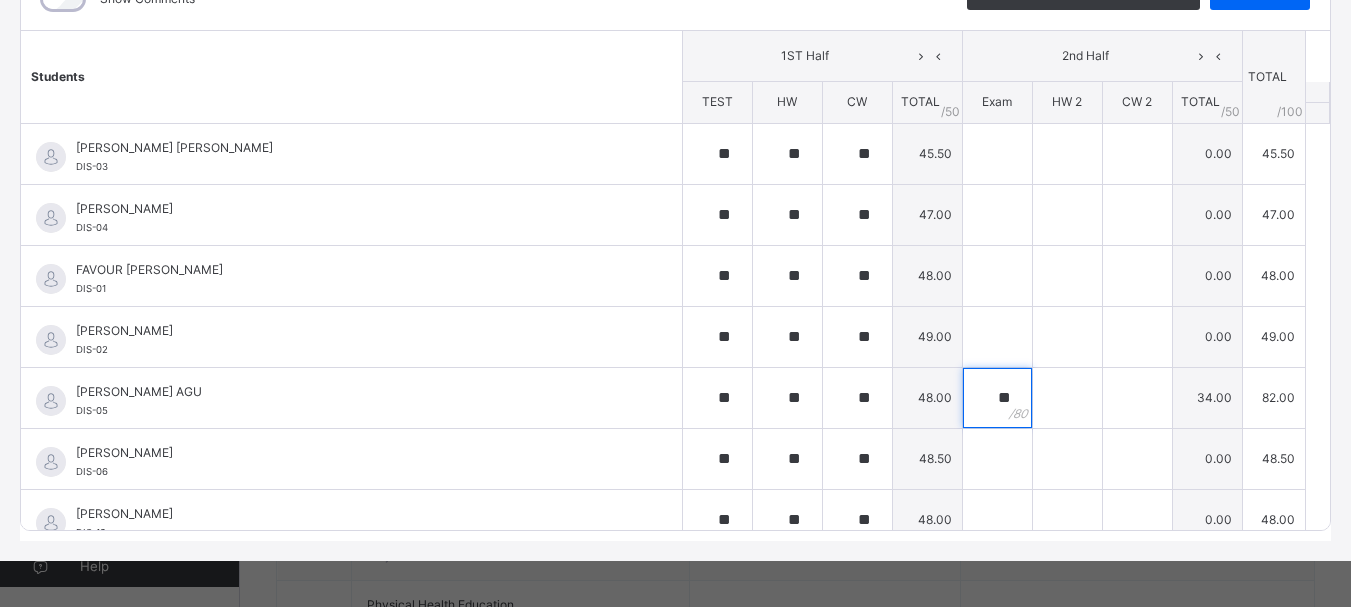 scroll, scrollTop: 143, scrollLeft: 0, axis: vertical 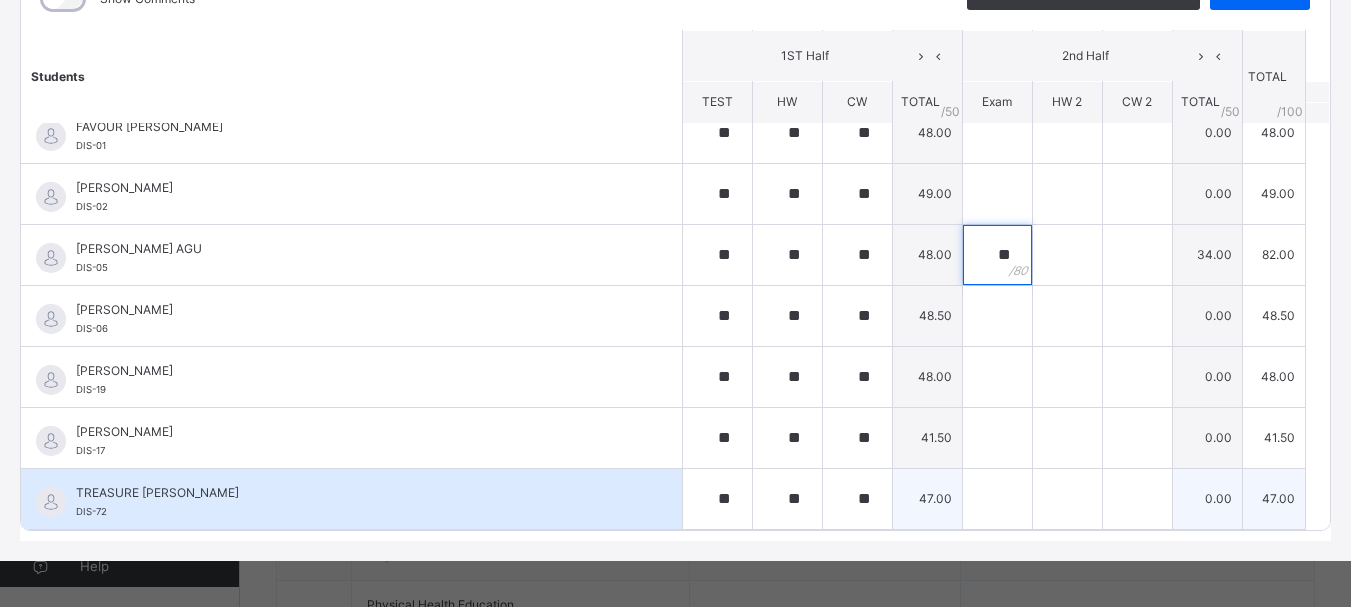 type on "**" 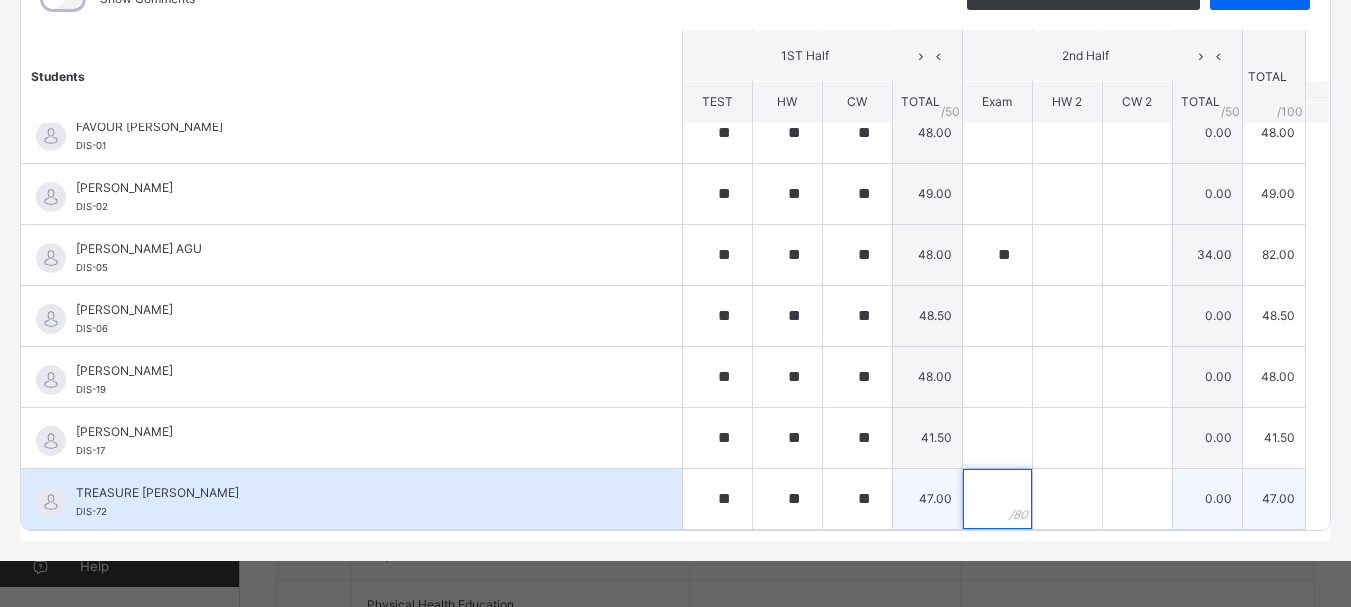 click at bounding box center [997, 499] 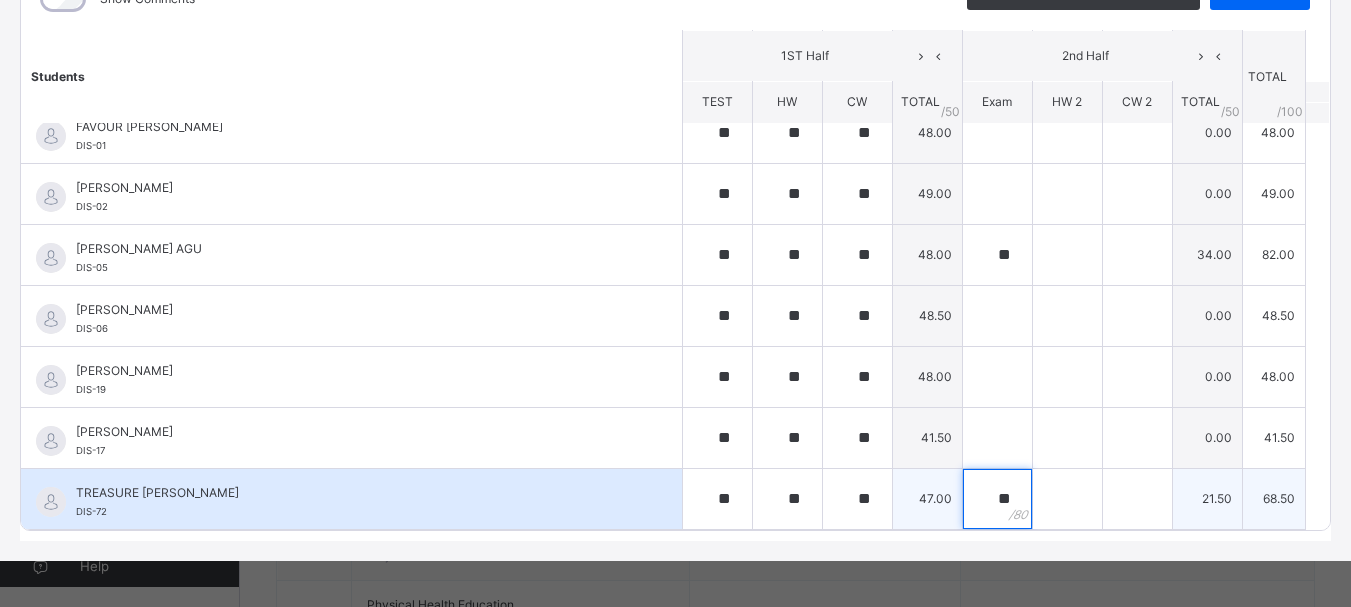 type 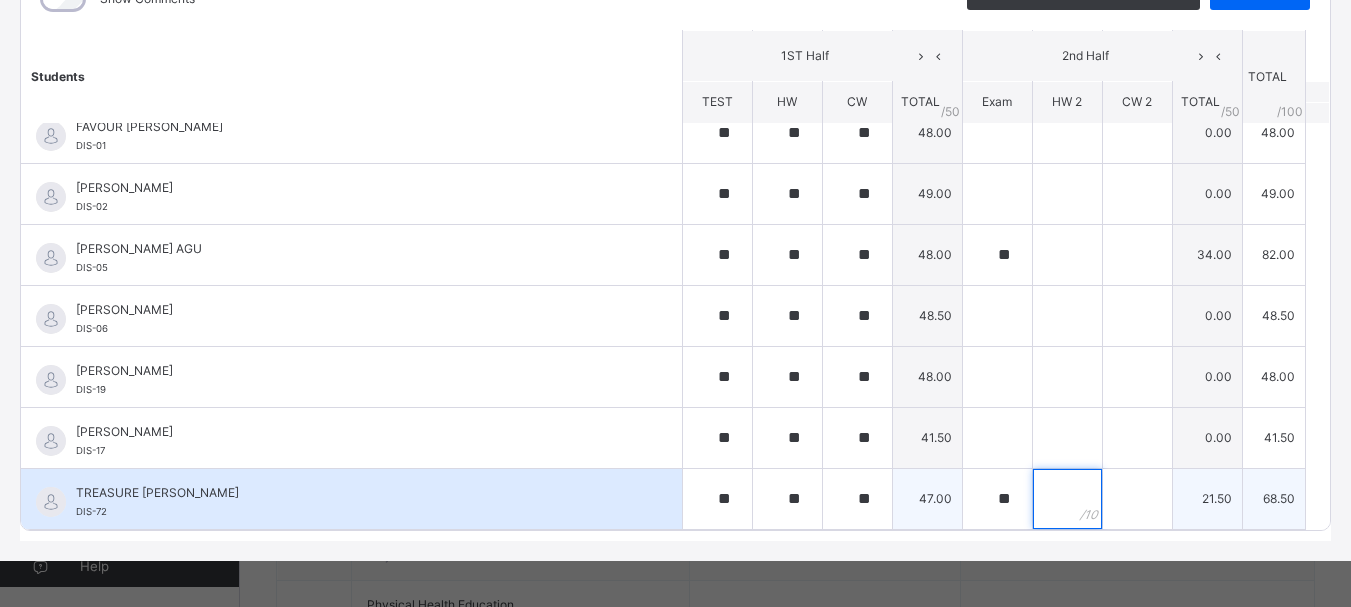 click at bounding box center [1067, 499] 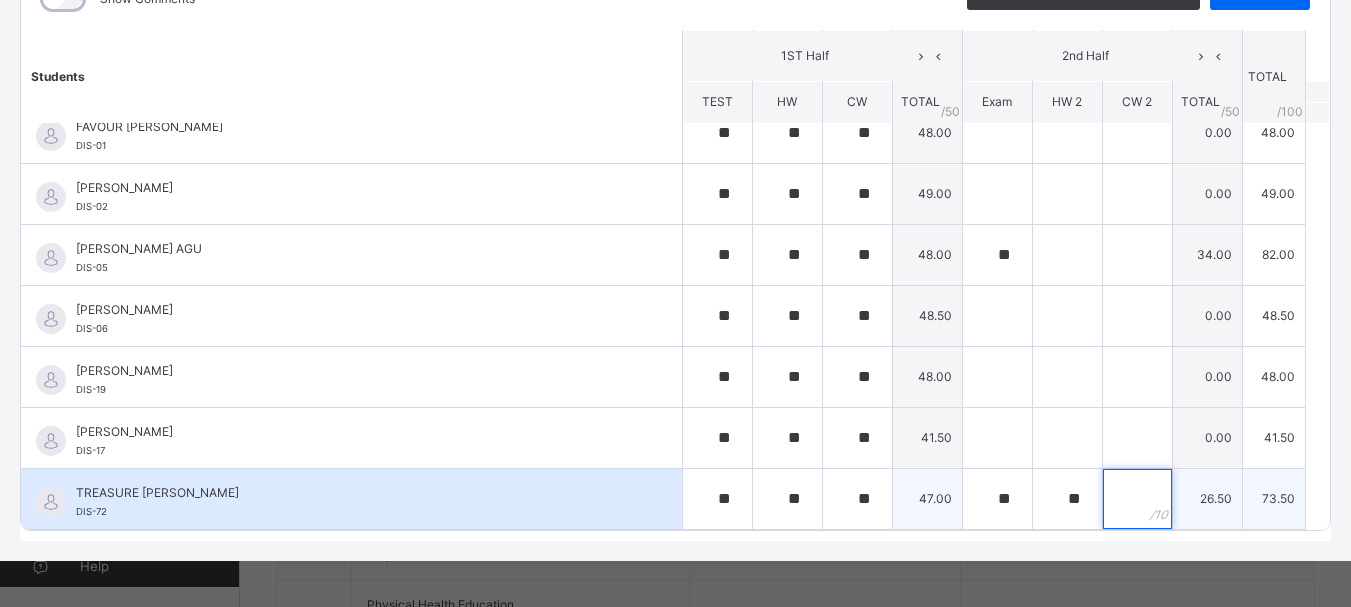 click at bounding box center [1137, 499] 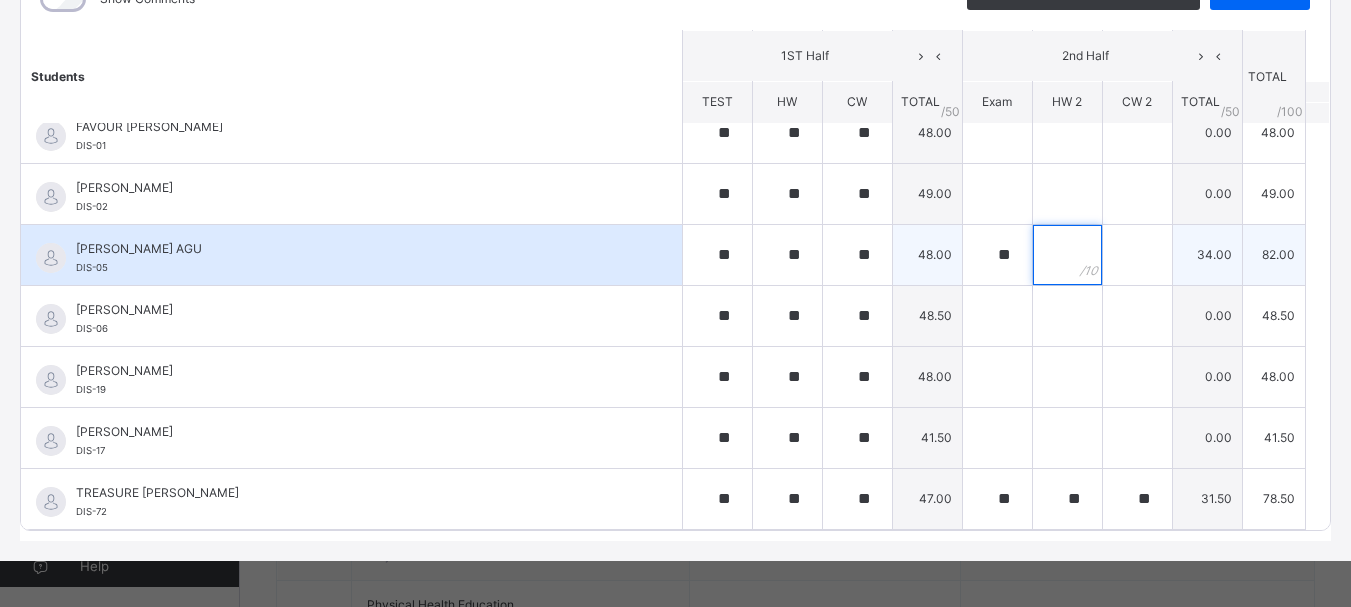 click at bounding box center (1067, 255) 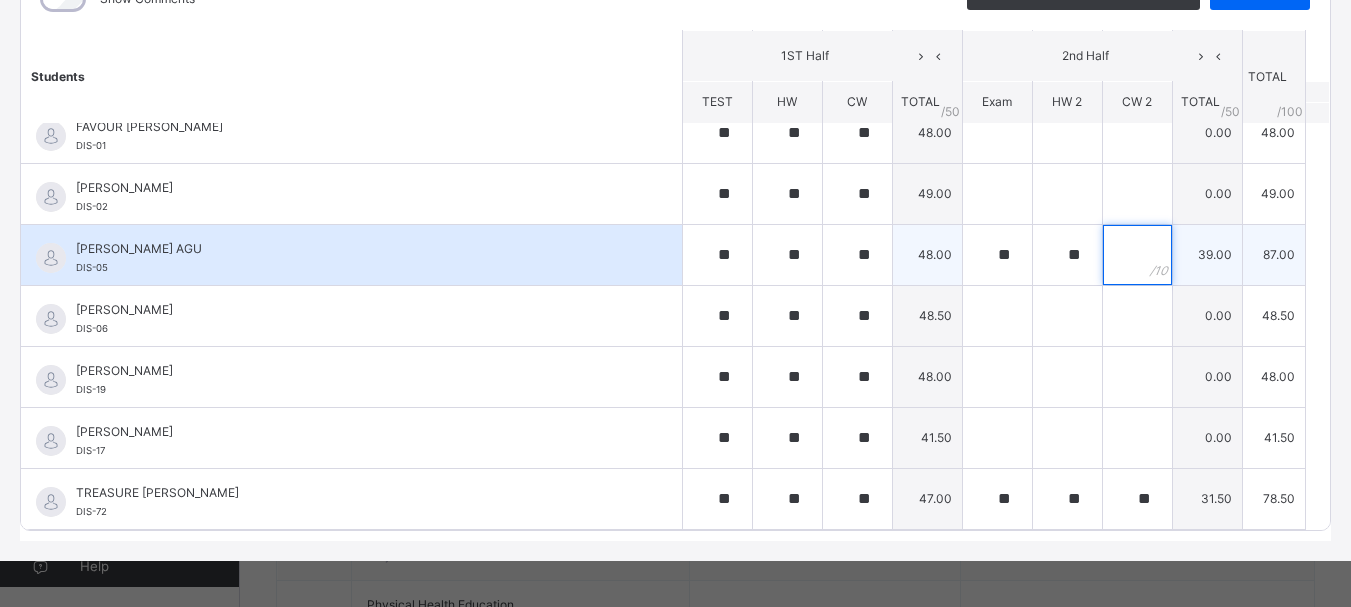 click at bounding box center (1137, 255) 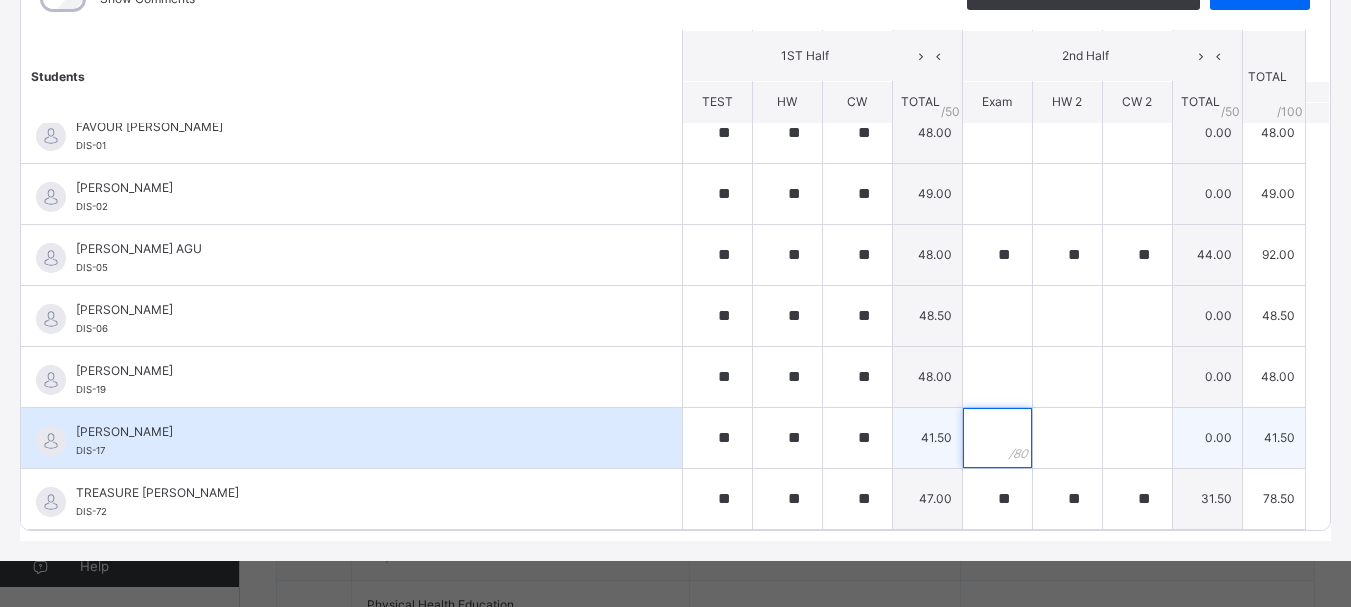 click at bounding box center (997, 438) 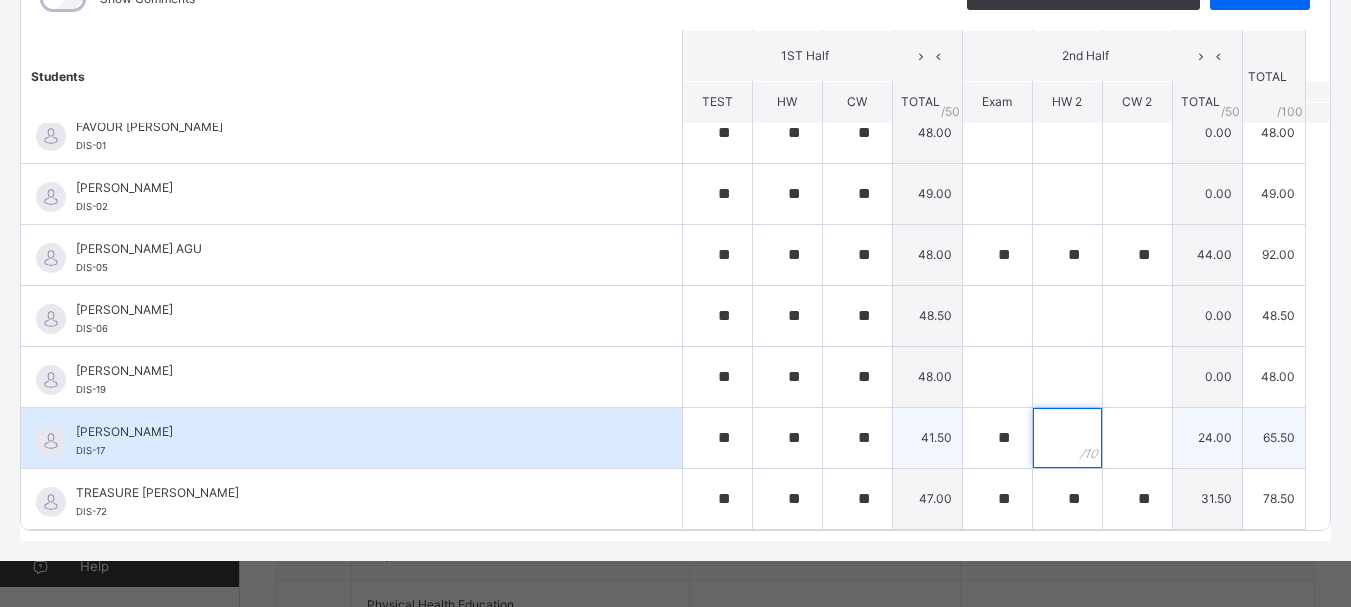 click at bounding box center (1067, 438) 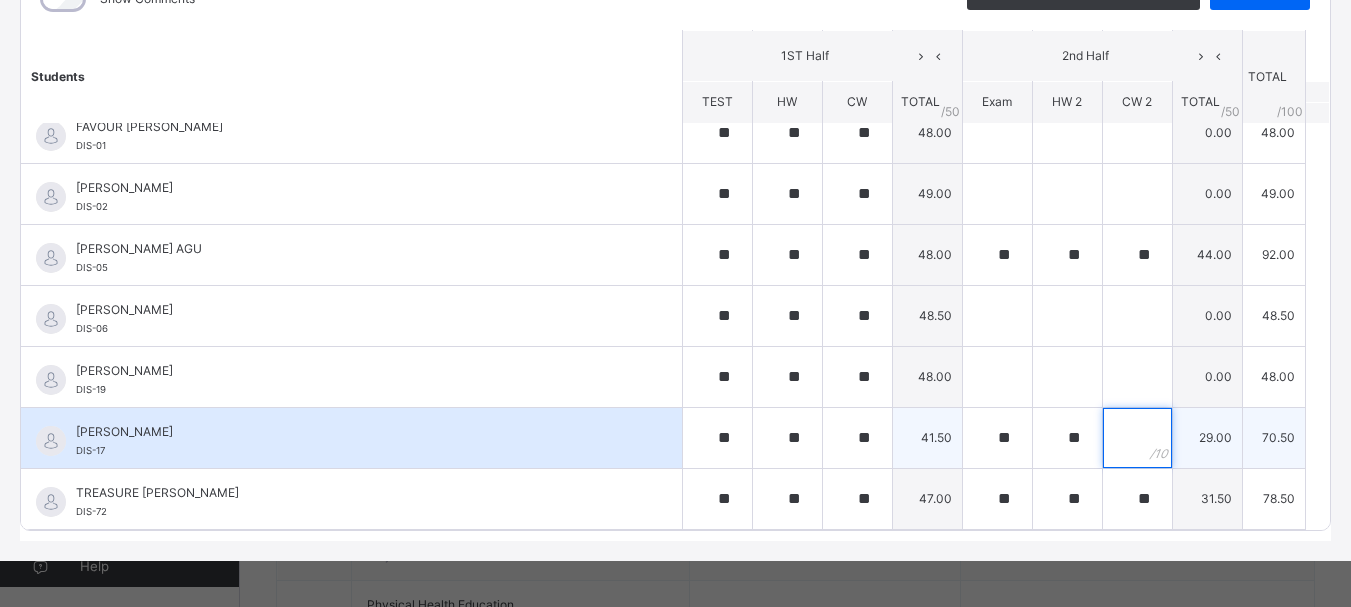 click at bounding box center [1137, 438] 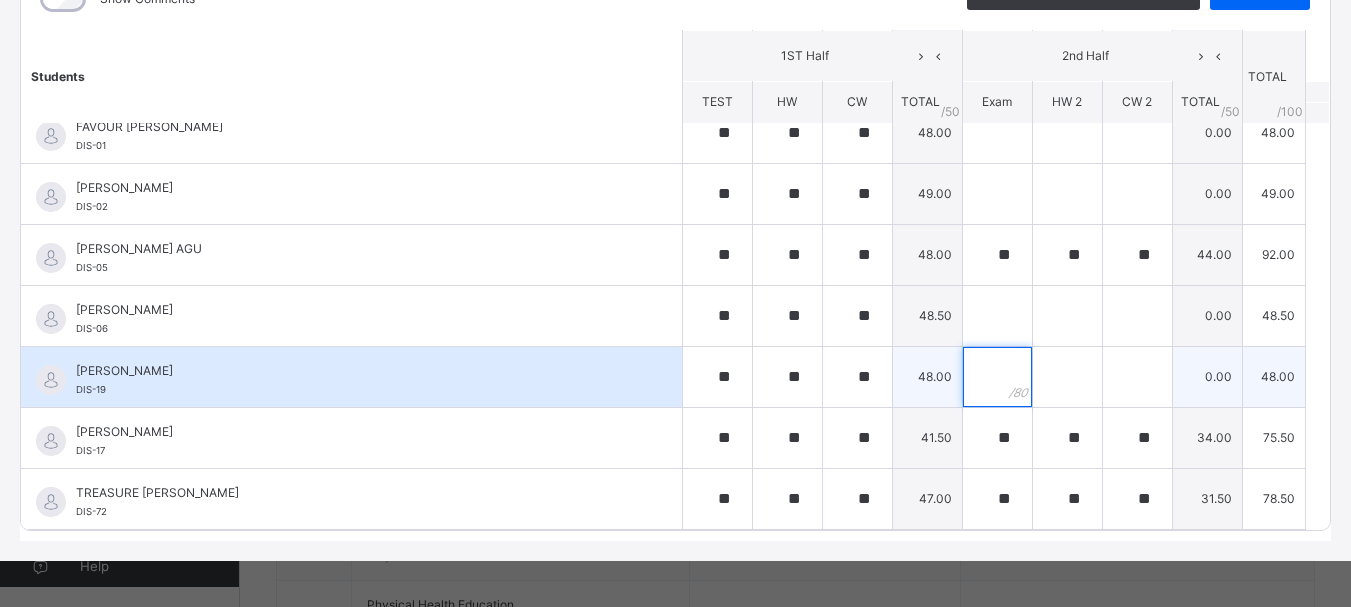 click at bounding box center [997, 377] 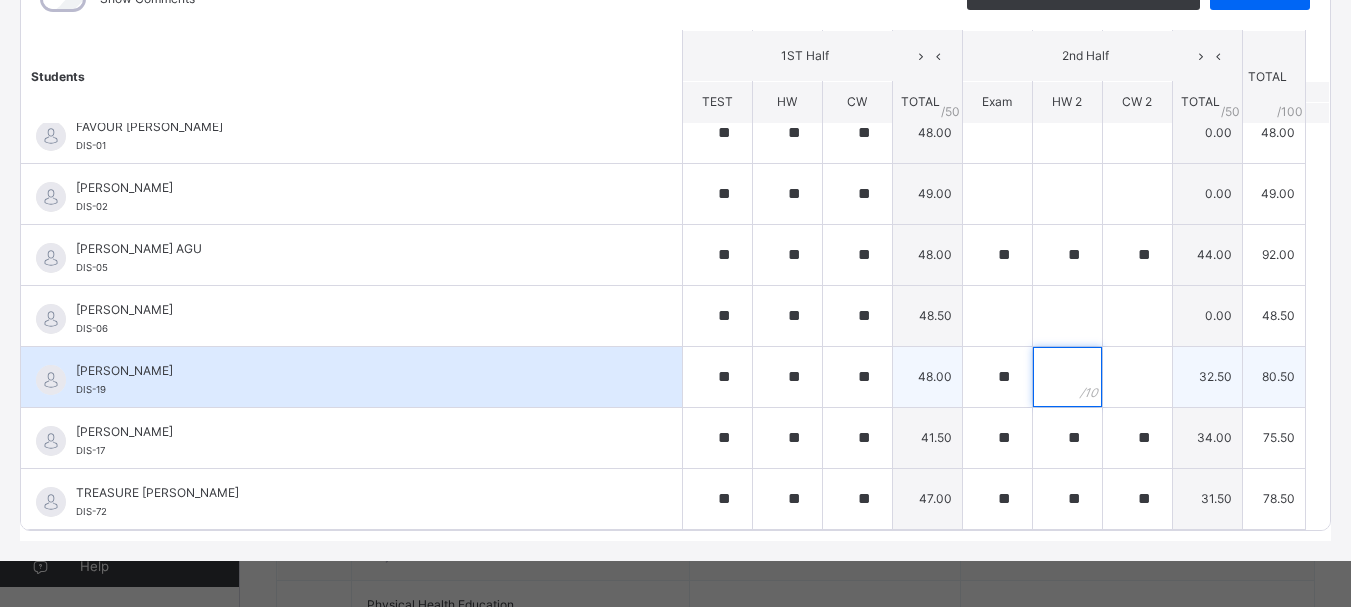 click at bounding box center [1067, 377] 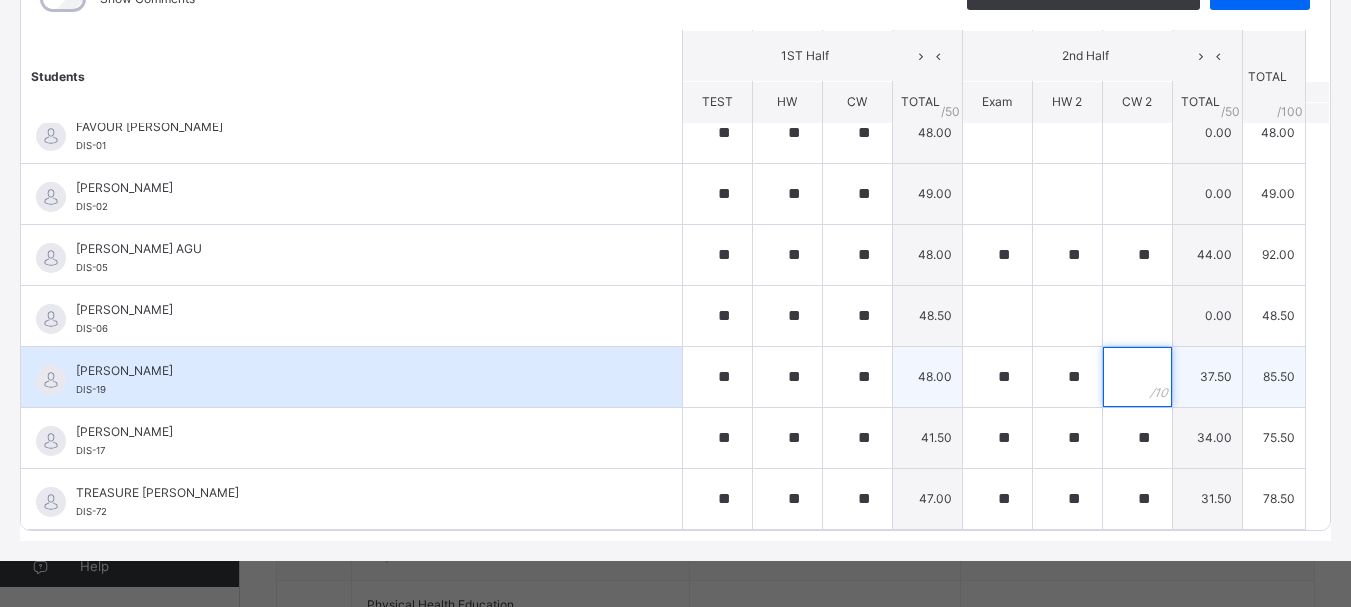 click at bounding box center (1137, 377) 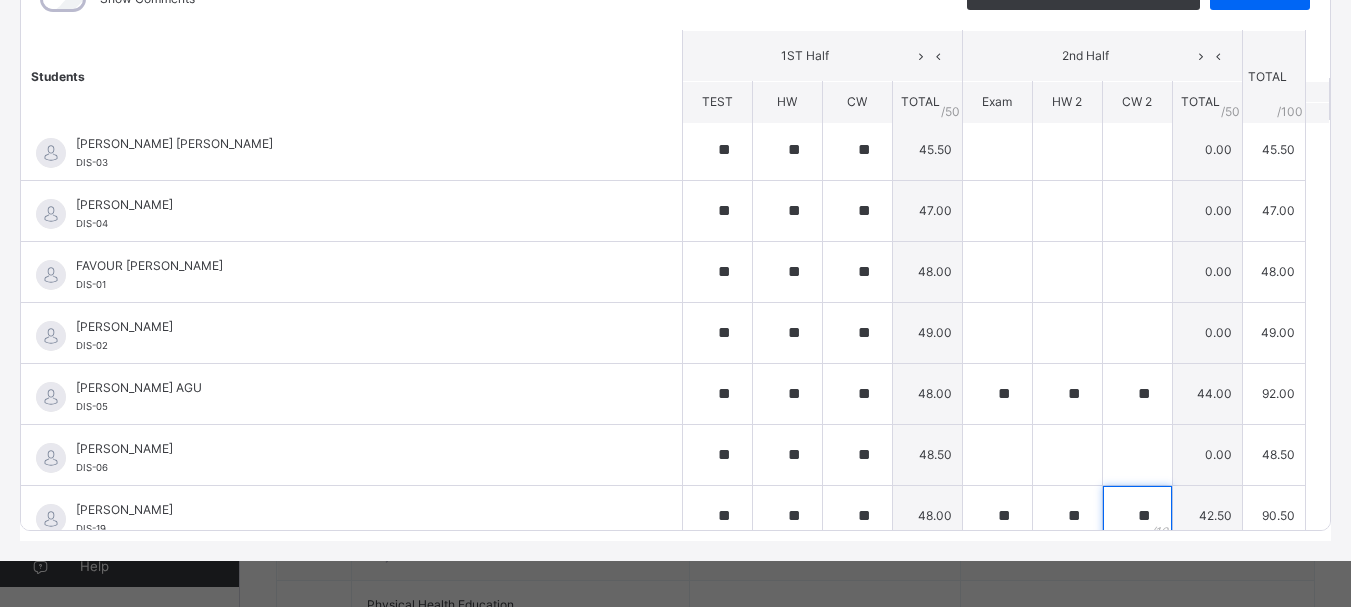 scroll, scrollTop: 3, scrollLeft: 0, axis: vertical 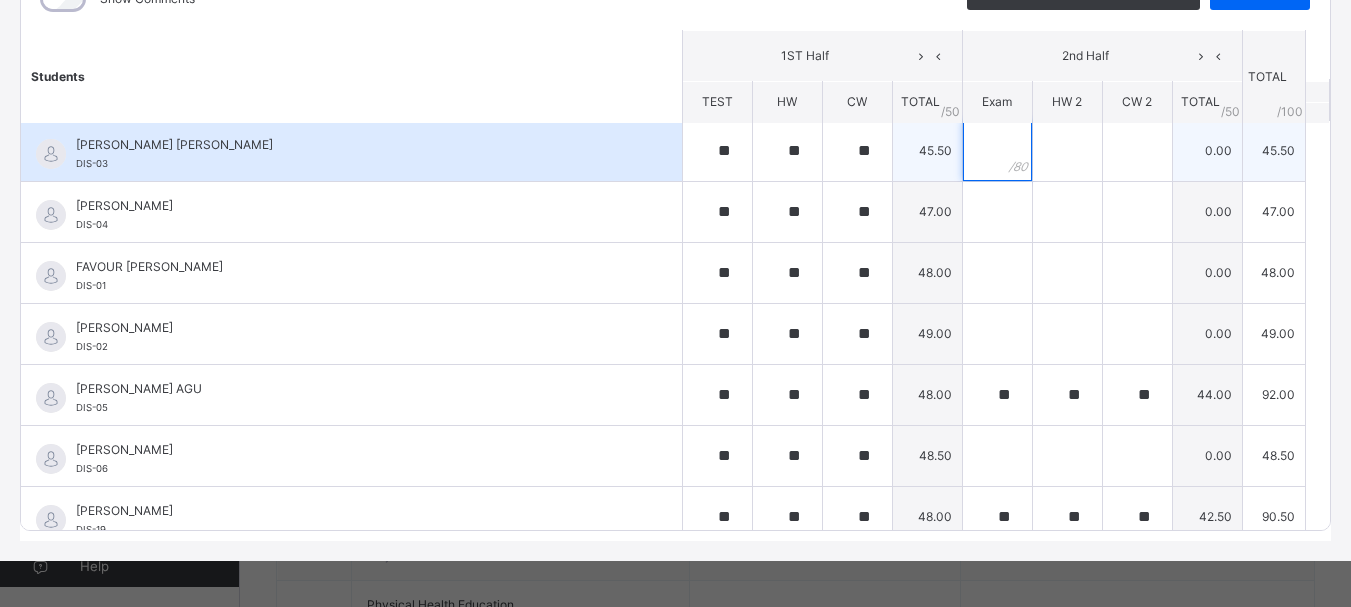 click at bounding box center [997, 151] 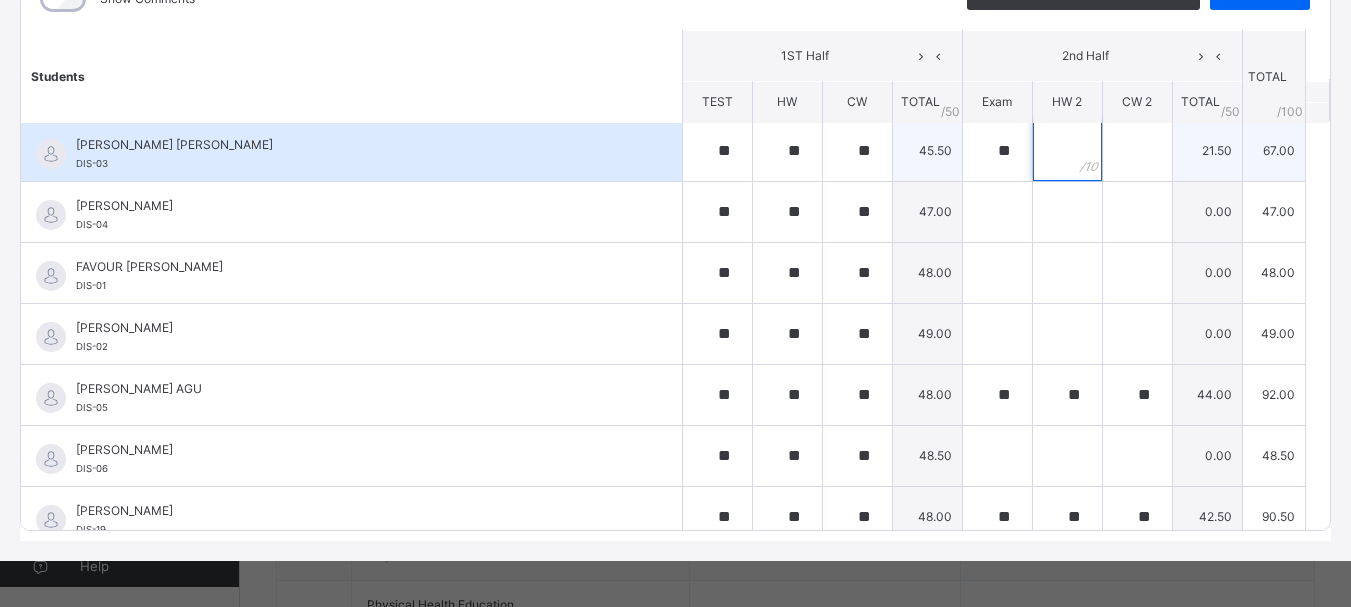 click at bounding box center (1067, 151) 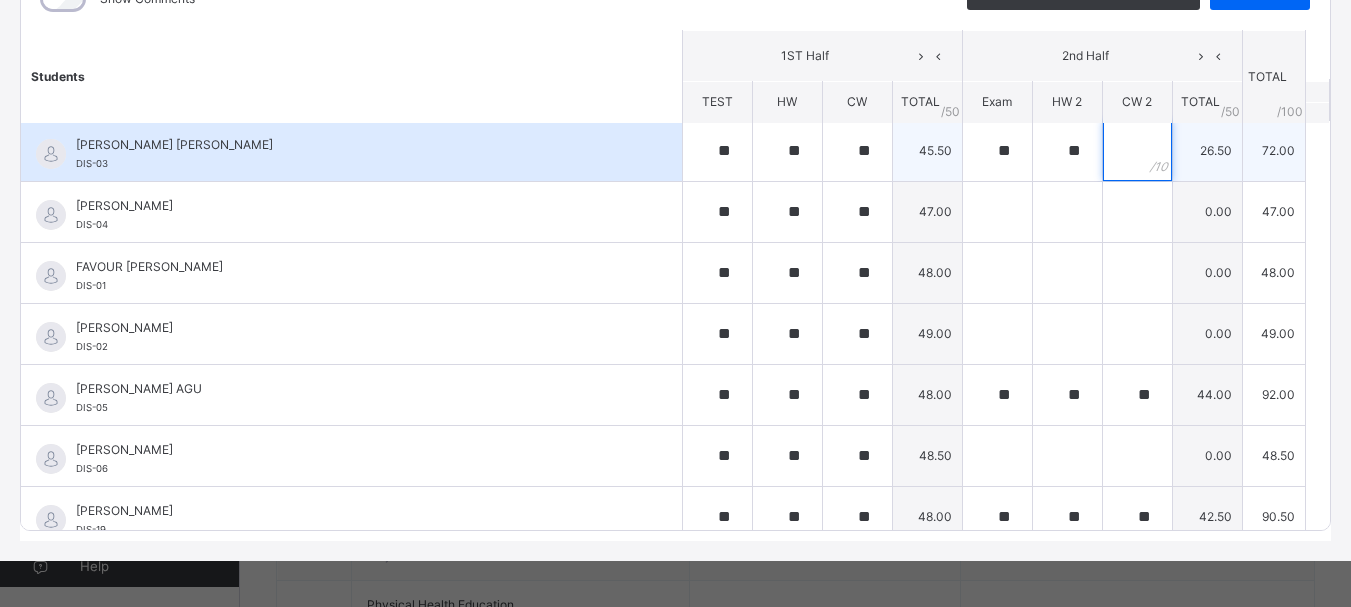 click at bounding box center (1137, 151) 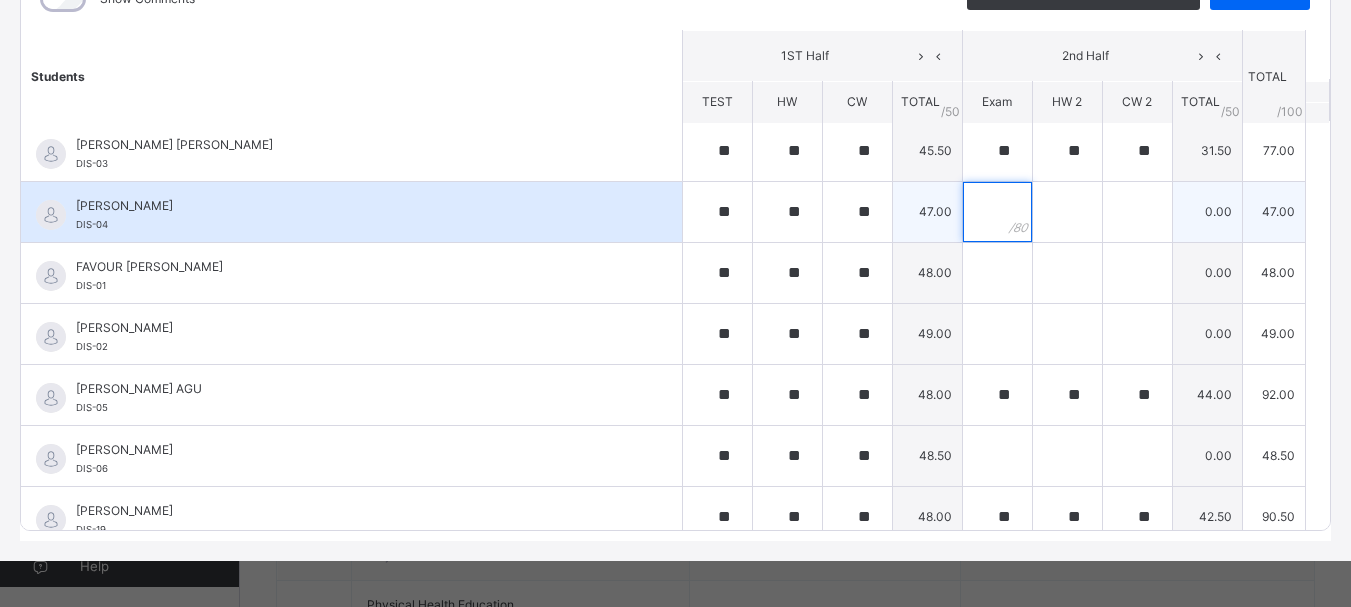 click at bounding box center (997, 212) 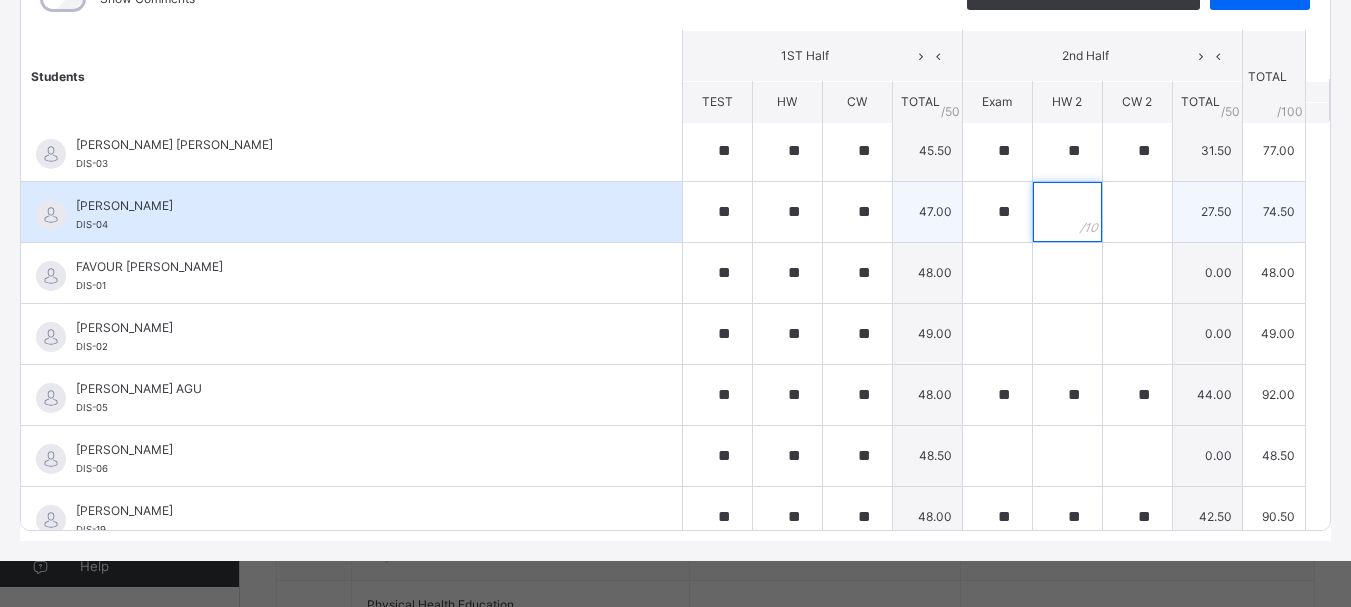 click at bounding box center [1067, 212] 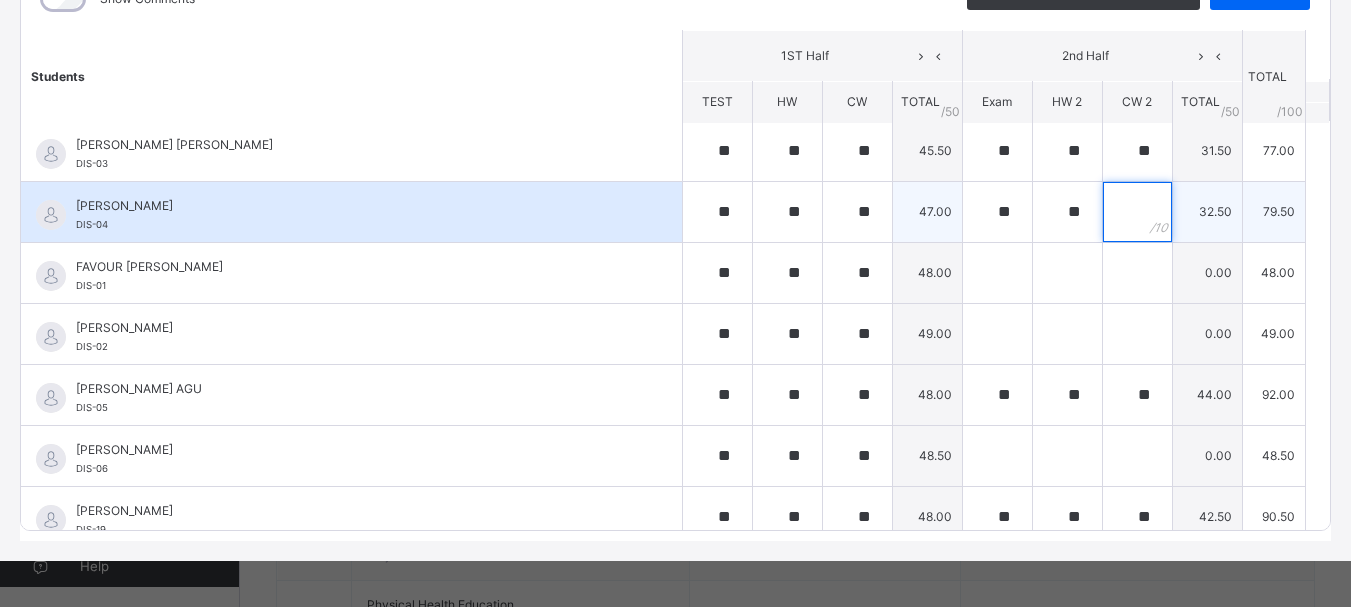 click at bounding box center [1137, 212] 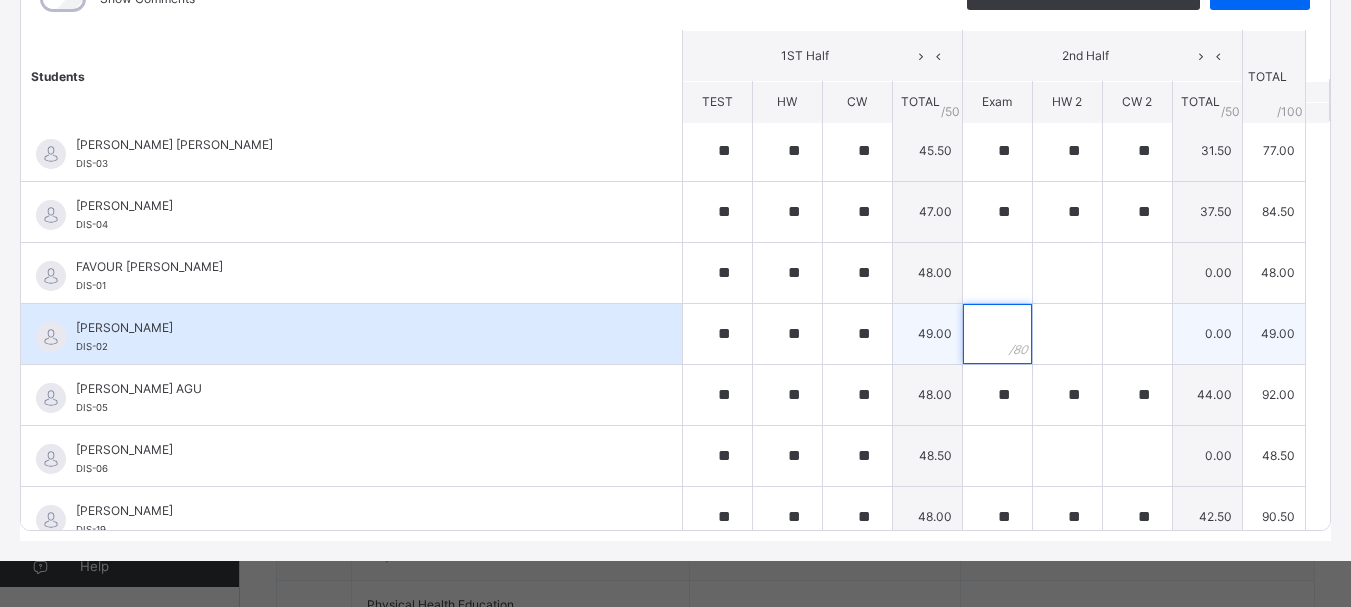 click at bounding box center (997, 334) 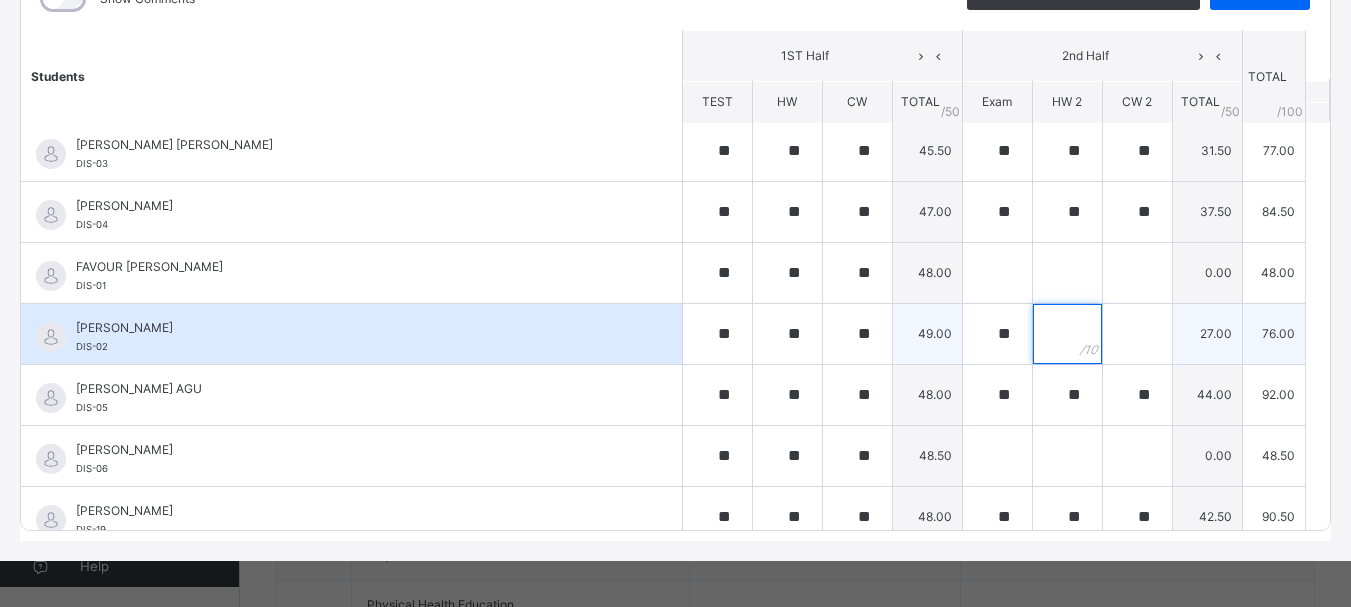 click at bounding box center [1067, 334] 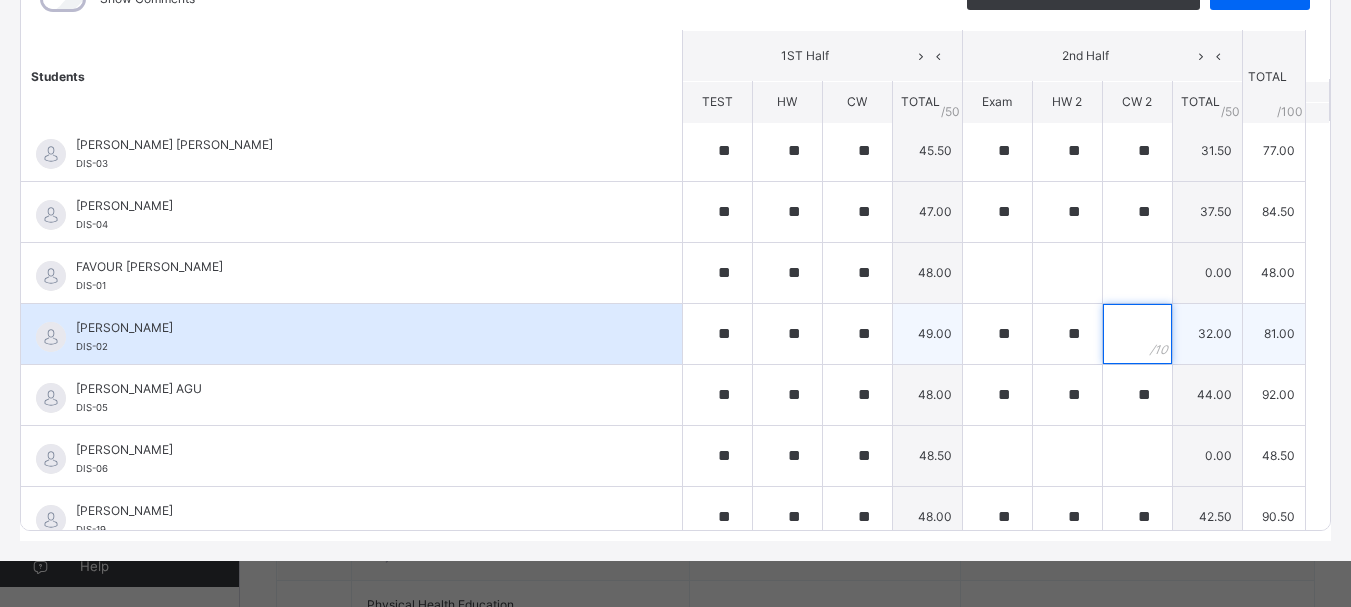 click at bounding box center [1137, 334] 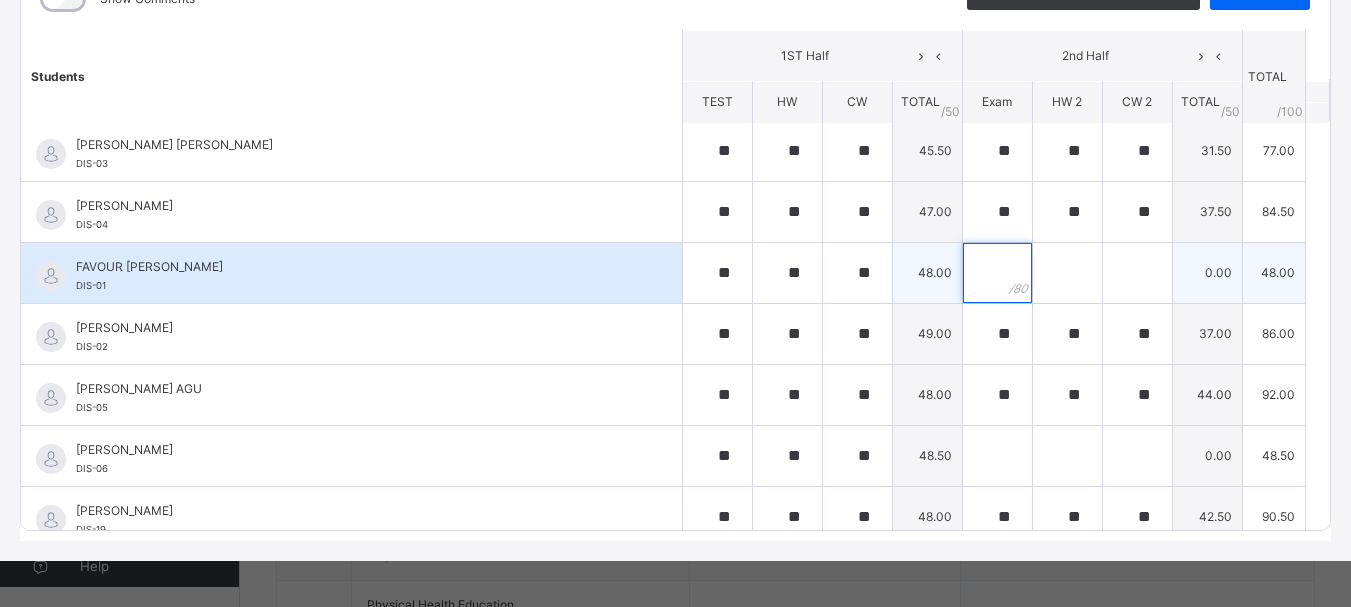 click at bounding box center (997, 273) 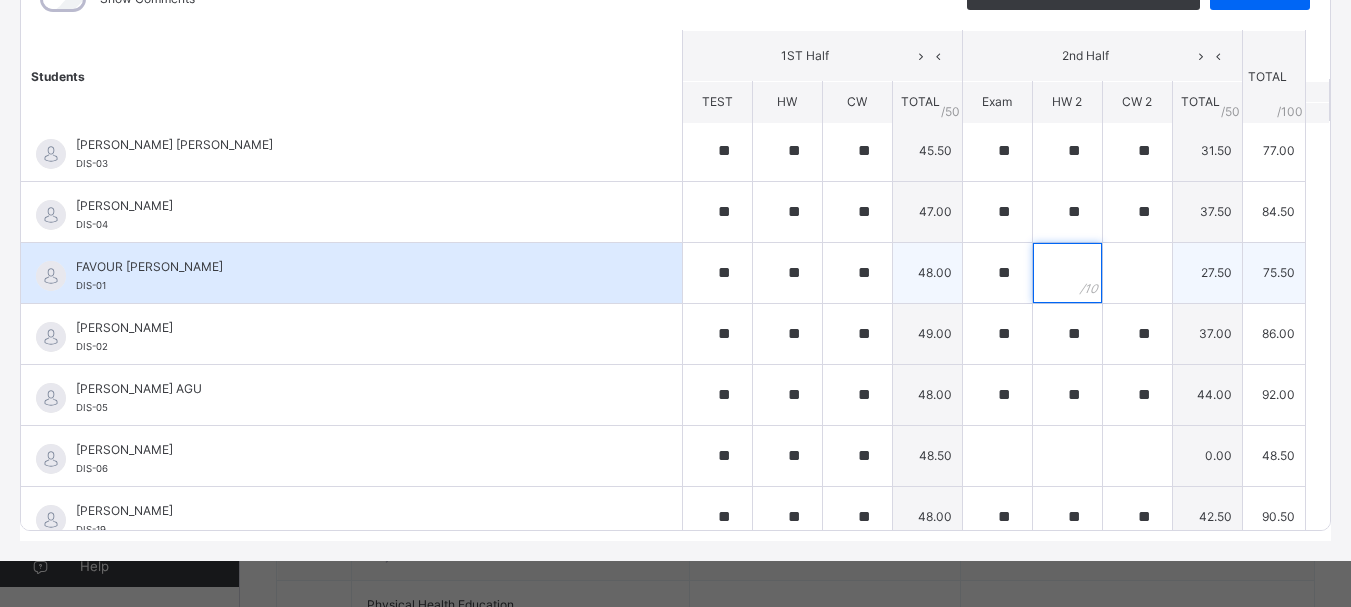click at bounding box center (1067, 273) 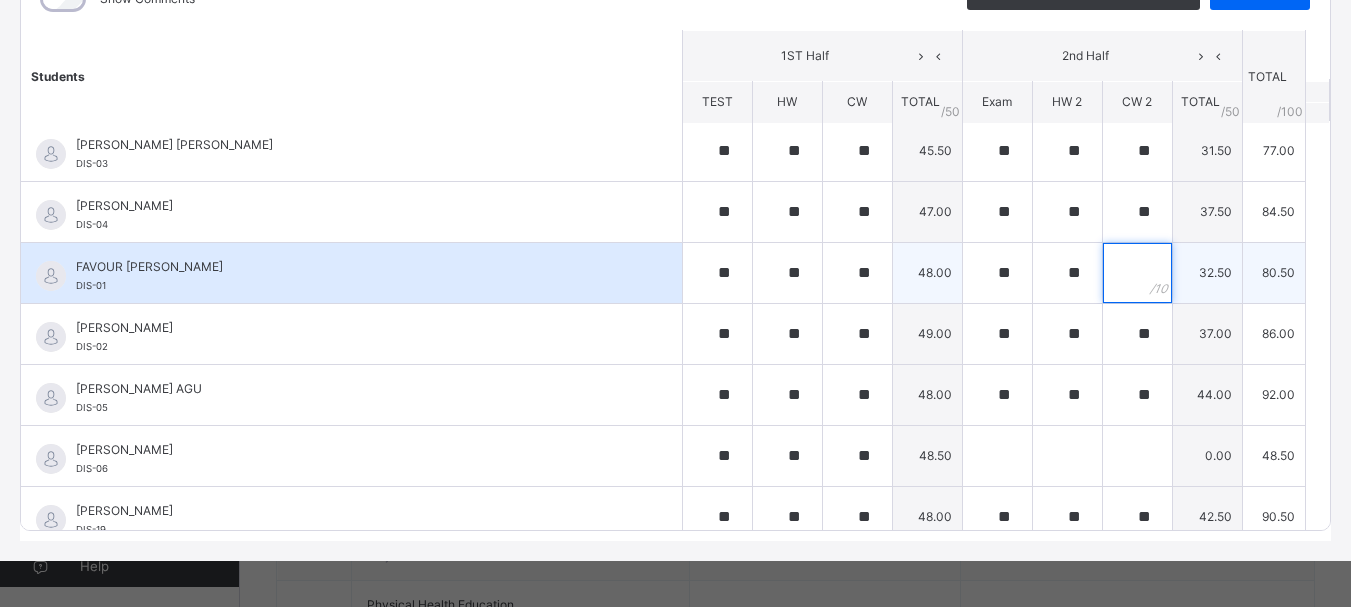 click at bounding box center (1137, 273) 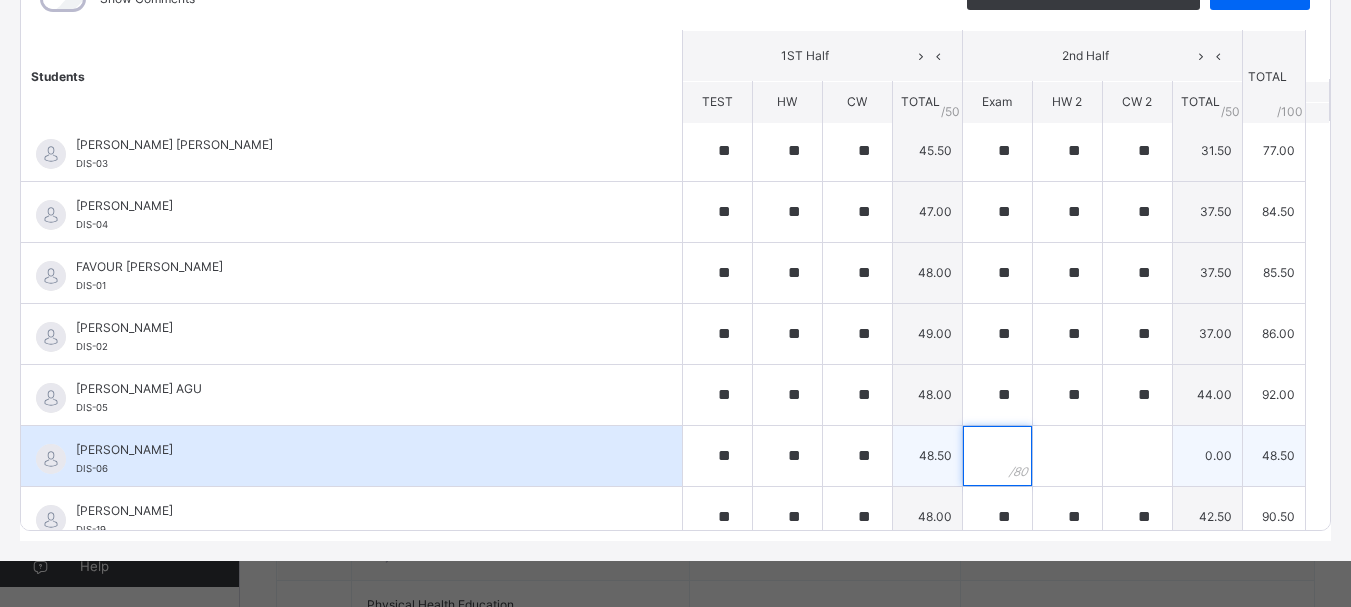 click at bounding box center (997, 456) 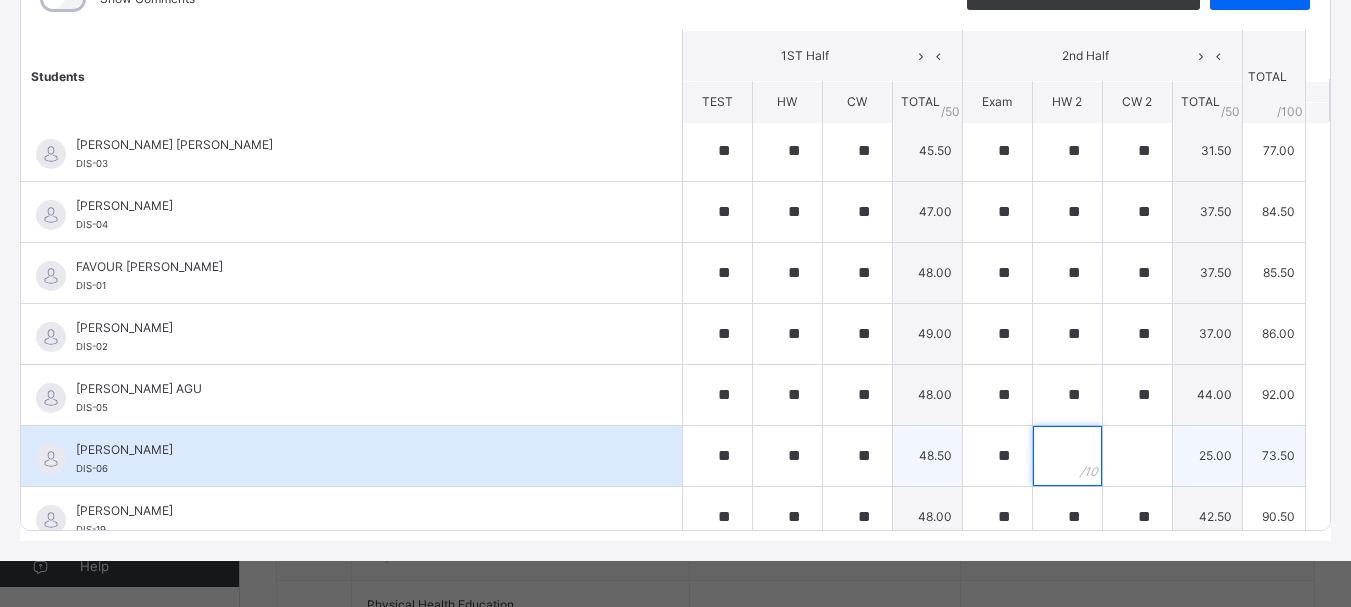 click at bounding box center [1067, 456] 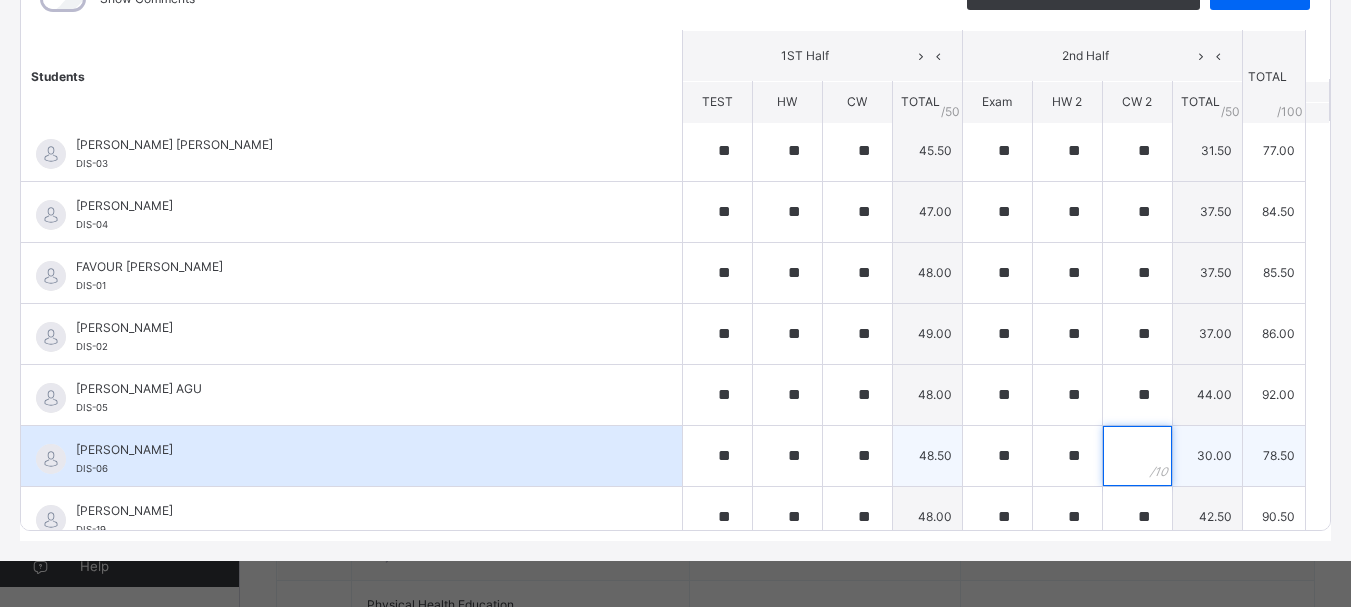 click at bounding box center [1137, 456] 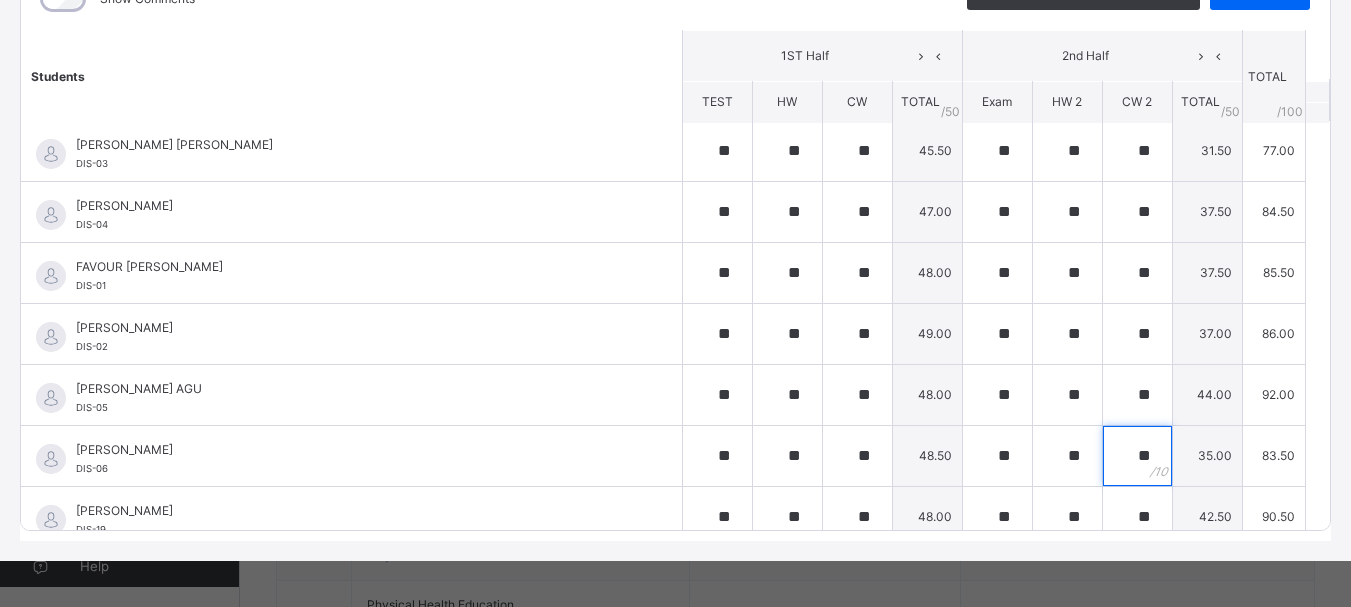 scroll, scrollTop: 0, scrollLeft: 0, axis: both 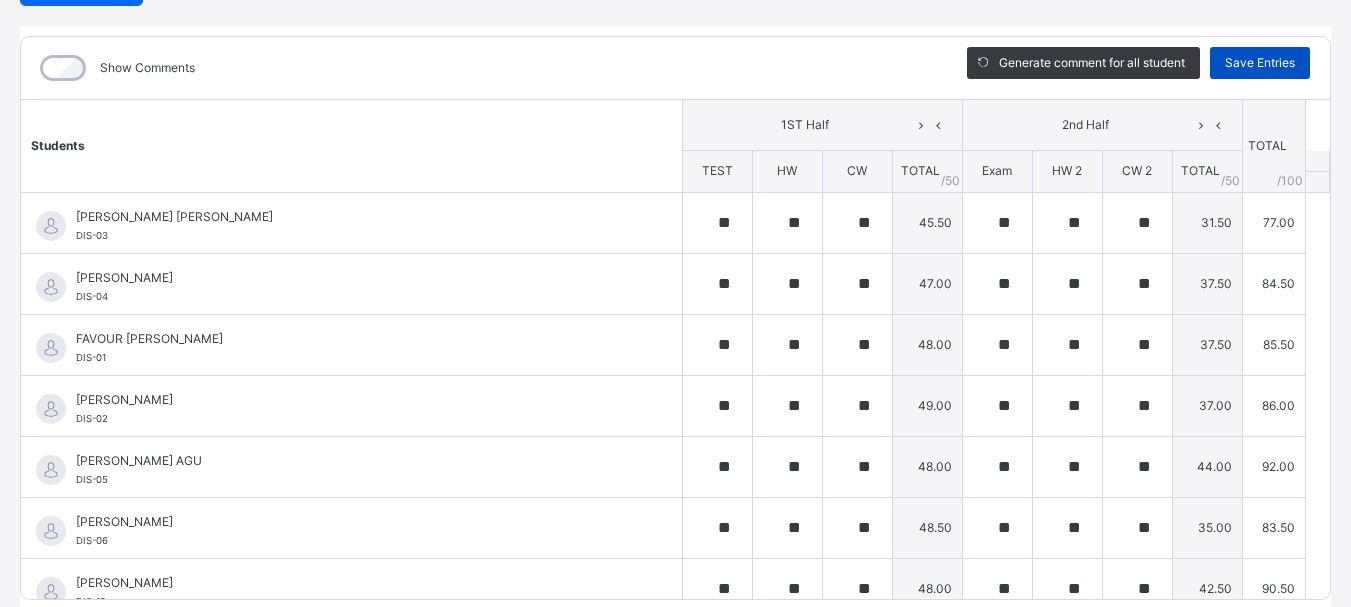 click on "Save Entries" at bounding box center (1260, 63) 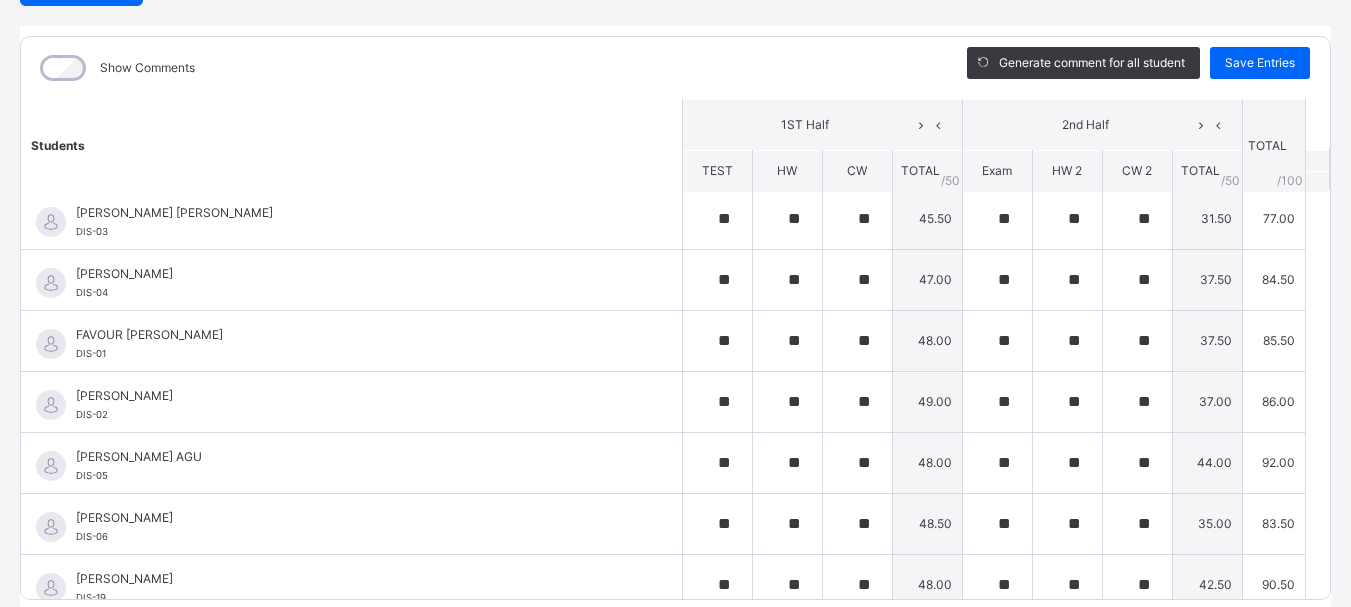 scroll, scrollTop: 0, scrollLeft: 0, axis: both 